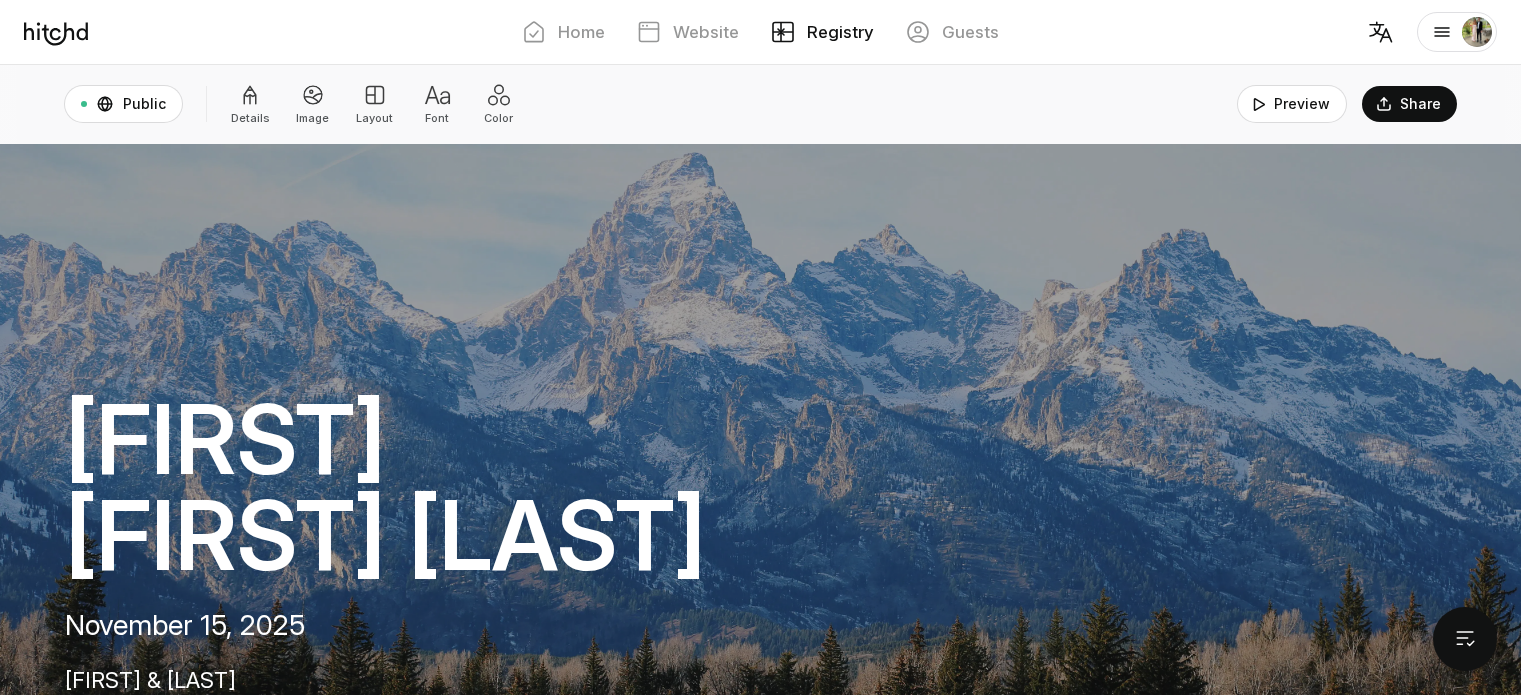 scroll, scrollTop: 1600, scrollLeft: 0, axis: vertical 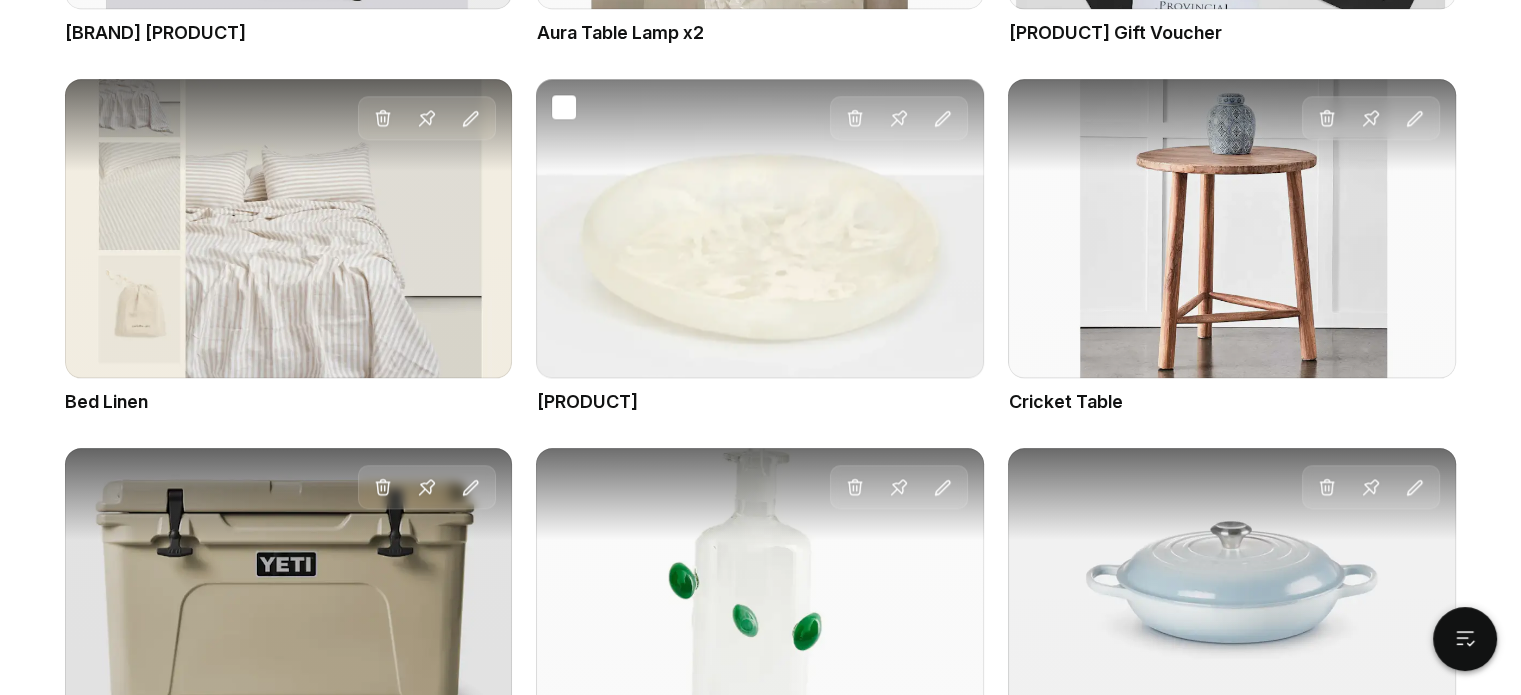 click on "Drag gift
Delete
Pin
Edit" at bounding box center (760, 247) 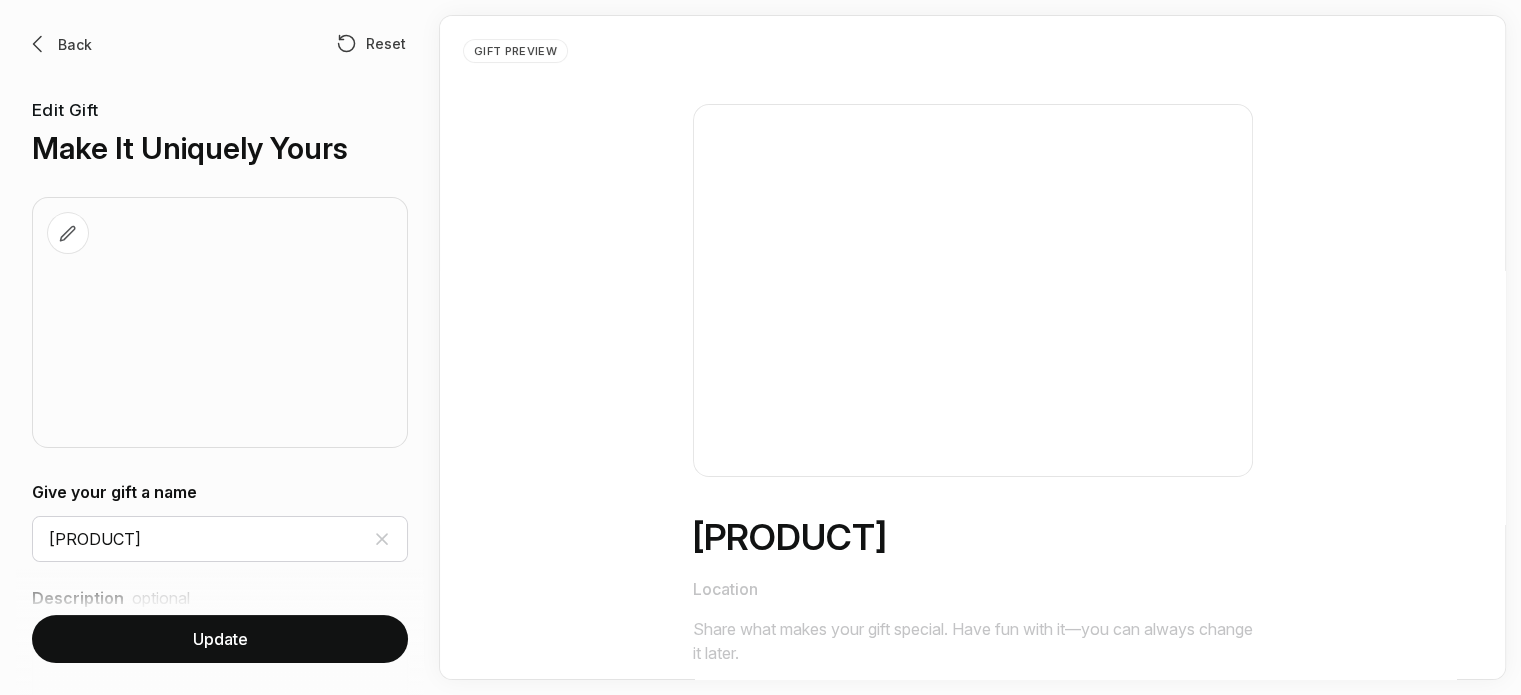 scroll, scrollTop: 0, scrollLeft: 0, axis: both 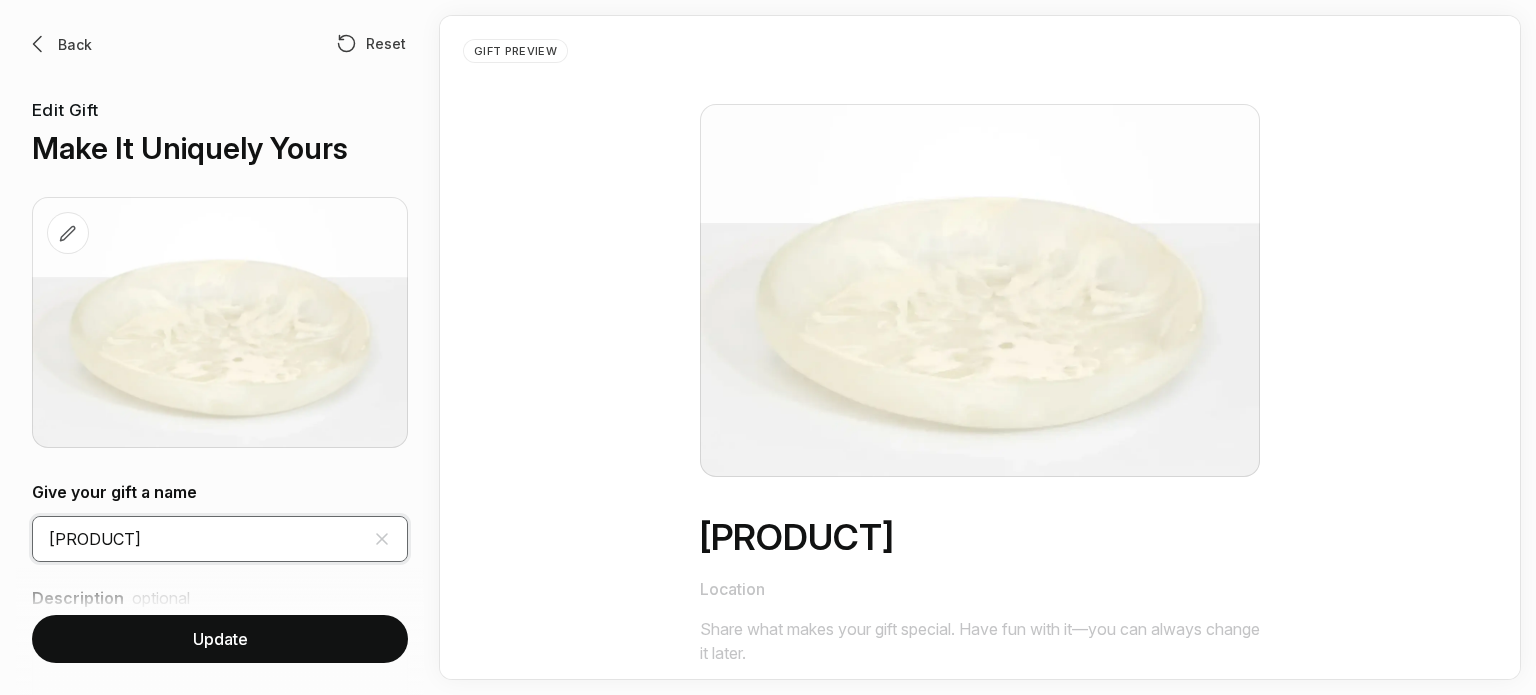 click on "[PRODUCT]" at bounding box center (220, 539) 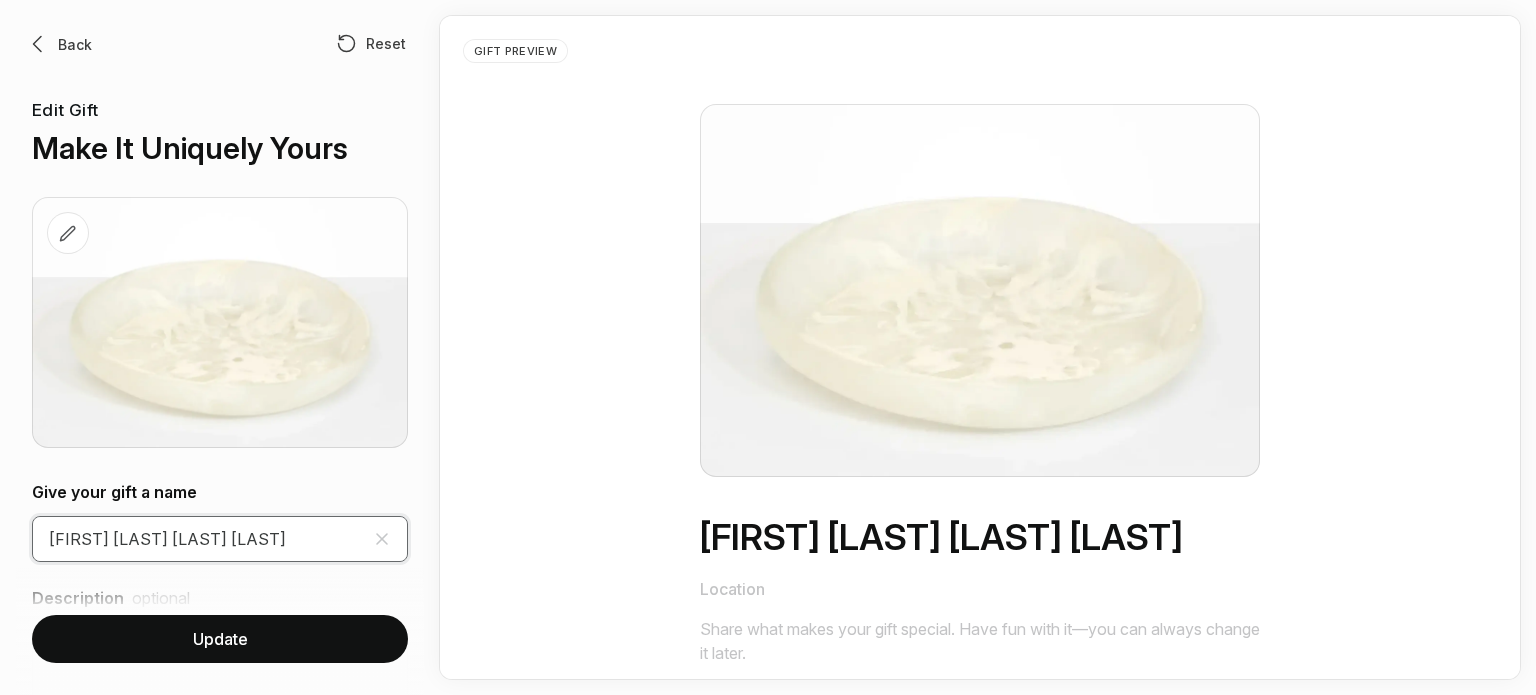 click on "[FIRST] [LAST] [LAST] [LAST]" at bounding box center (220, 539) 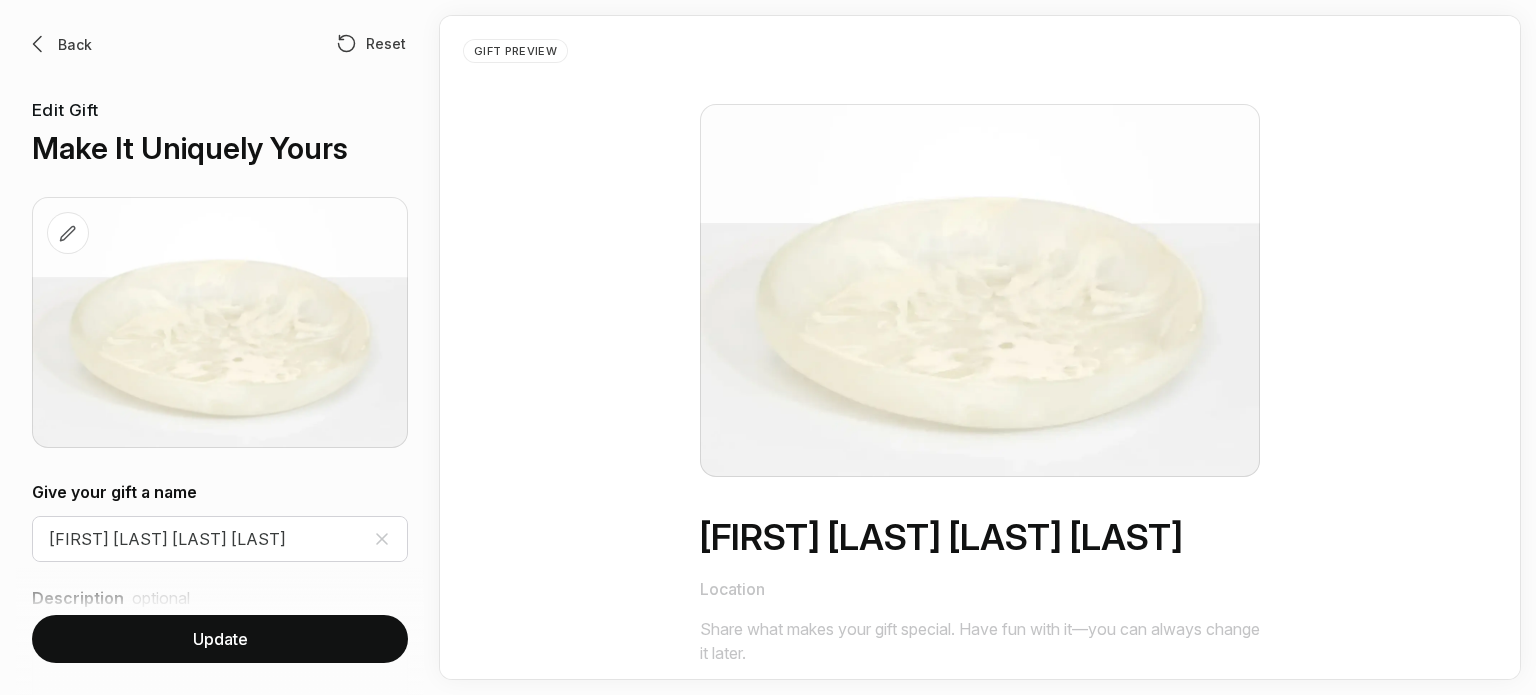 click on "Update" at bounding box center (220, 639) 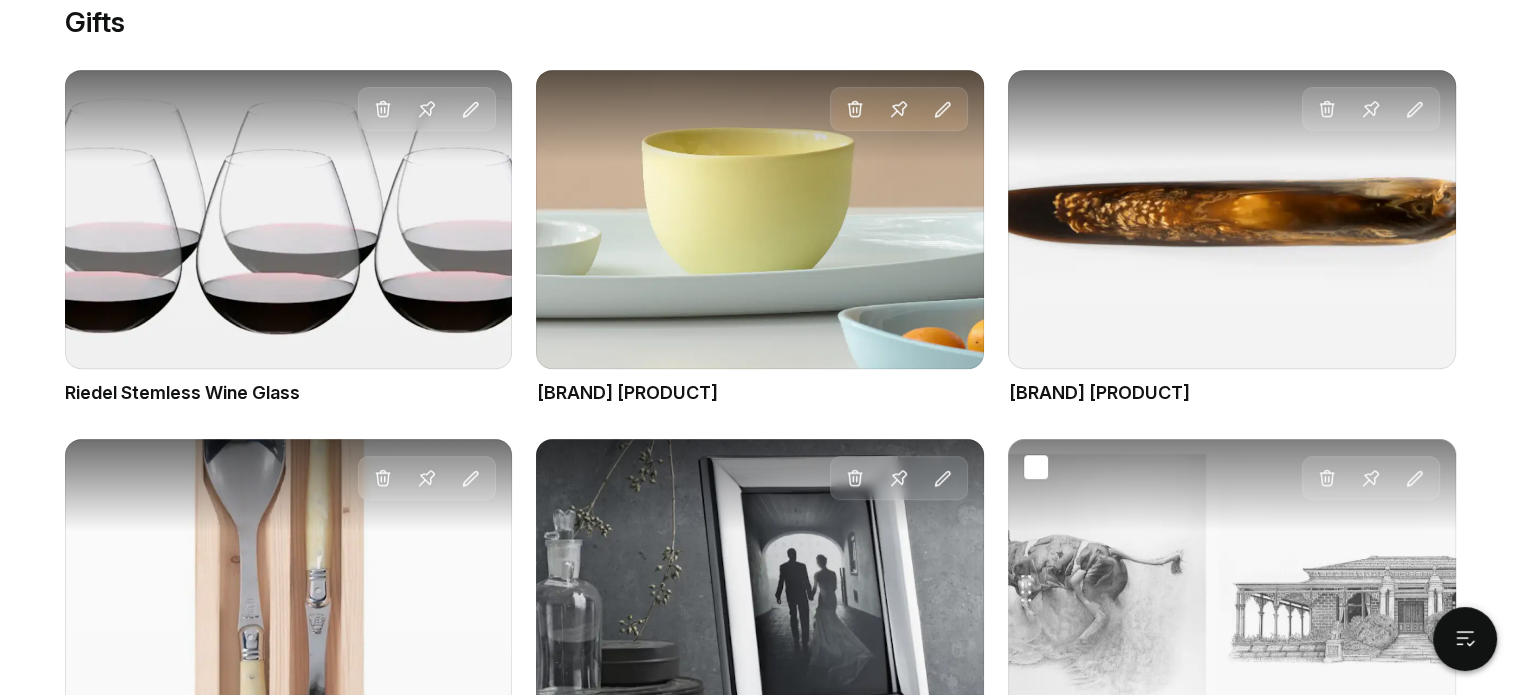 scroll, scrollTop: 1212, scrollLeft: 0, axis: vertical 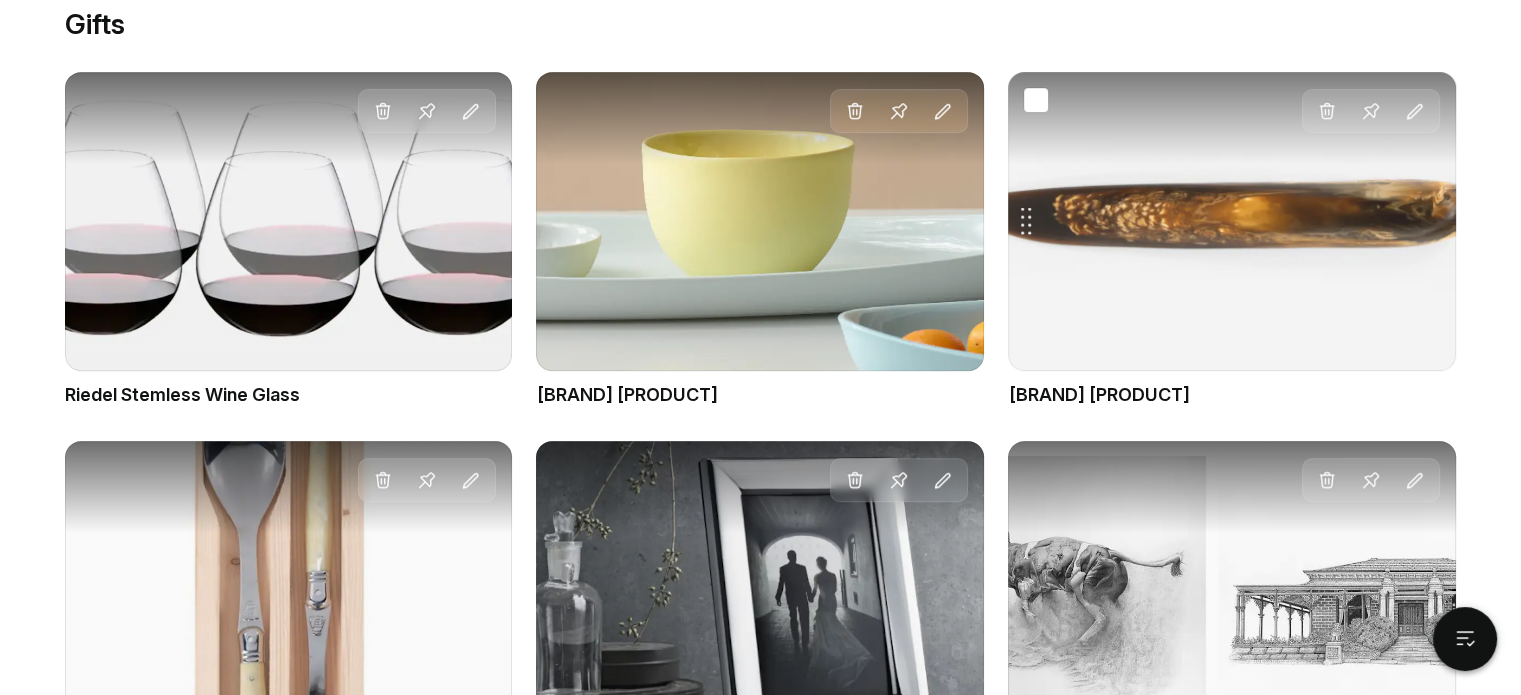 click on "Drag gift
Delete
Pin
Edit" at bounding box center (1232, 221) 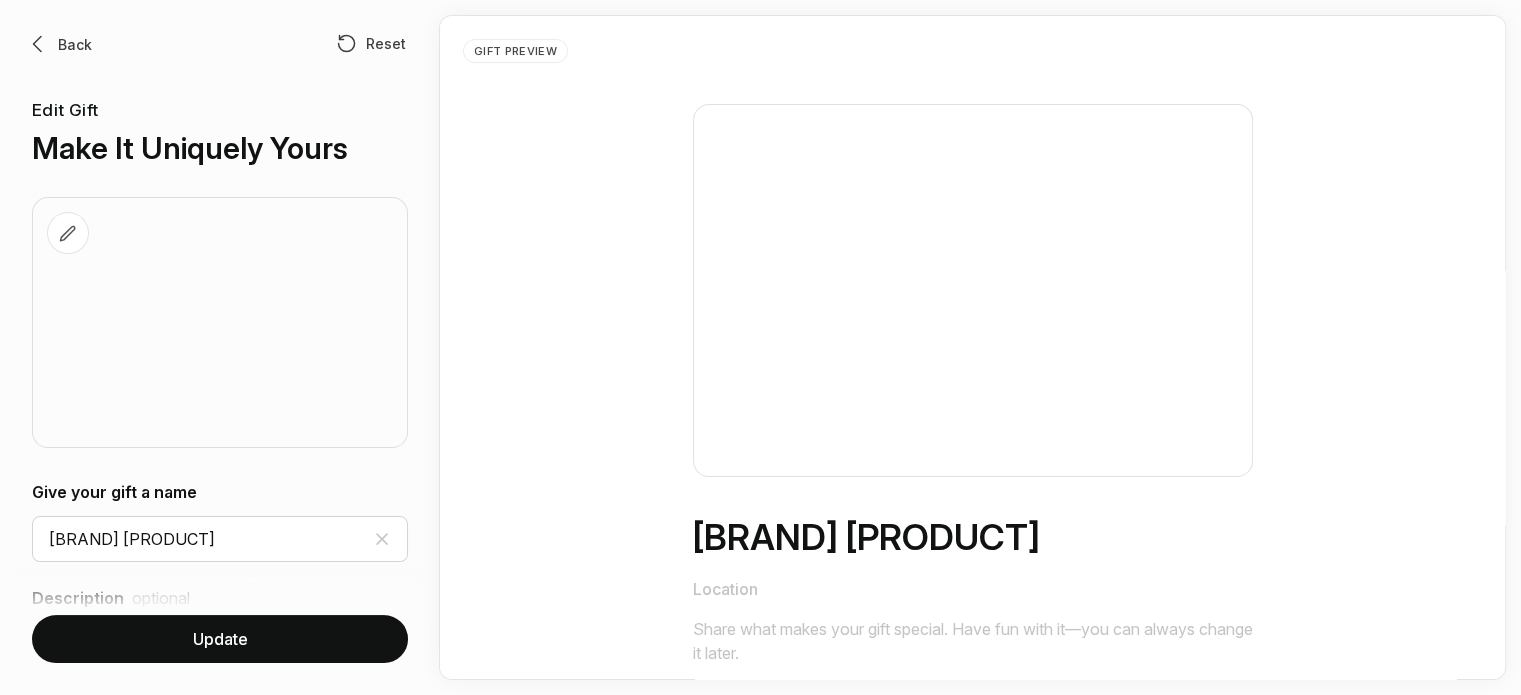 scroll, scrollTop: 0, scrollLeft: 0, axis: both 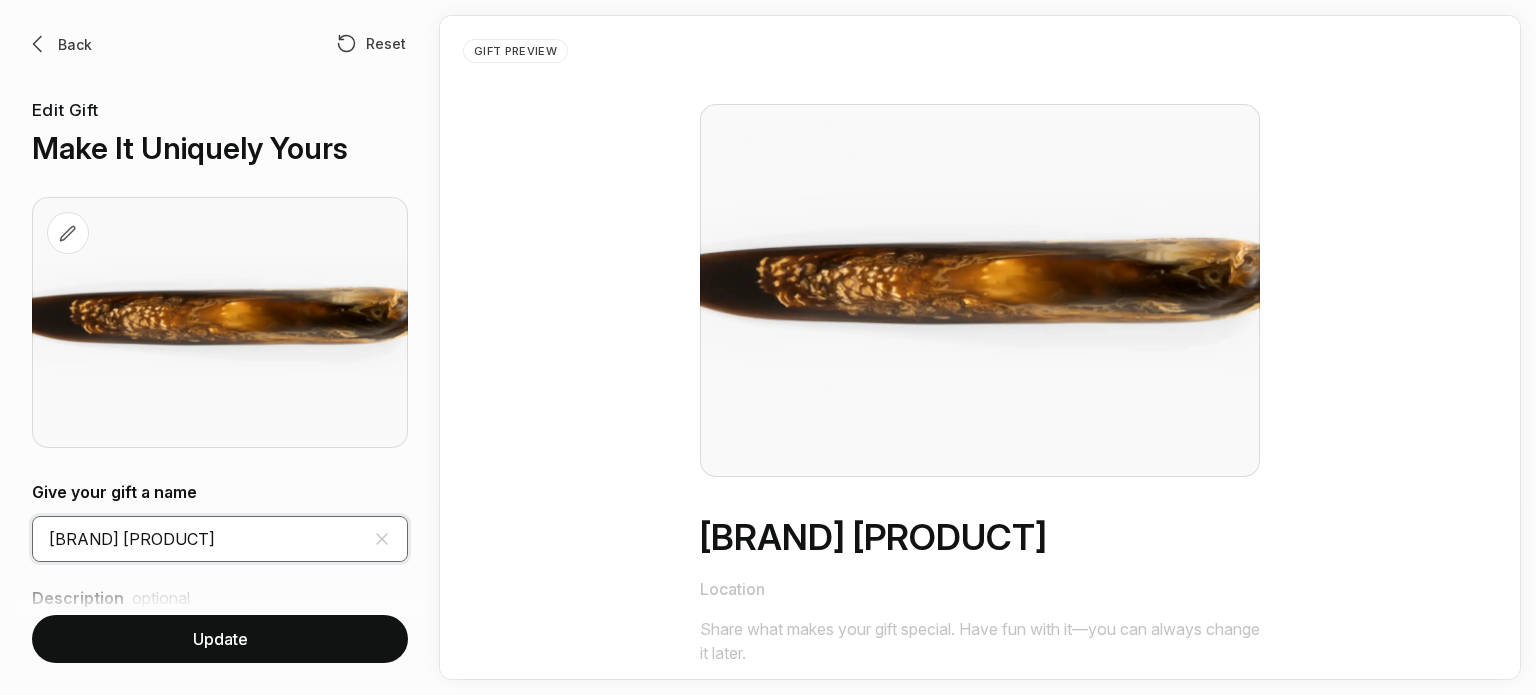 click on "[BRAND] [PRODUCT]" at bounding box center (220, 539) 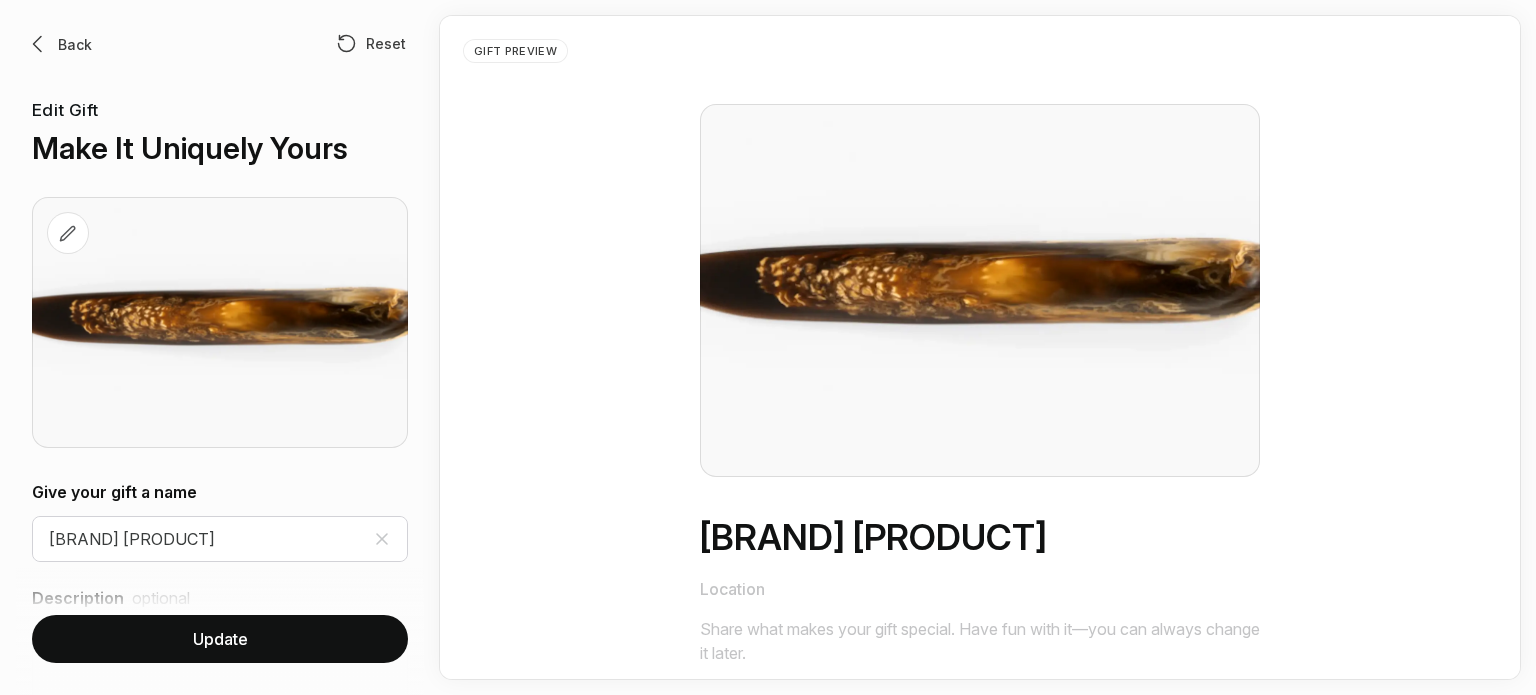 click on "Update" at bounding box center (220, 639) 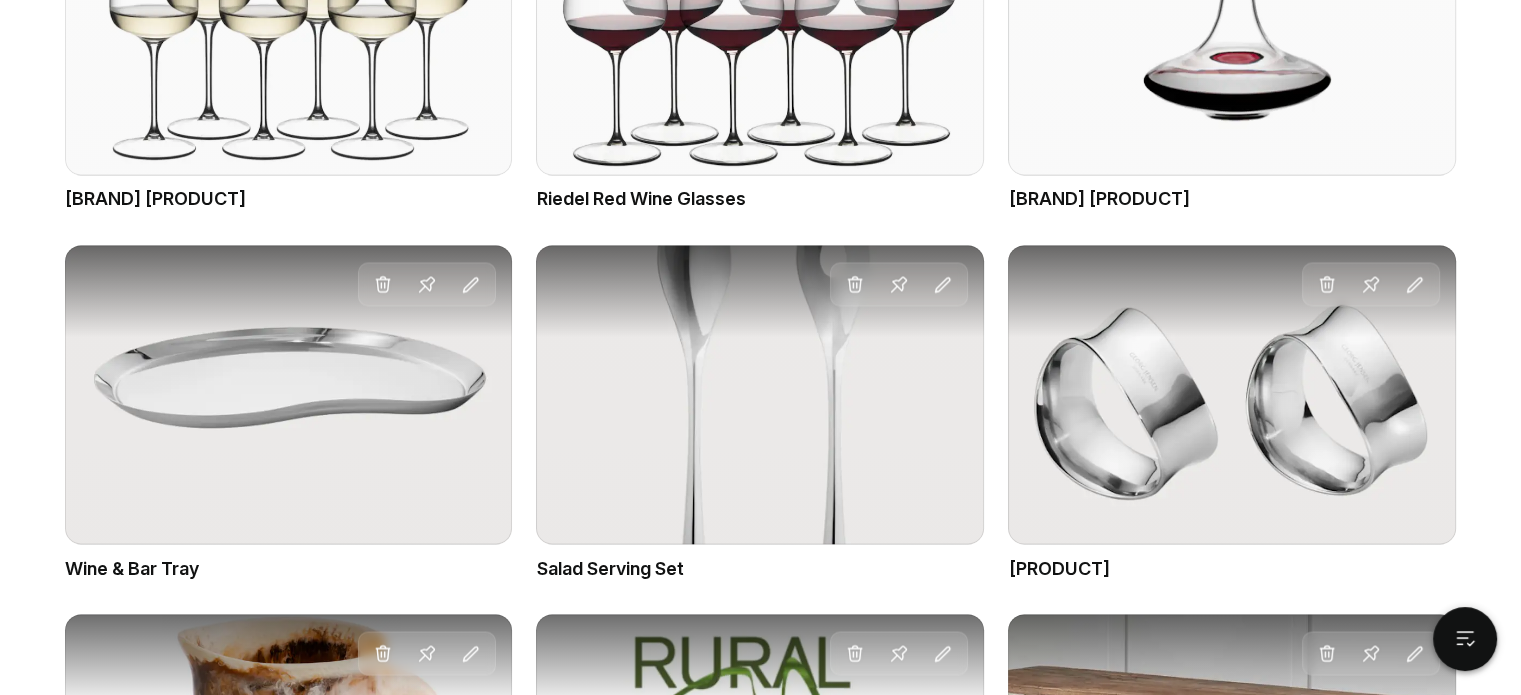 scroll, scrollTop: 3250, scrollLeft: 0, axis: vertical 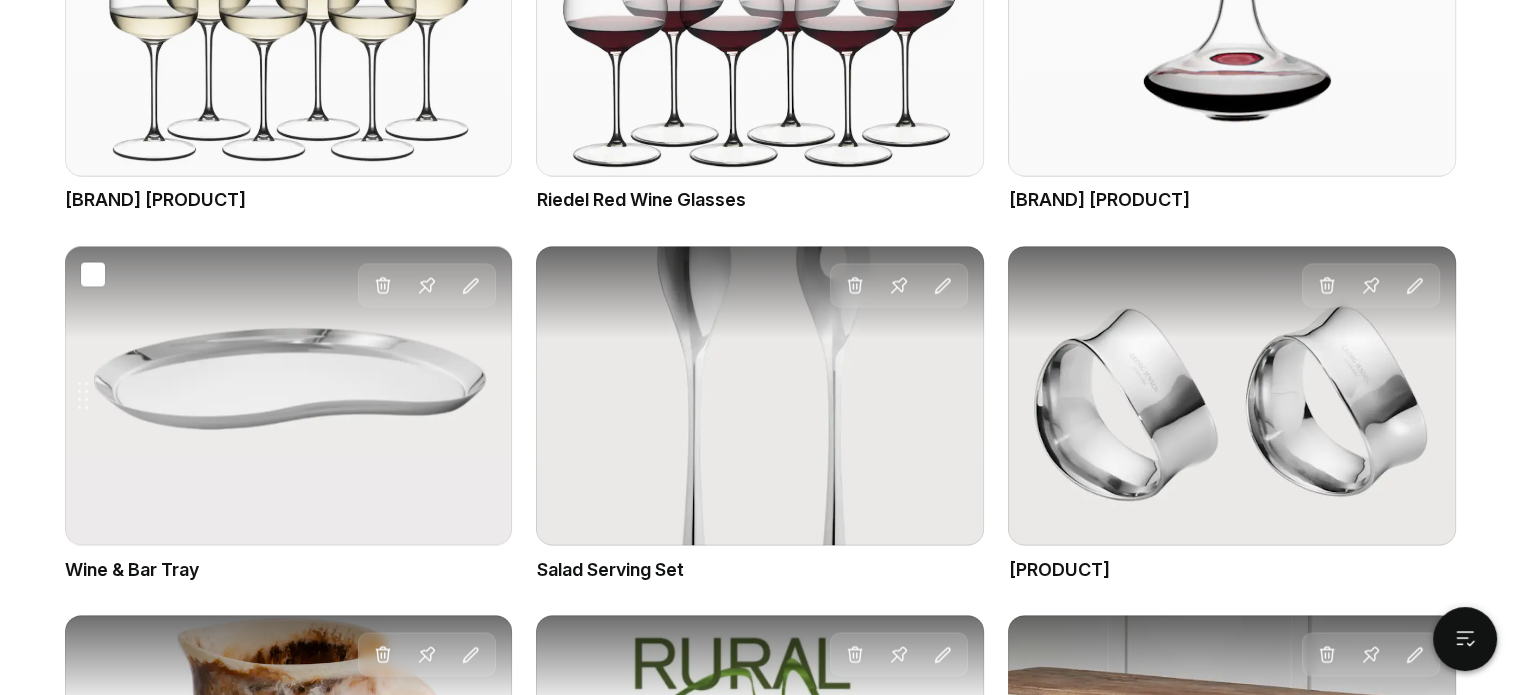 click on "Drag gift
Delete
Pin
Edit" at bounding box center (289, 395) 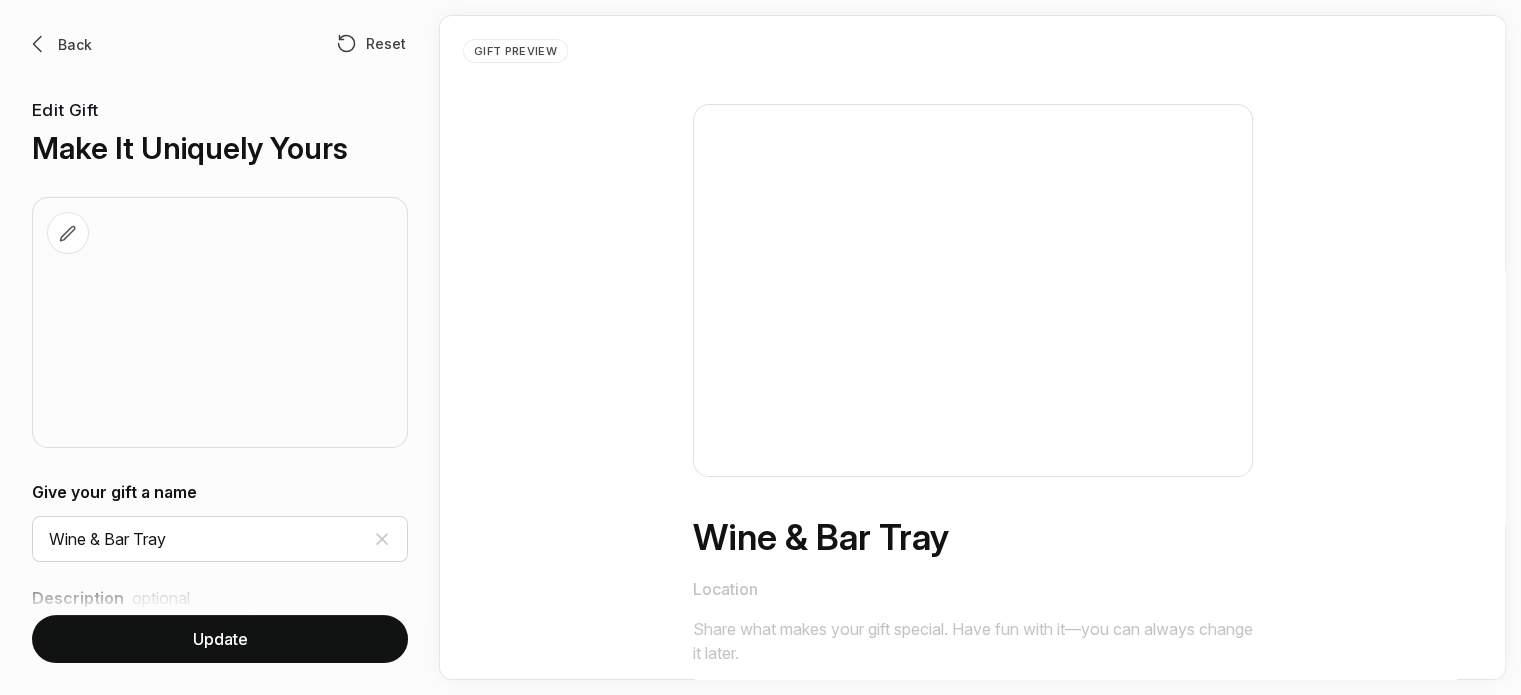 scroll, scrollTop: 0, scrollLeft: 0, axis: both 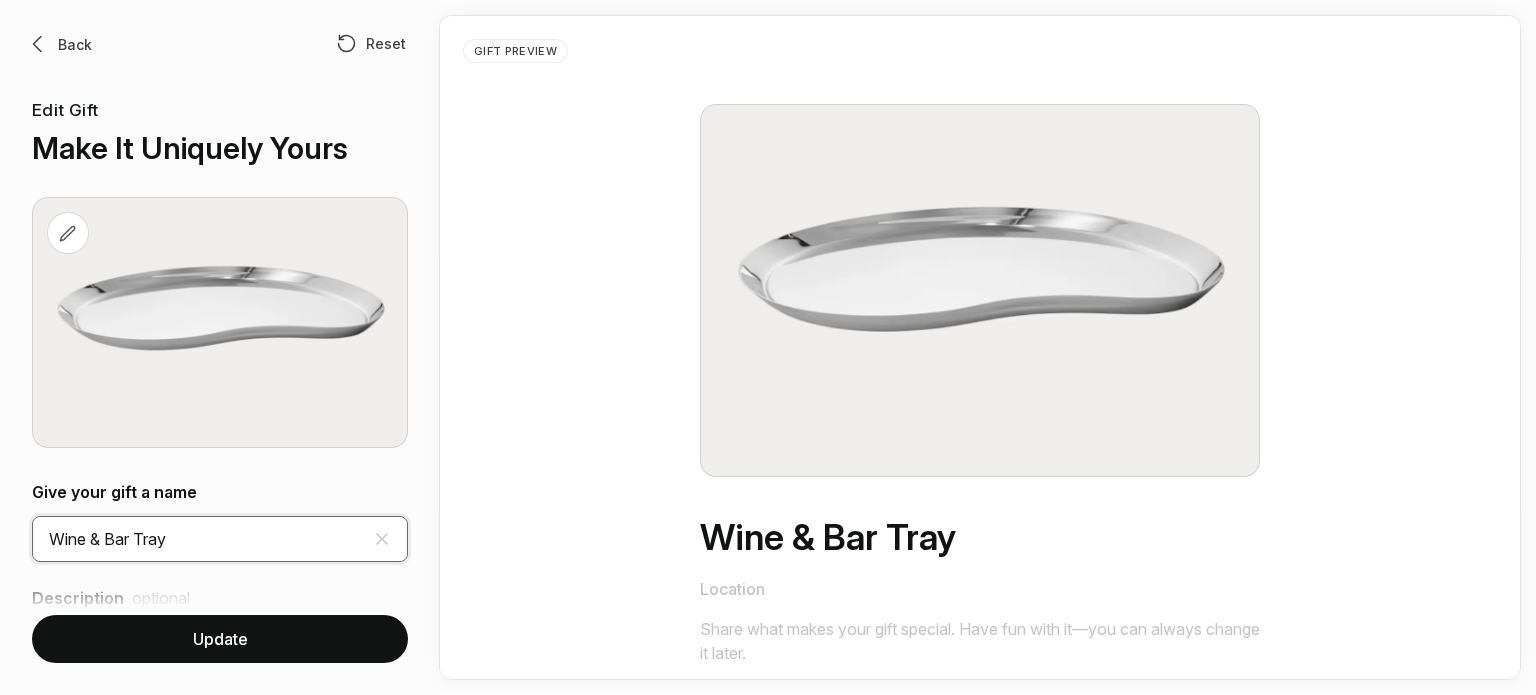 click on "Wine & Bar Tray" at bounding box center (220, 539) 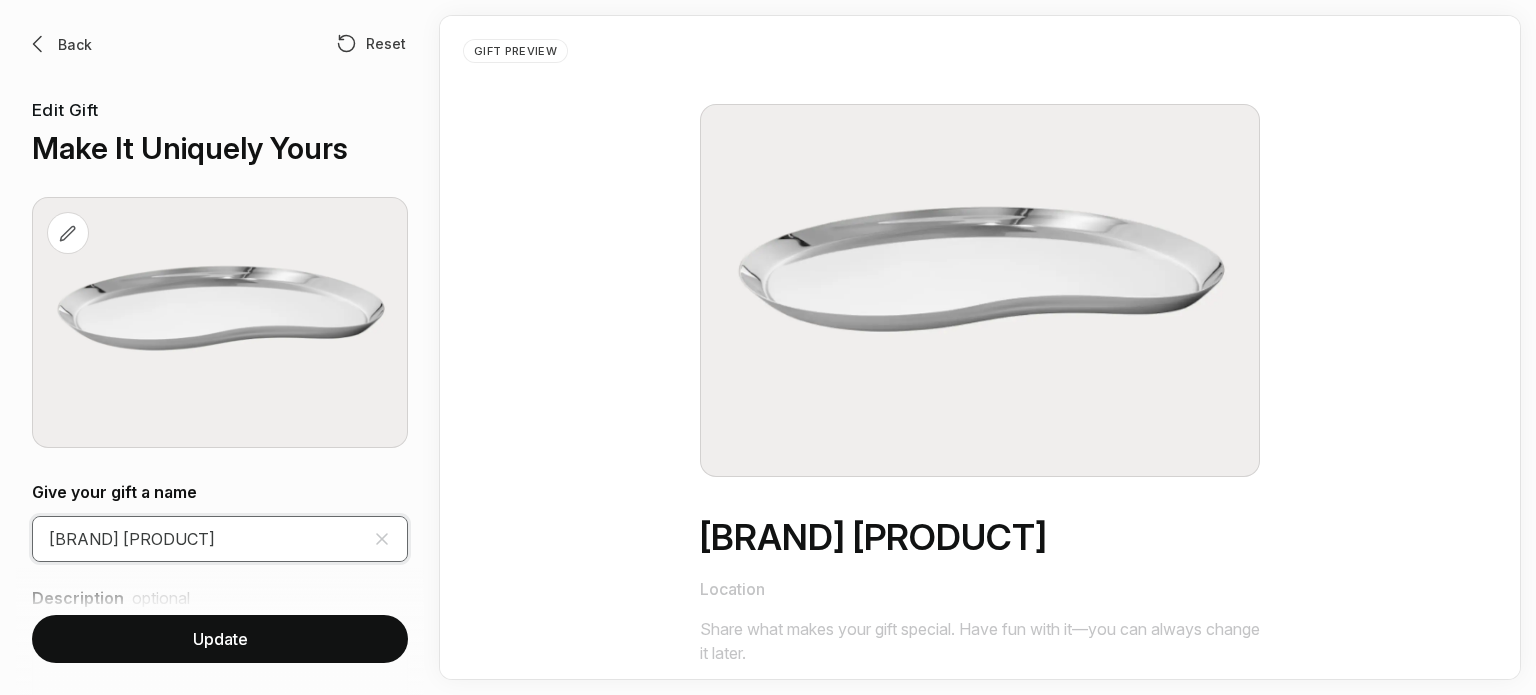 type on "[BRAND] [PRODUCT]" 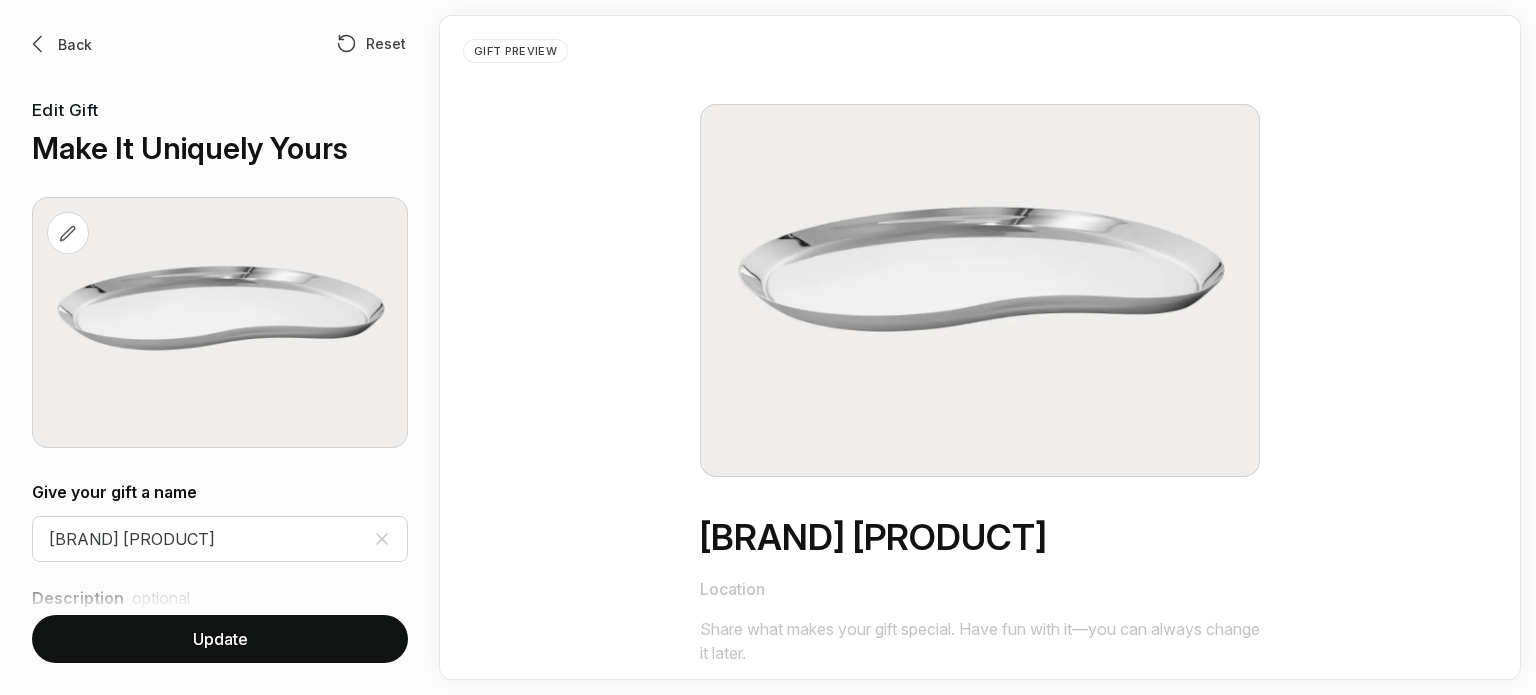 click on "Update" at bounding box center [220, 639] 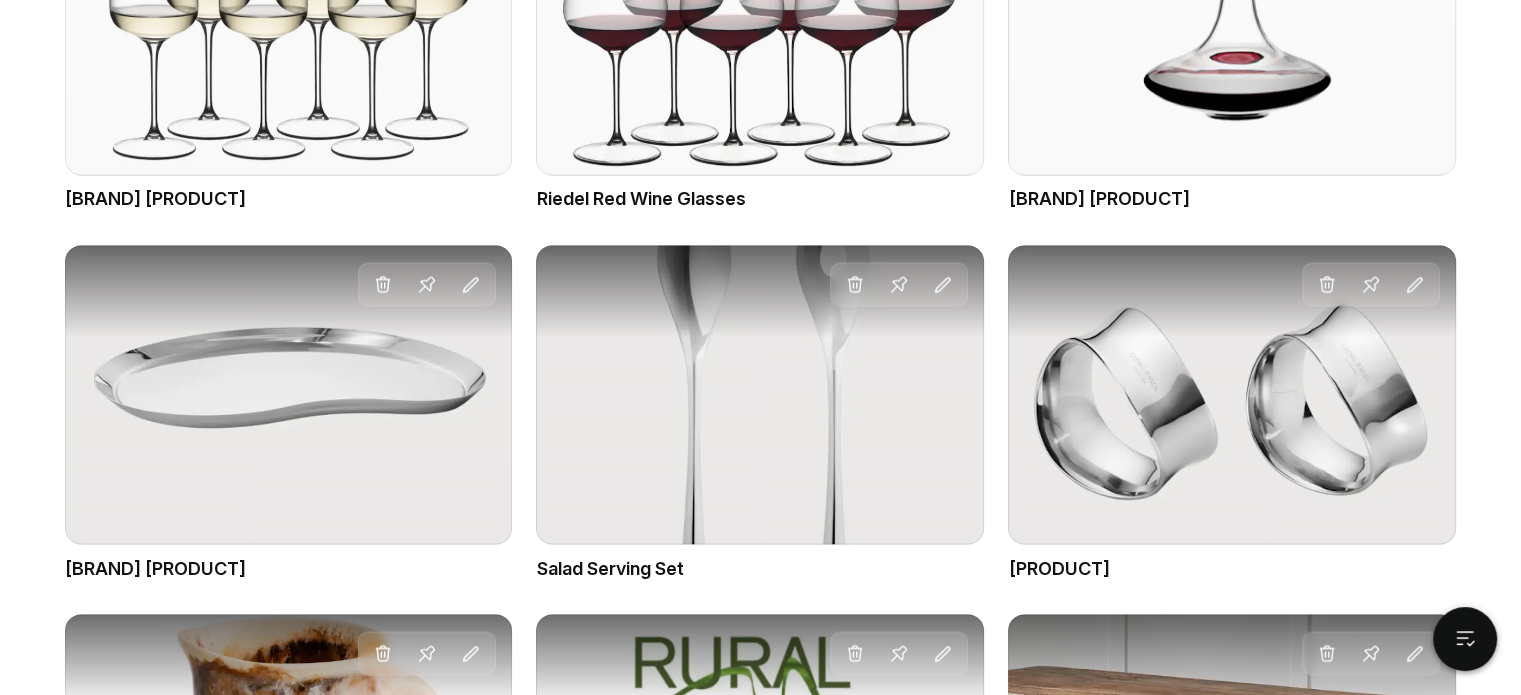 scroll, scrollTop: 3252, scrollLeft: 0, axis: vertical 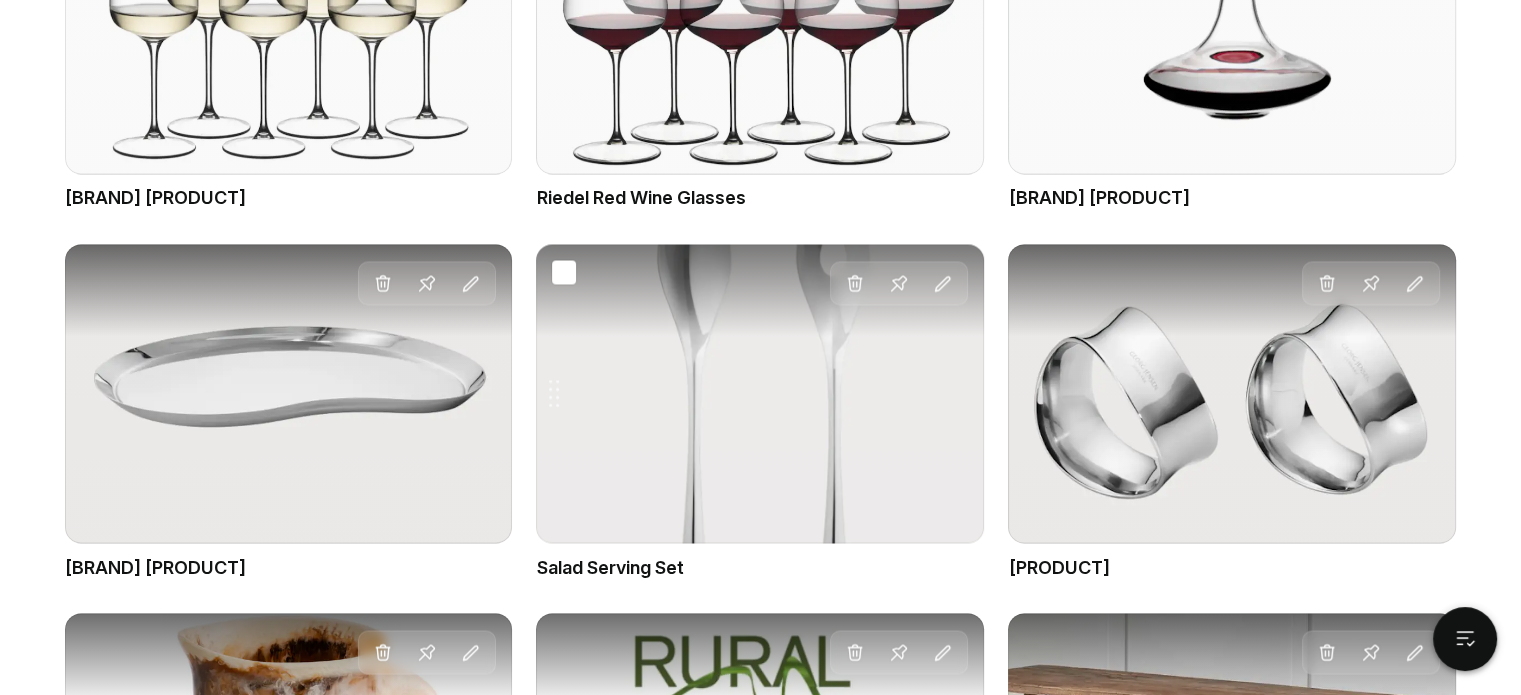 click on "Drag gift
Delete
Pin
Edit" at bounding box center (760, 393) 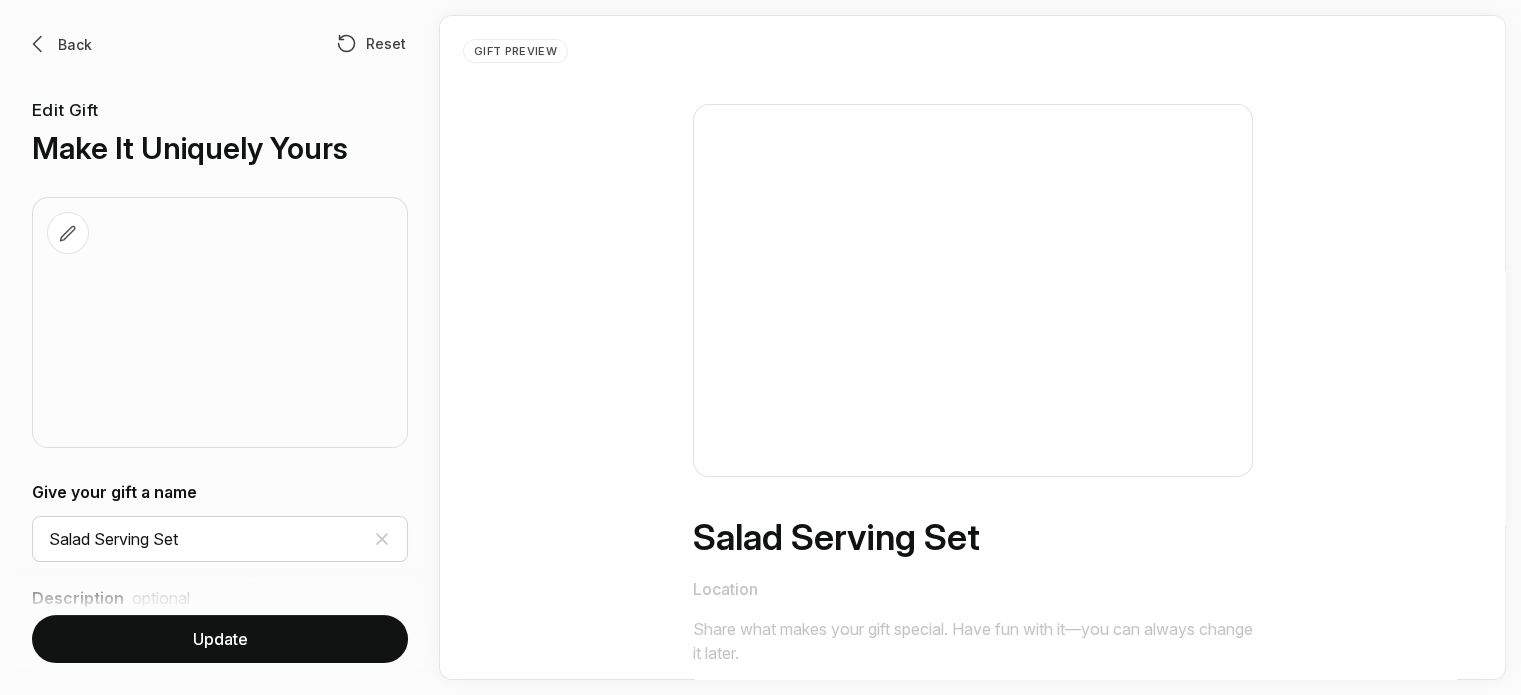 scroll, scrollTop: 0, scrollLeft: 0, axis: both 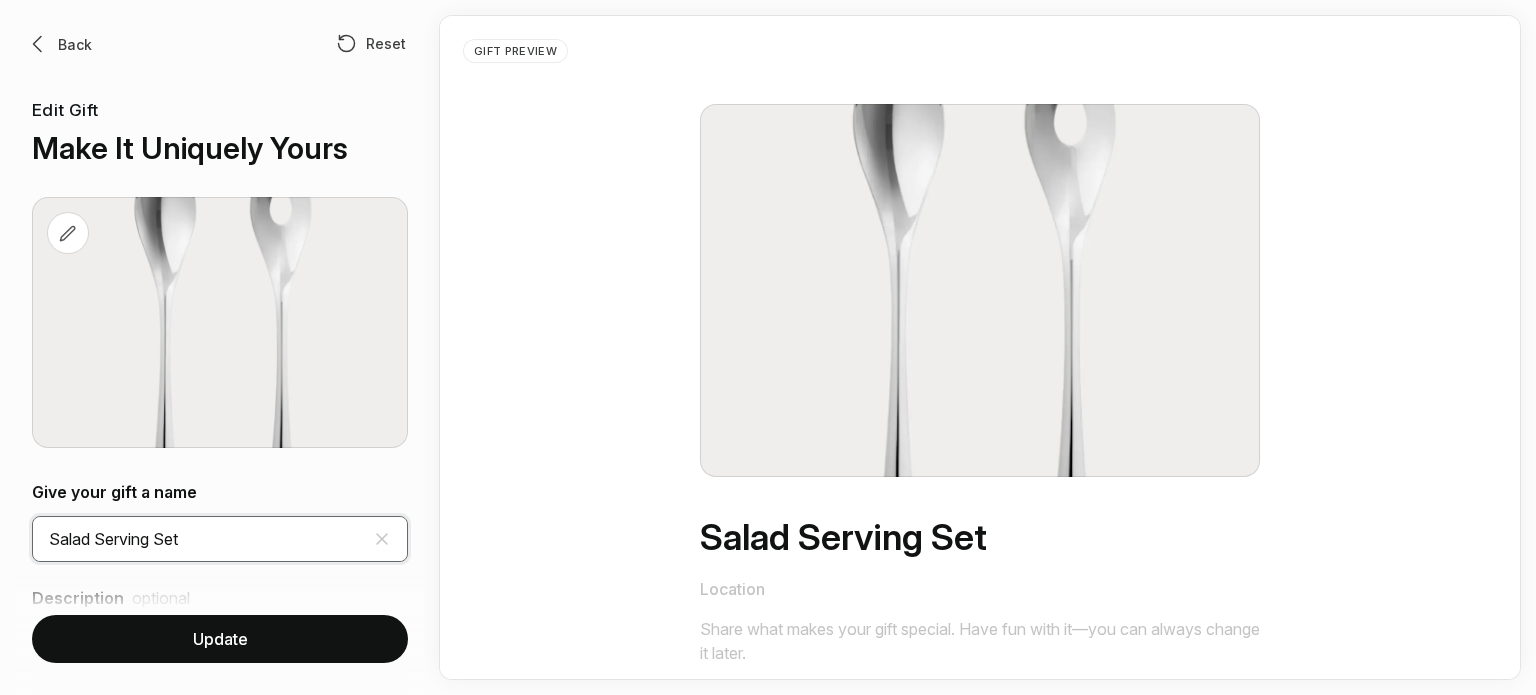 click on "Salad Serving Set" at bounding box center (220, 539) 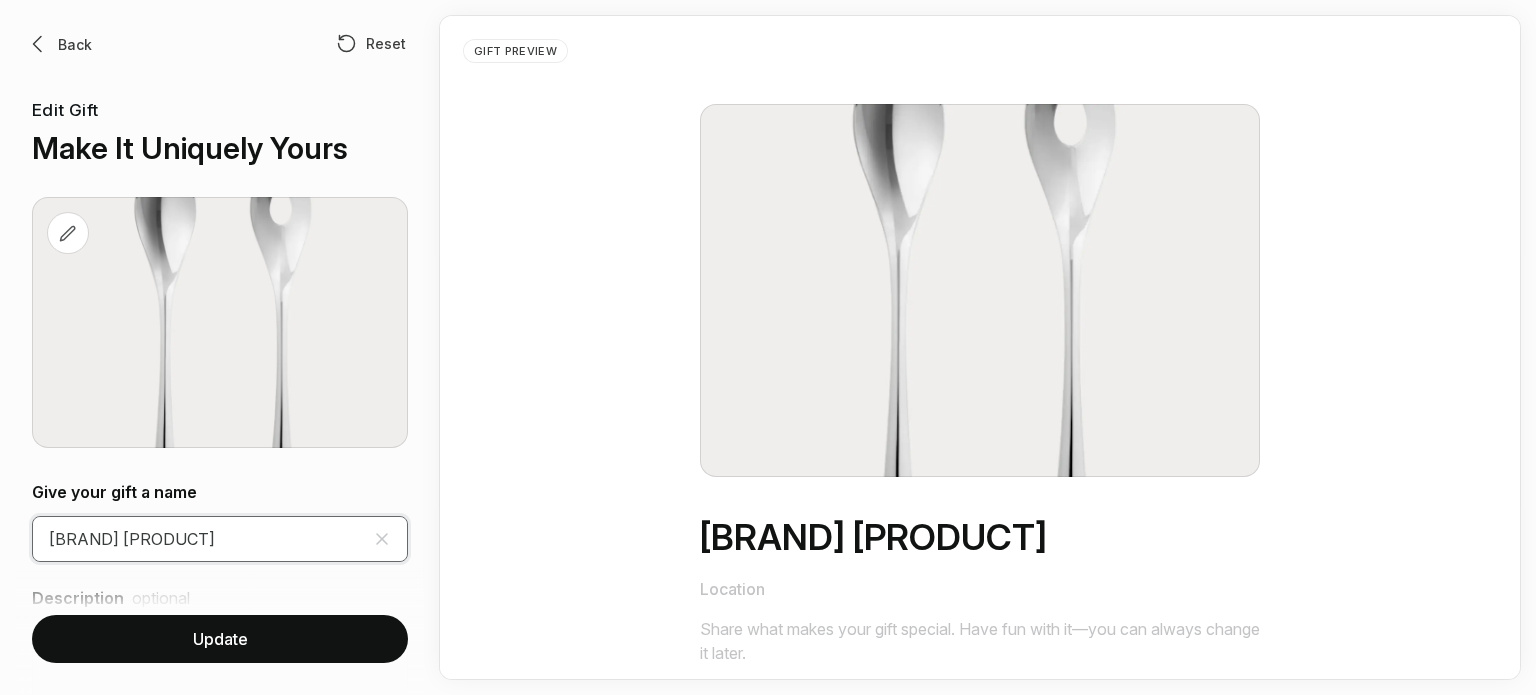 type on "[BRAND] [PRODUCT]" 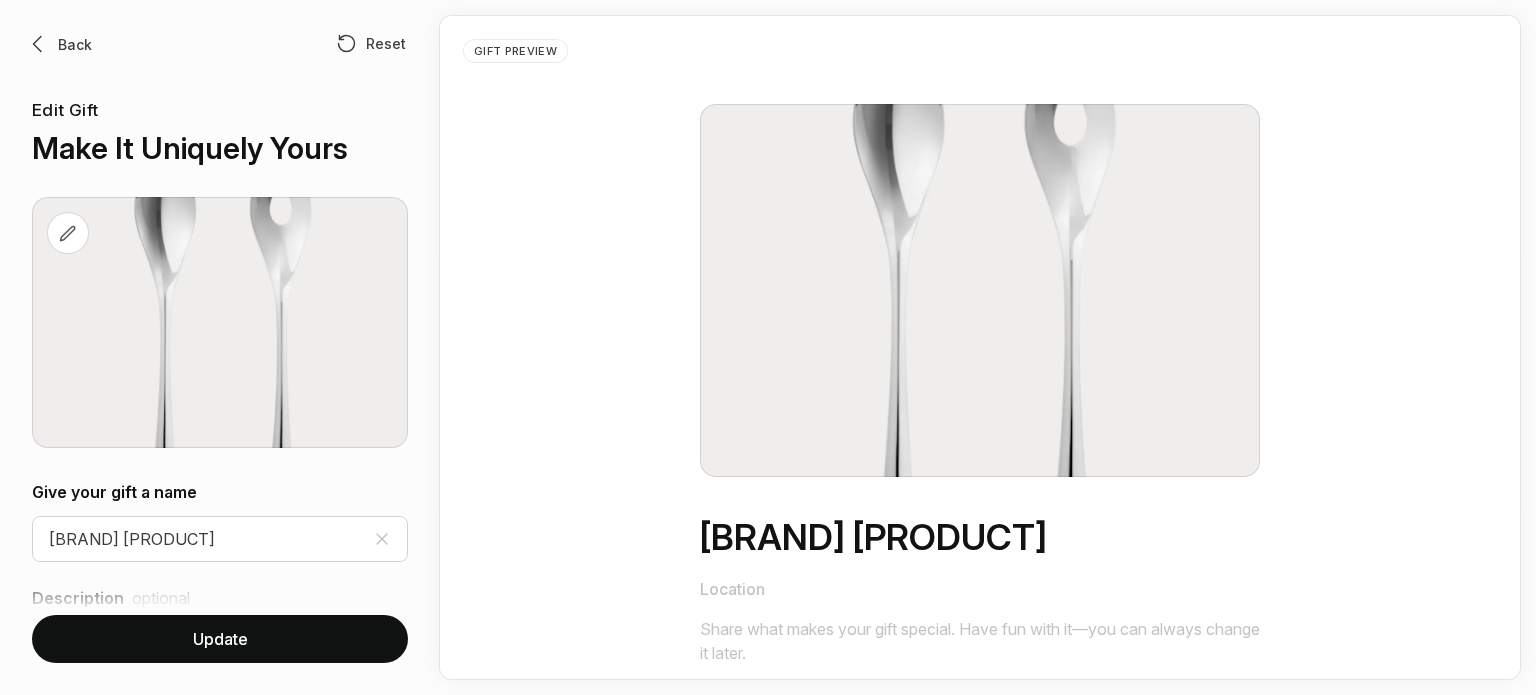 click on "Update" at bounding box center [220, 639] 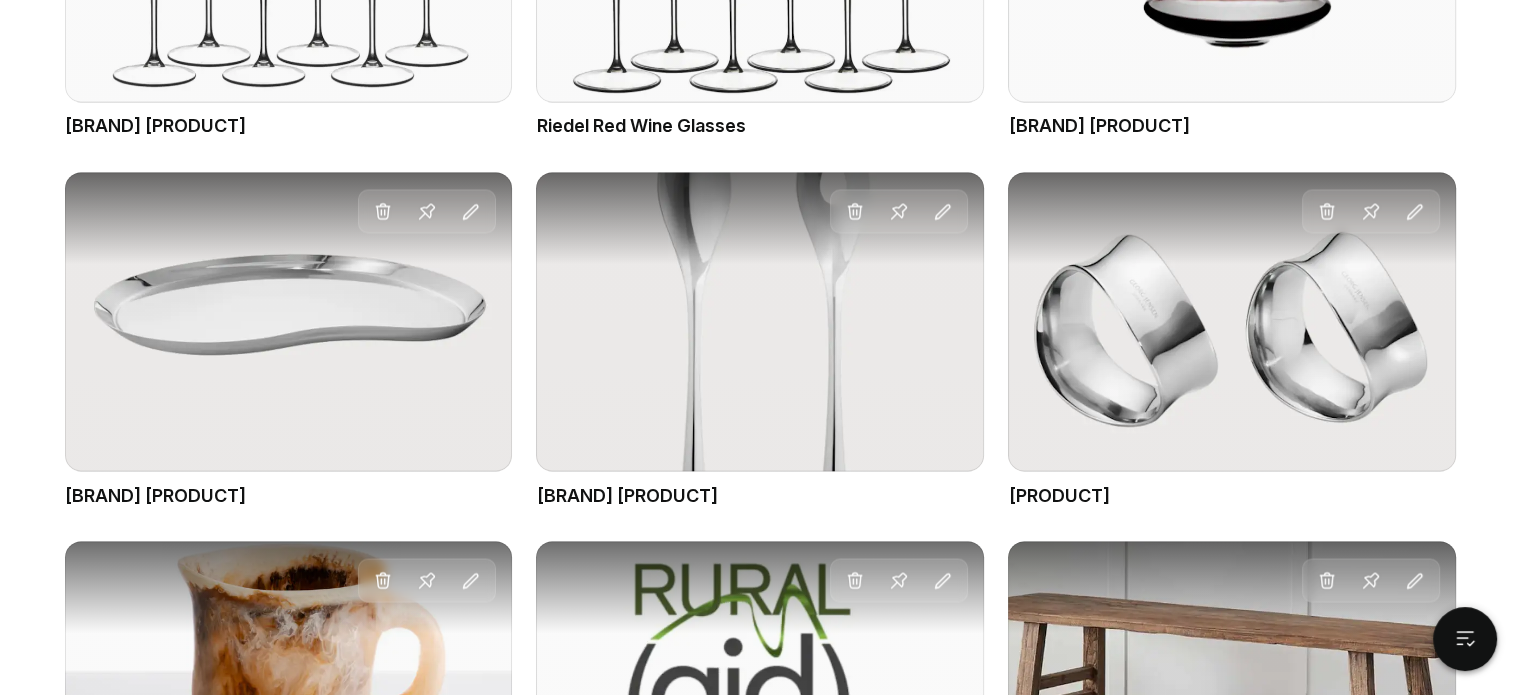 scroll, scrollTop: 3324, scrollLeft: 0, axis: vertical 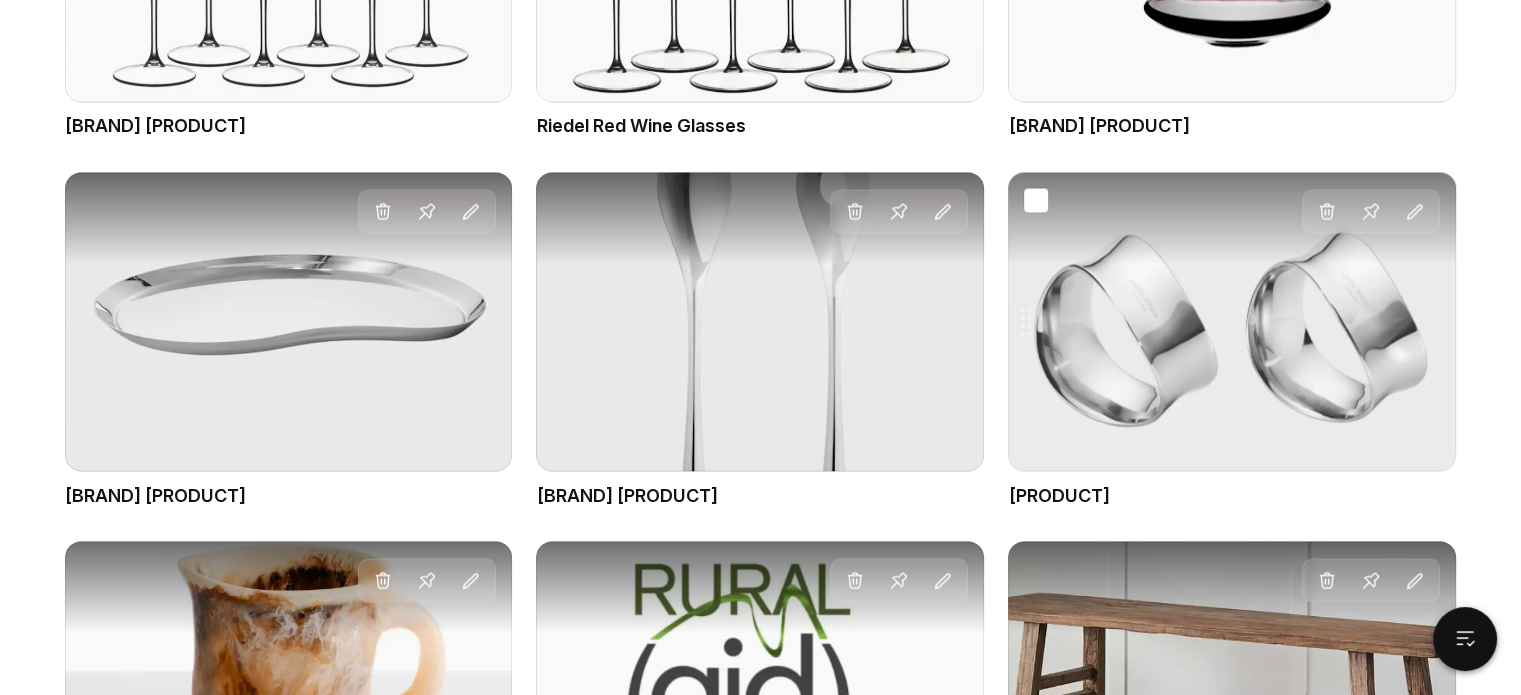click on "Drag gift
Delete
Pin
Edit" at bounding box center (1232, 321) 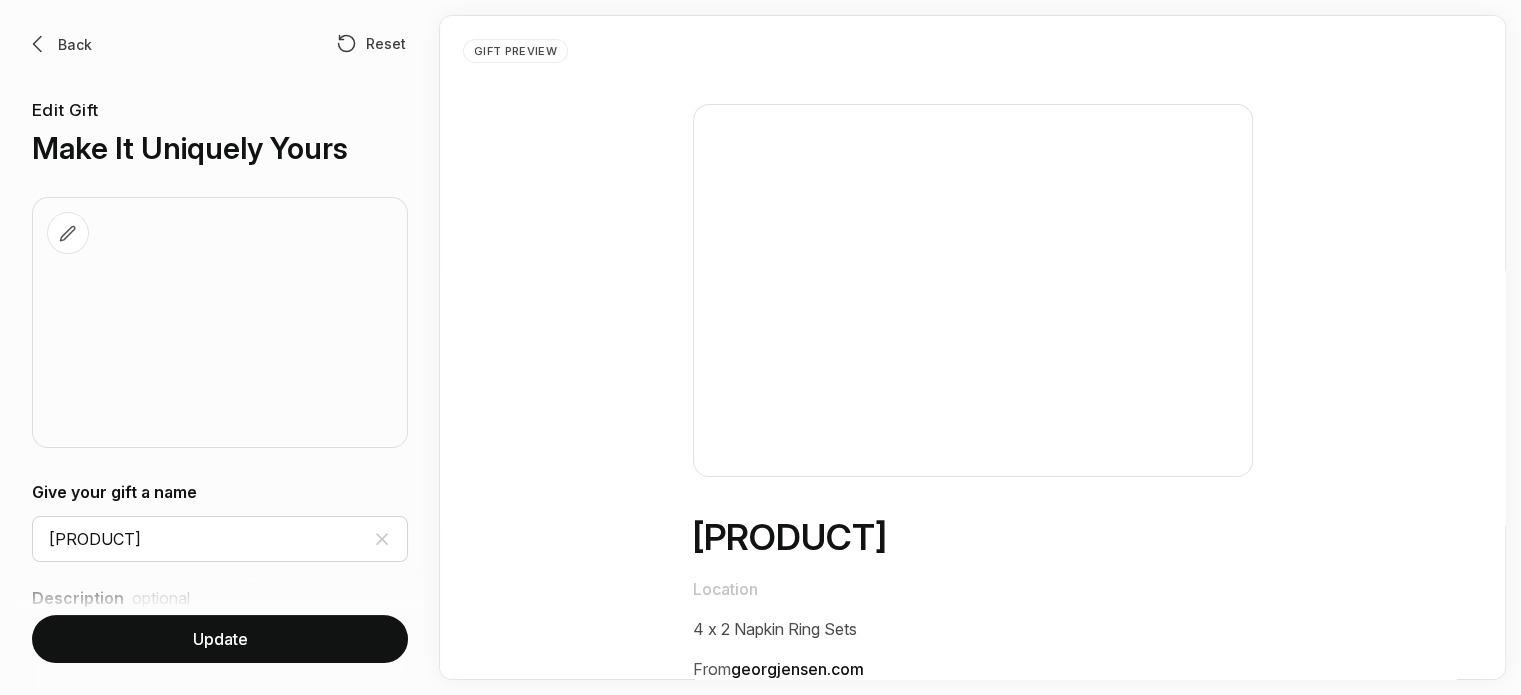 scroll, scrollTop: 0, scrollLeft: 0, axis: both 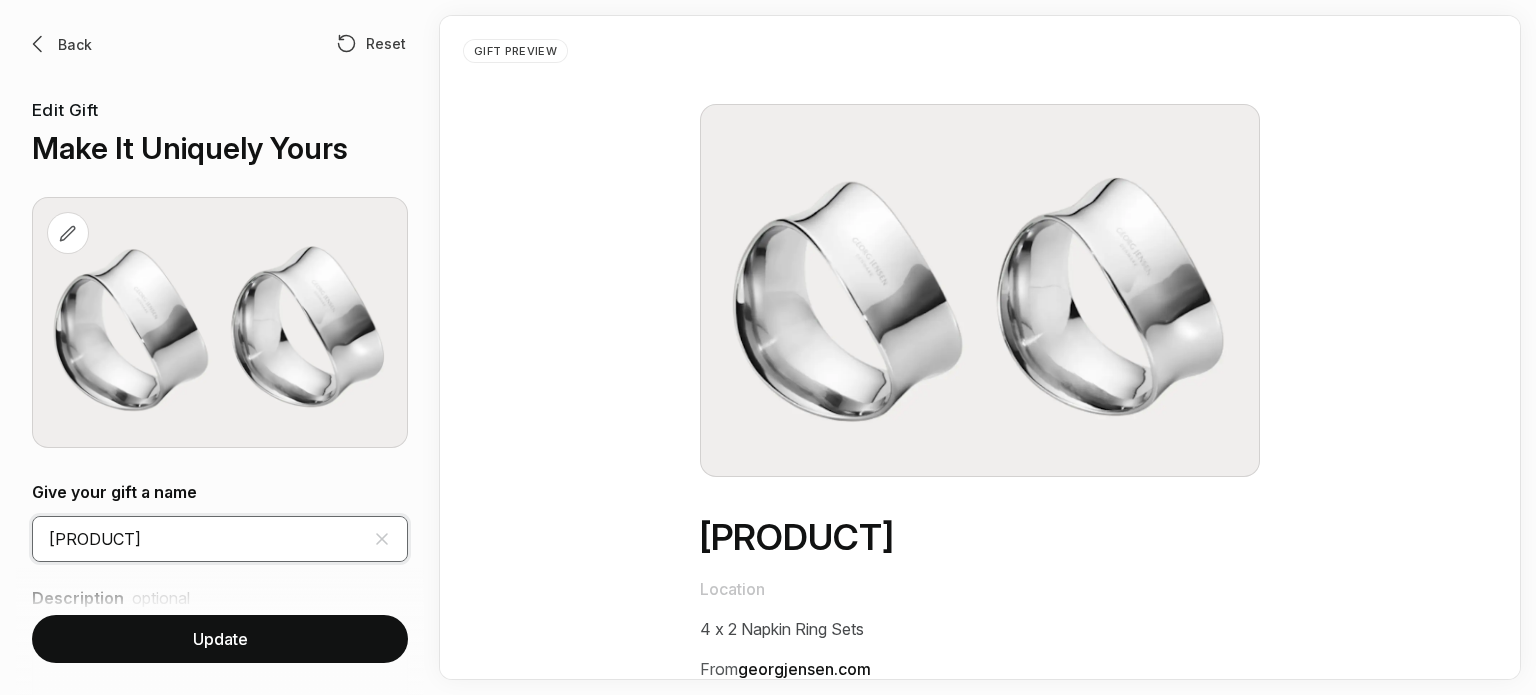 click on "[PRODUCT]" at bounding box center [220, 539] 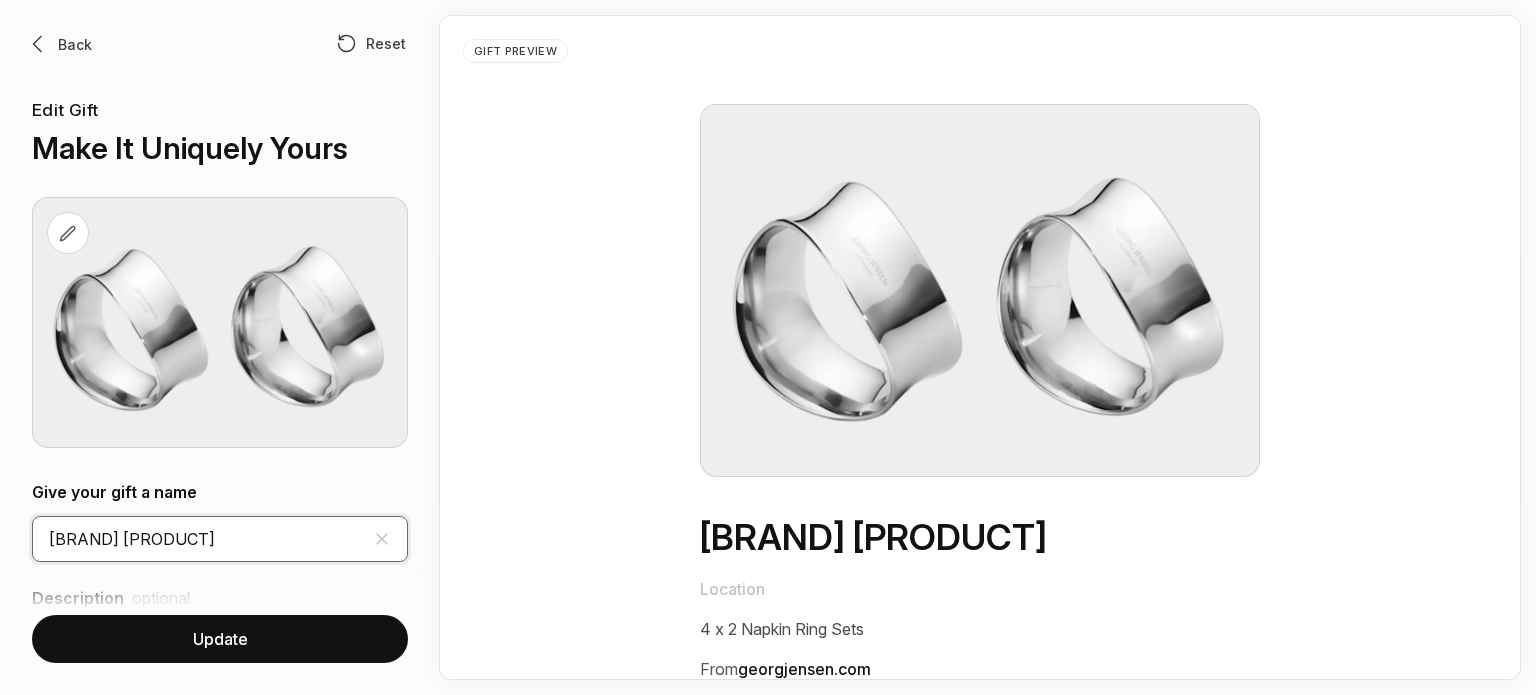 type on "[BRAND] [PRODUCT]" 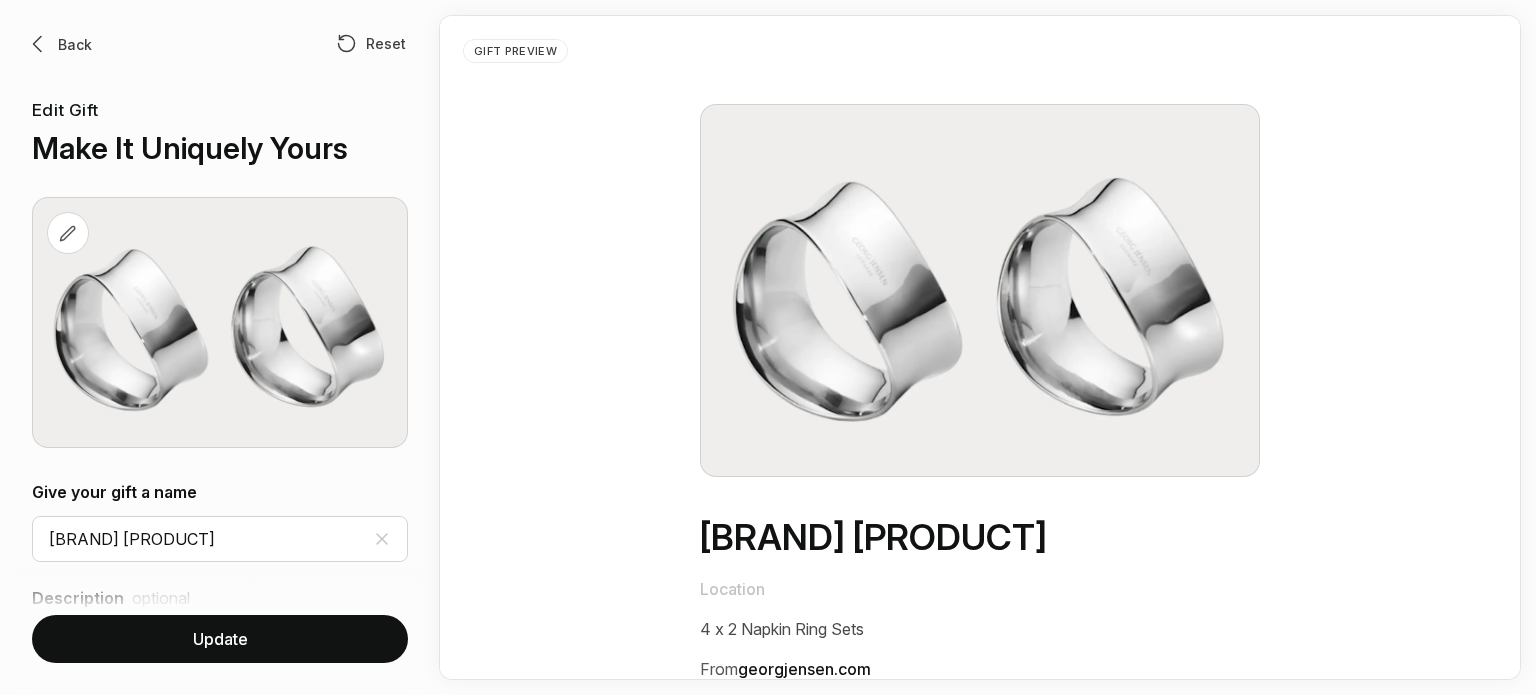 click on "Update" at bounding box center [220, 639] 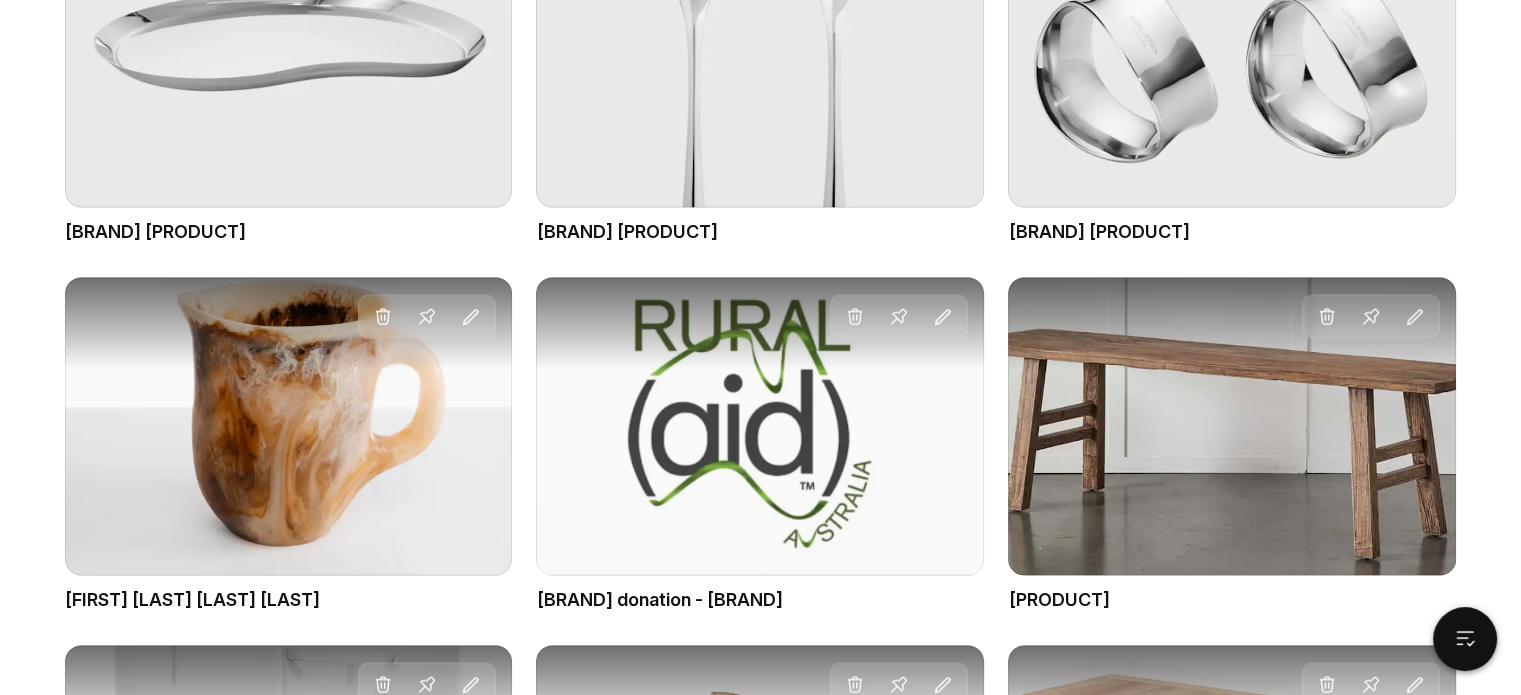 scroll, scrollTop: 3588, scrollLeft: 0, axis: vertical 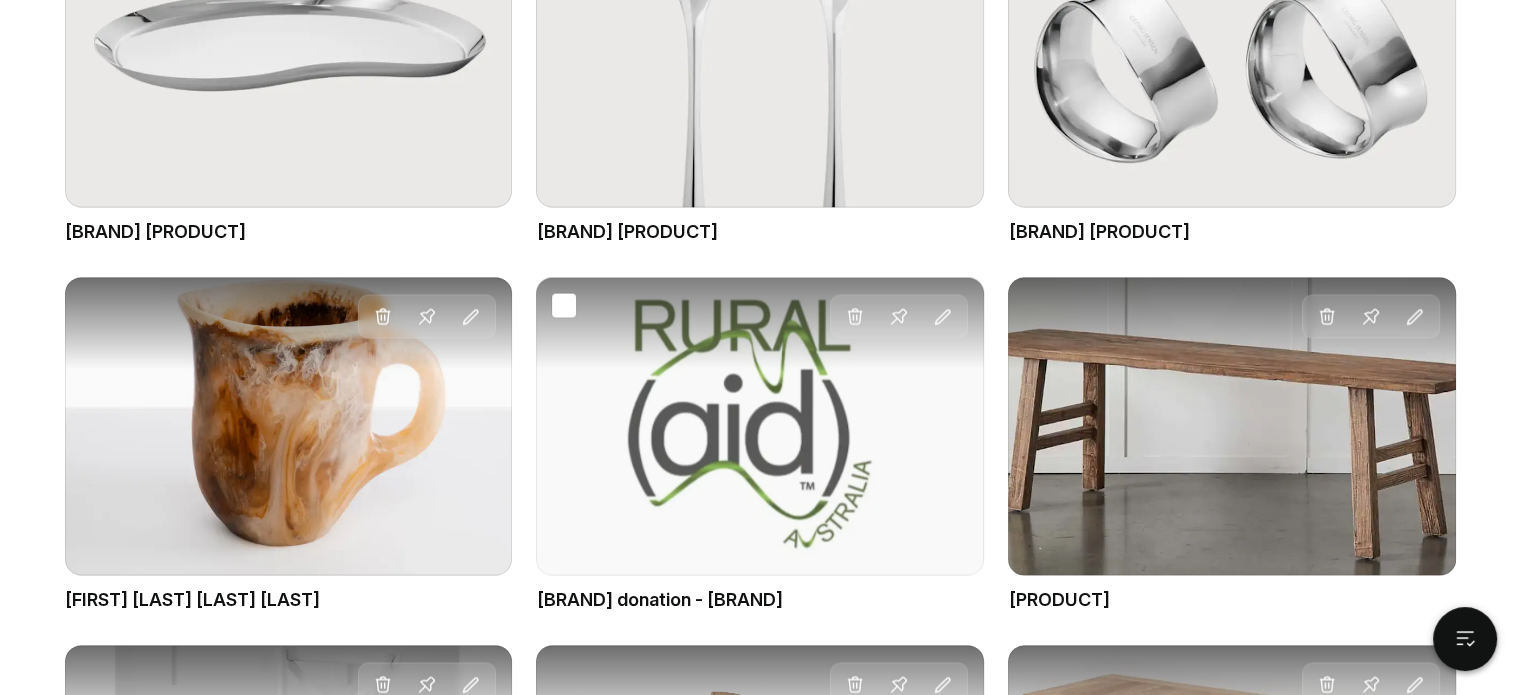 click on "Drag gift
Delete
Pin
Edit" at bounding box center [760, 426] 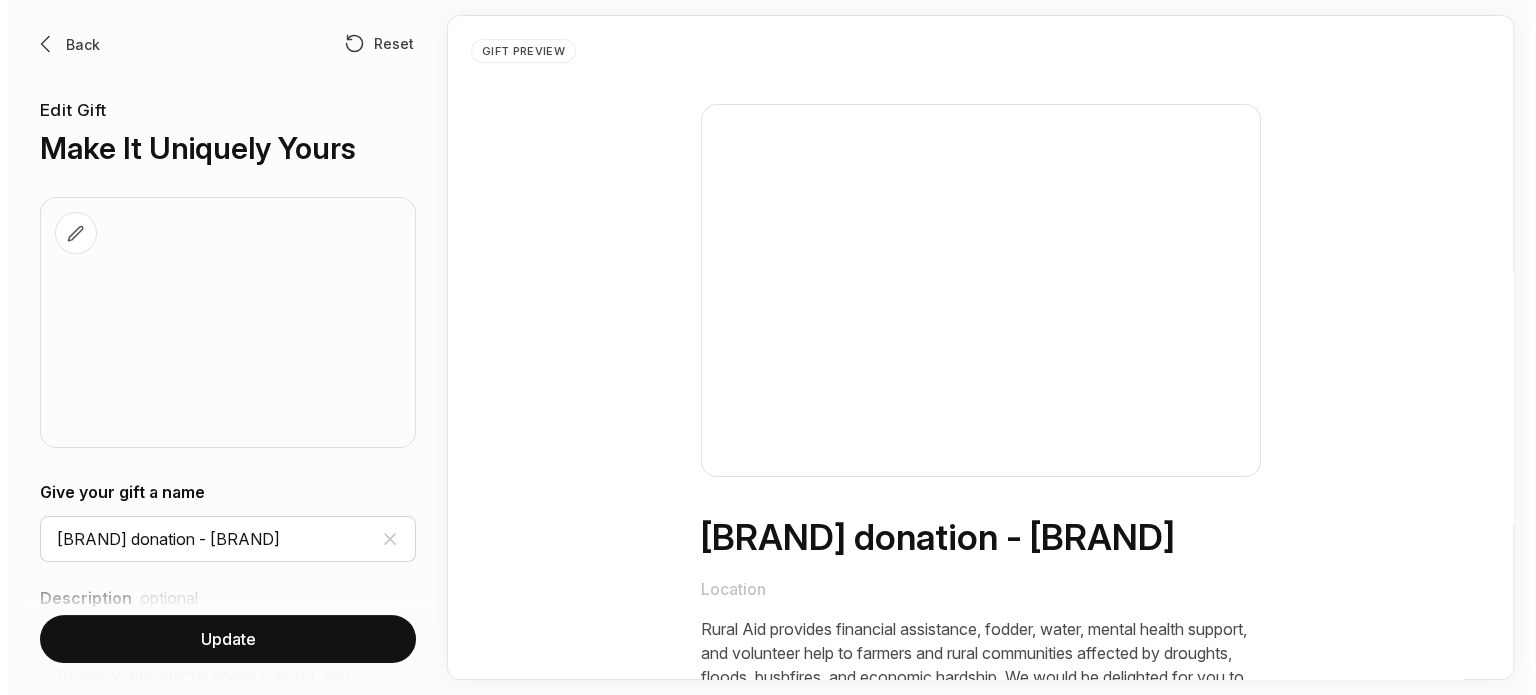 scroll, scrollTop: 0, scrollLeft: 0, axis: both 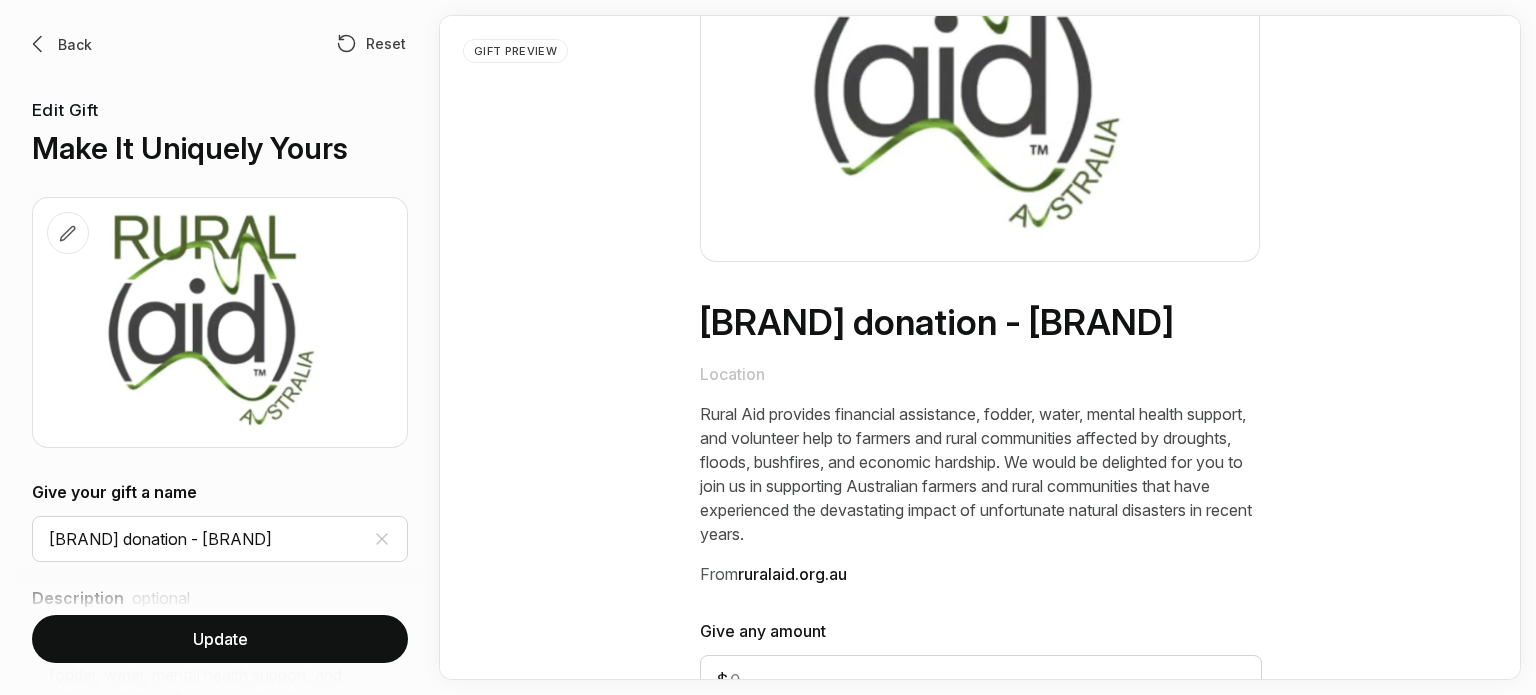 click on "Update" at bounding box center (220, 639) 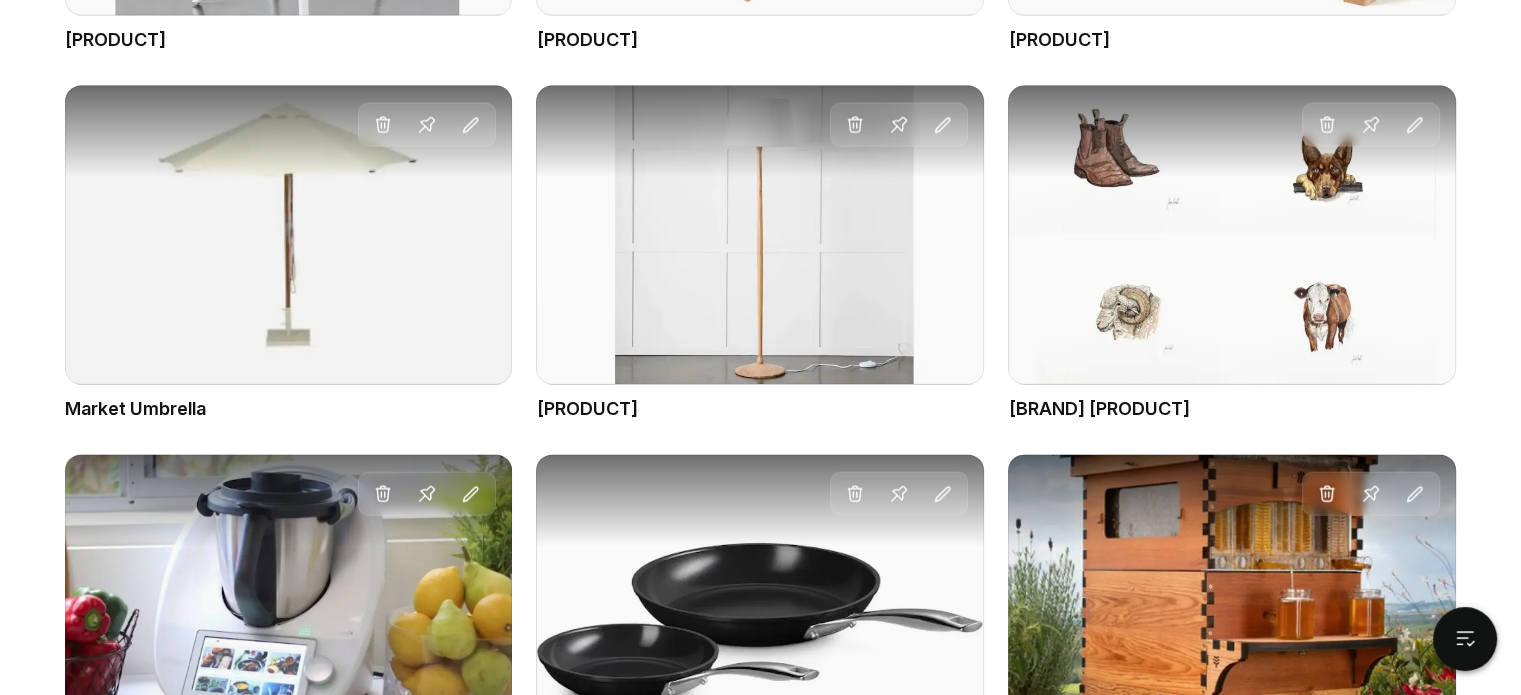 scroll, scrollTop: 4514, scrollLeft: 0, axis: vertical 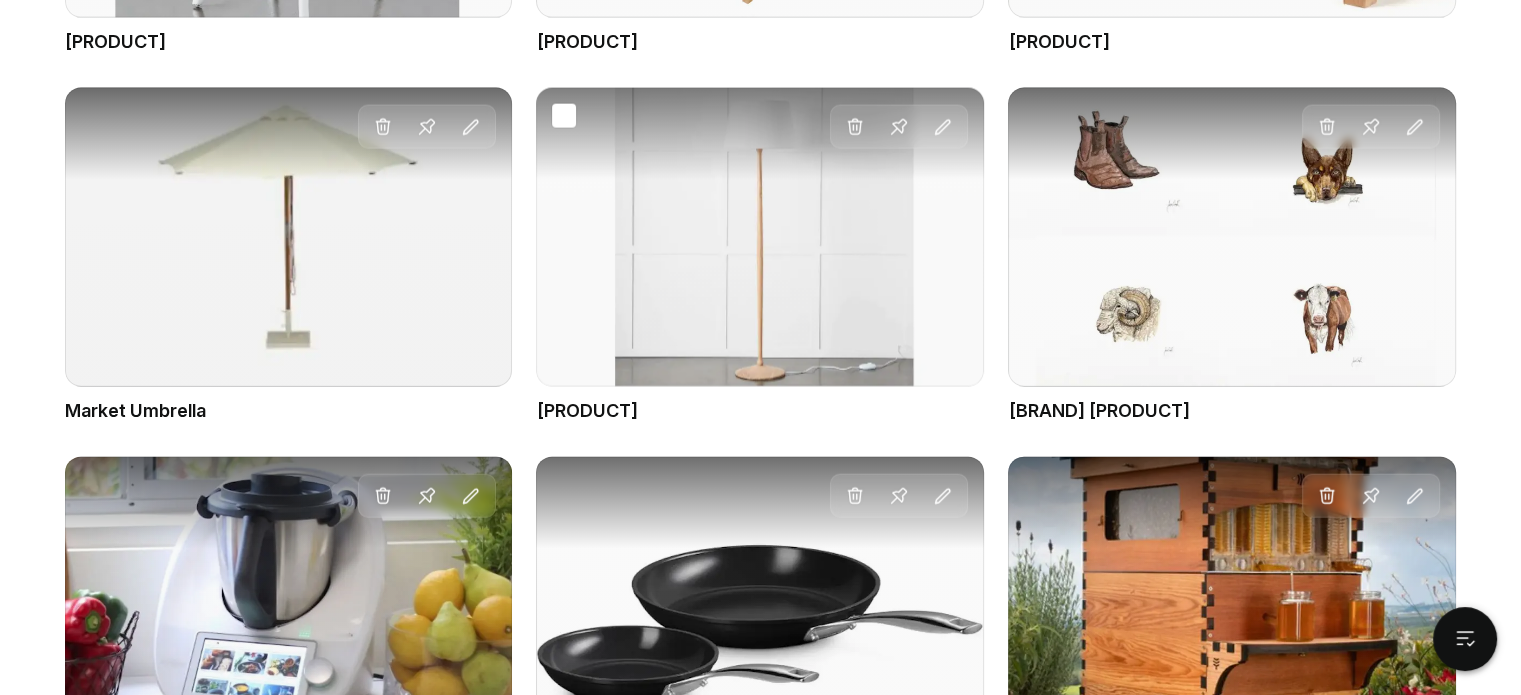 click on "Drag gift
Delete
Pin
Edit" at bounding box center [760, 237] 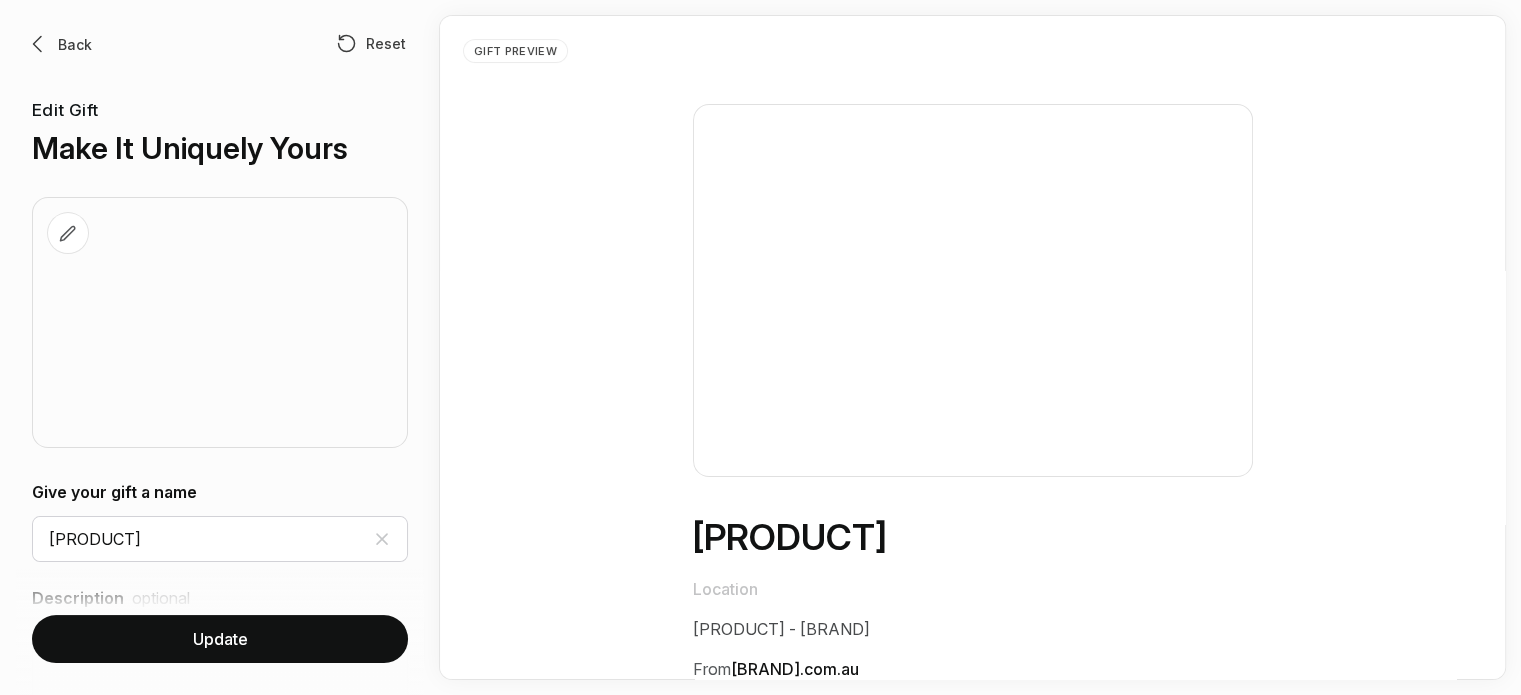 scroll, scrollTop: 0, scrollLeft: 0, axis: both 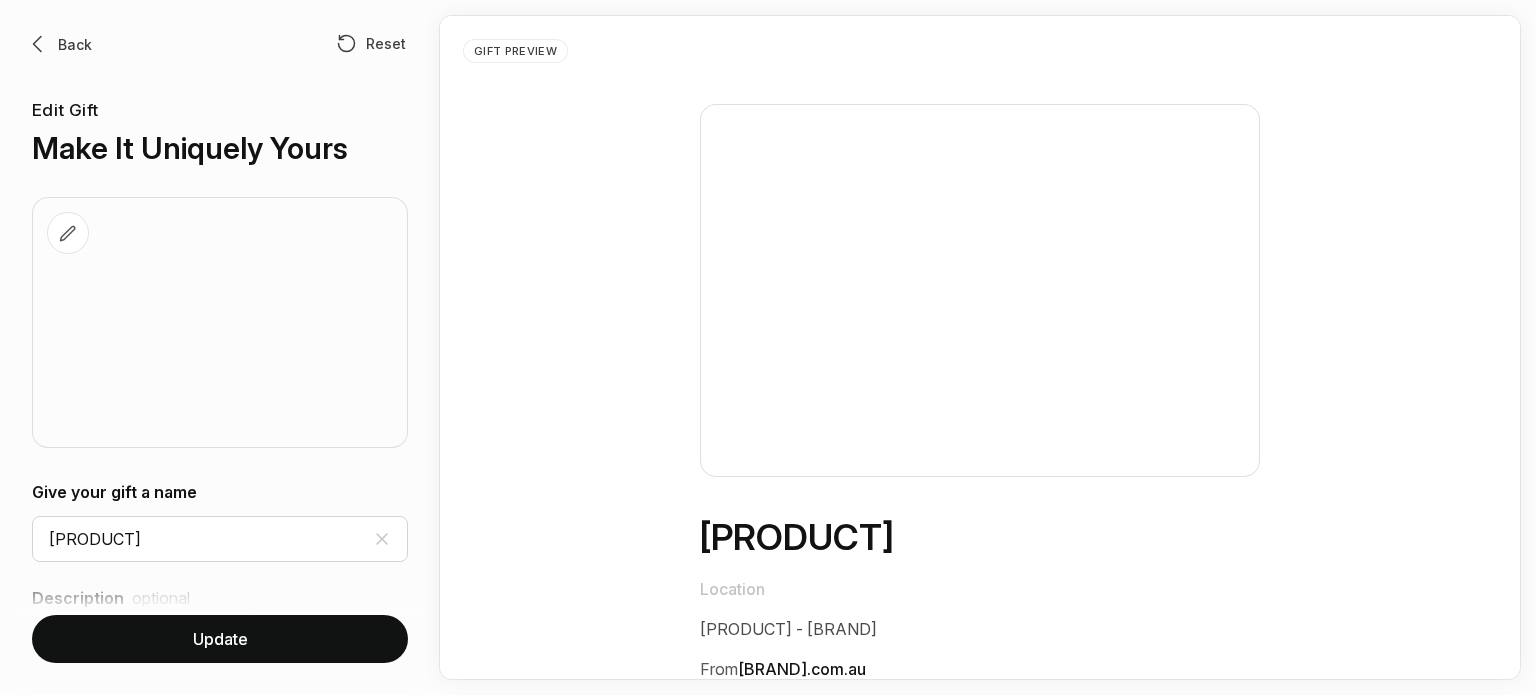 click at bounding box center (38, 44) 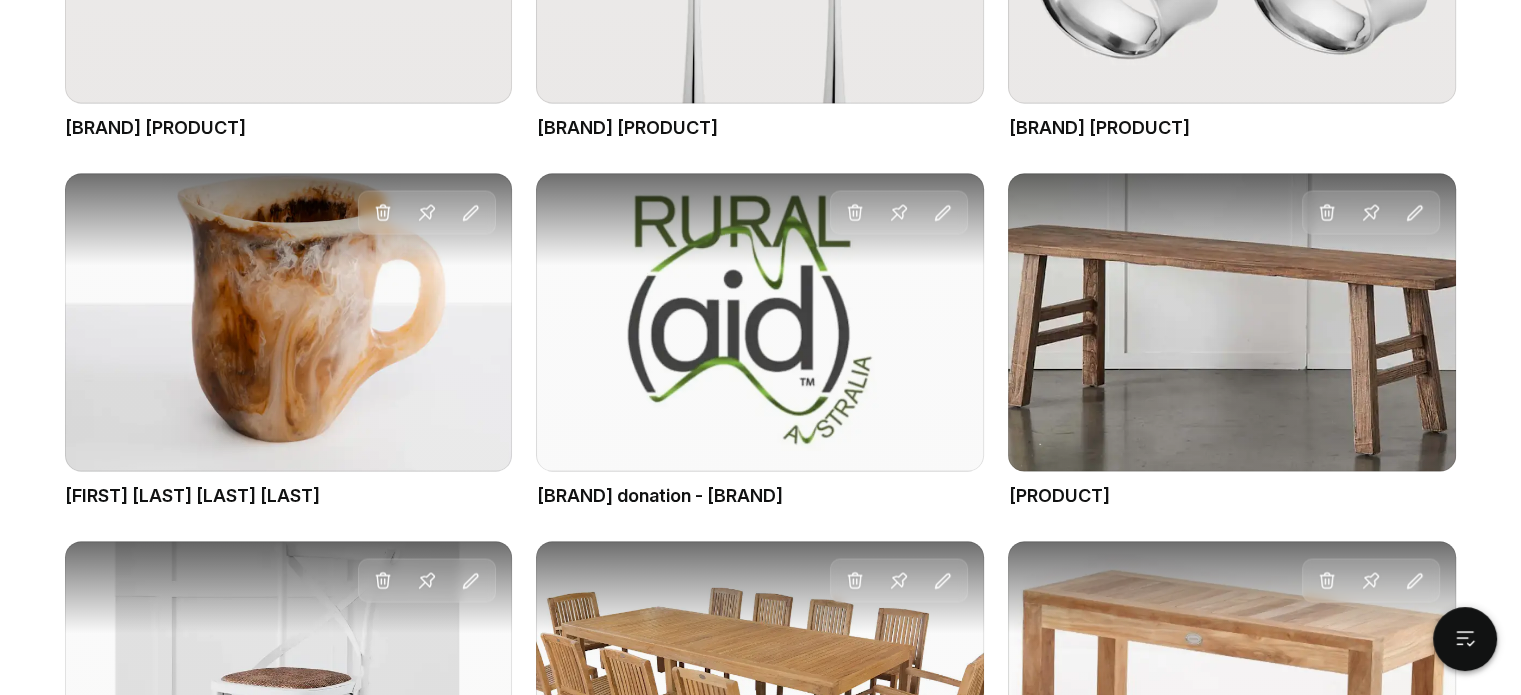scroll, scrollTop: 3958, scrollLeft: 0, axis: vertical 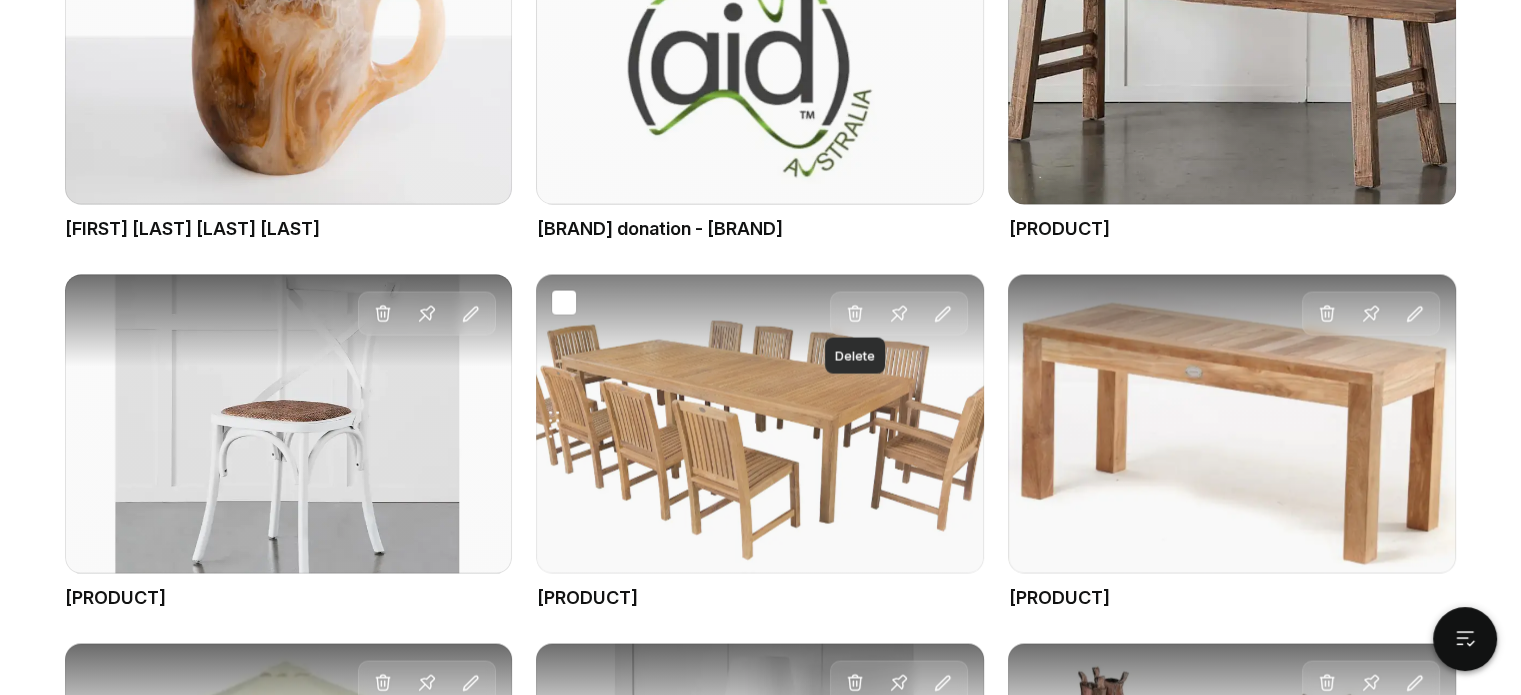 click at bounding box center [855, 314] 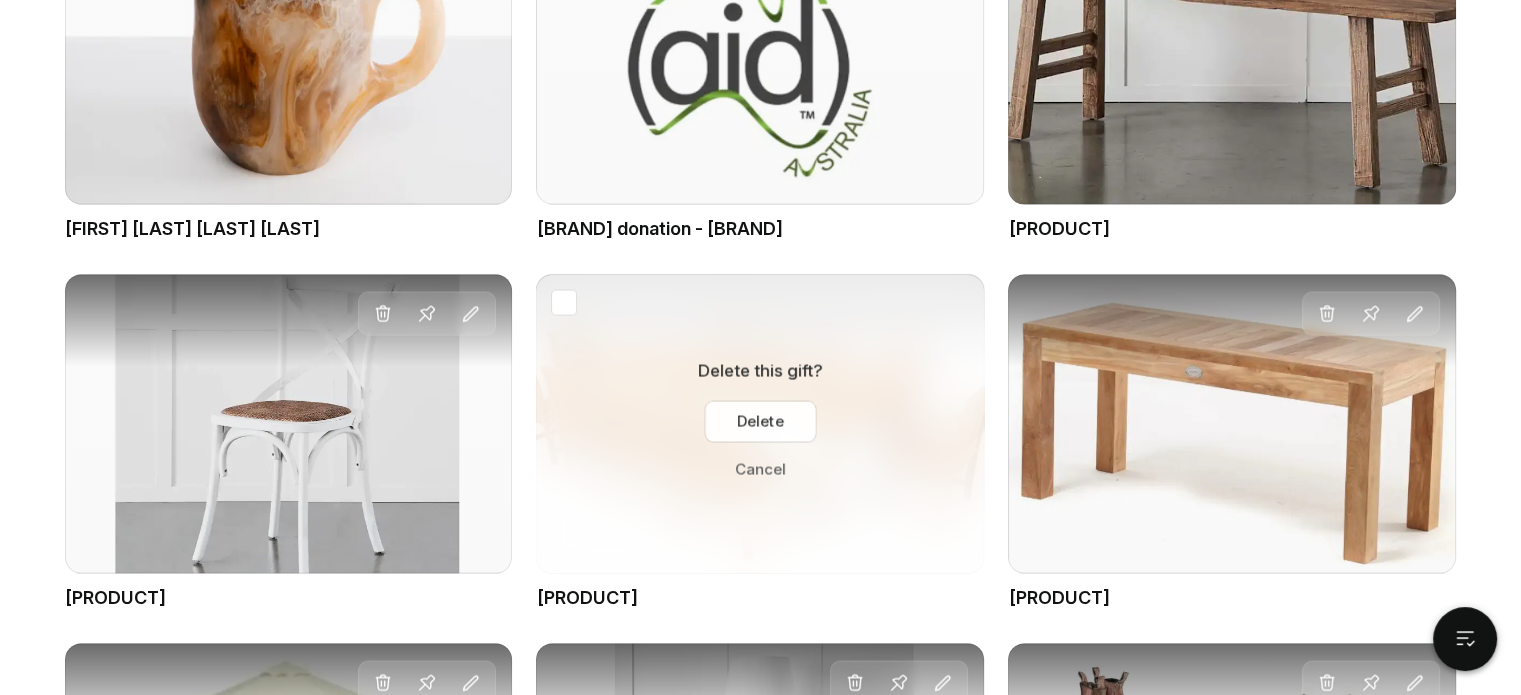 click on "Delete" at bounding box center [760, 422] 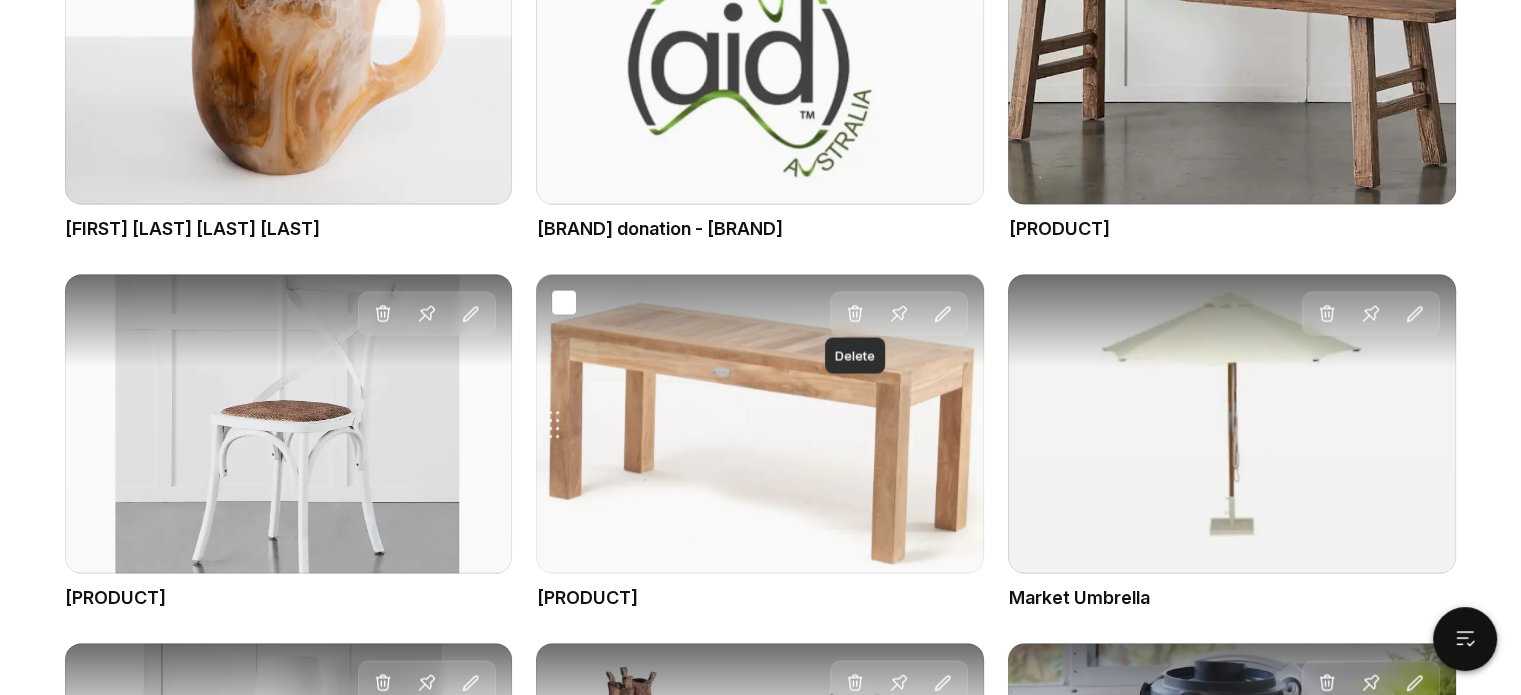 click on "Delete" at bounding box center (855, 314) 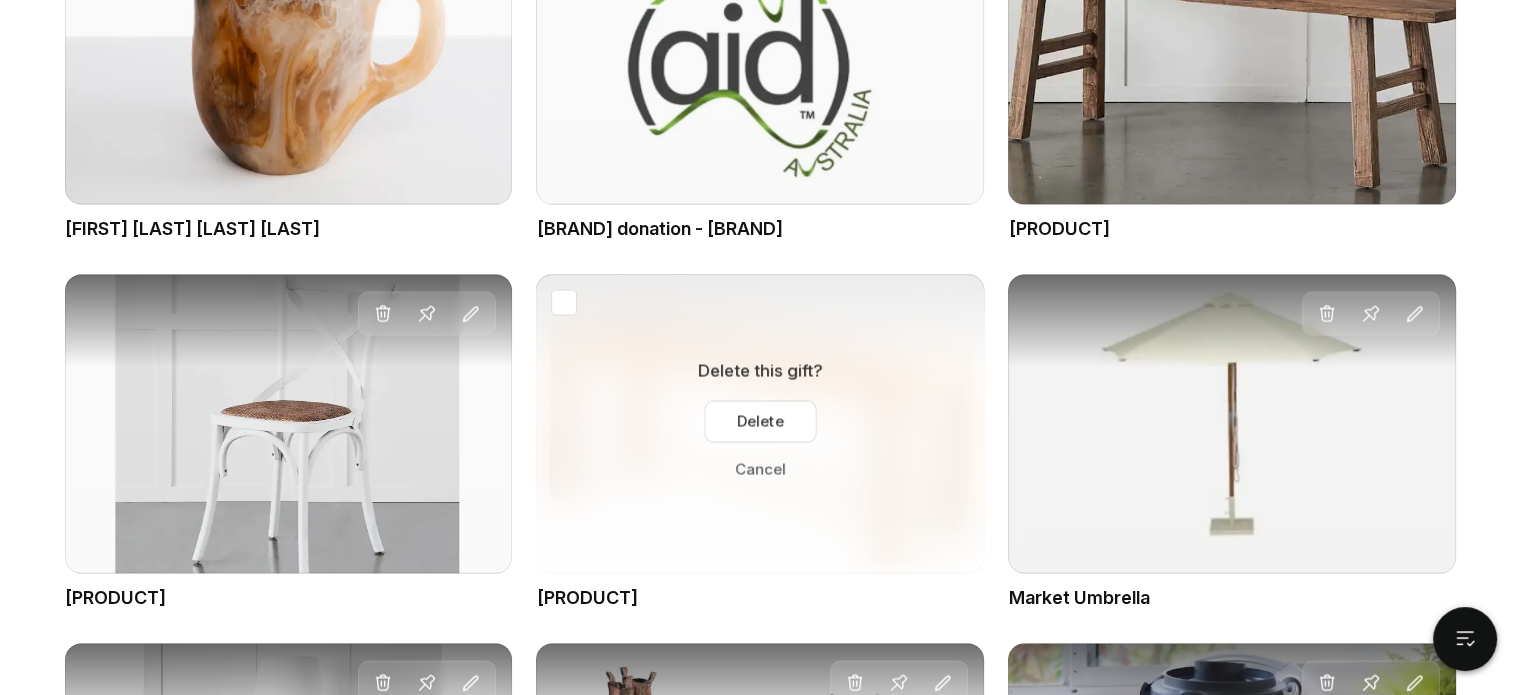 click on "Delete" at bounding box center [760, 422] 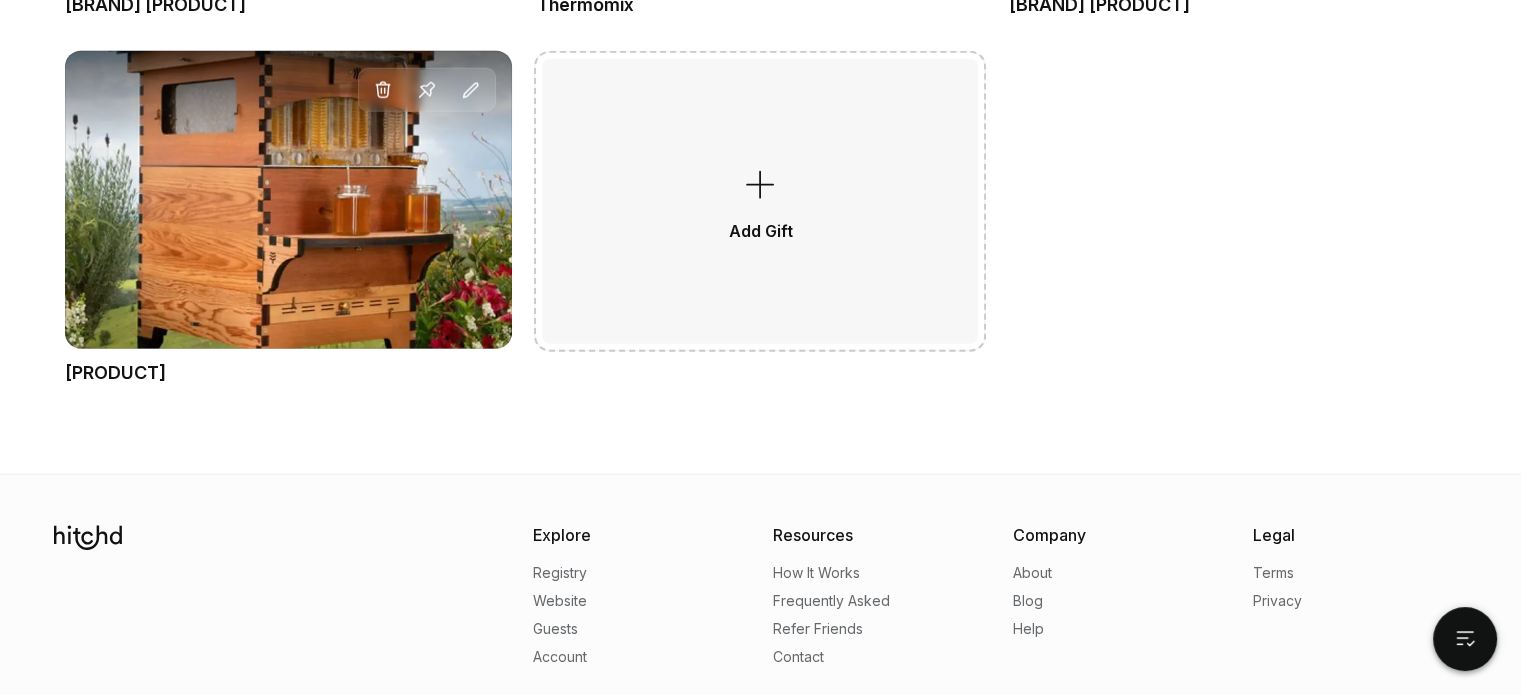 scroll, scrollTop: 5025, scrollLeft: 0, axis: vertical 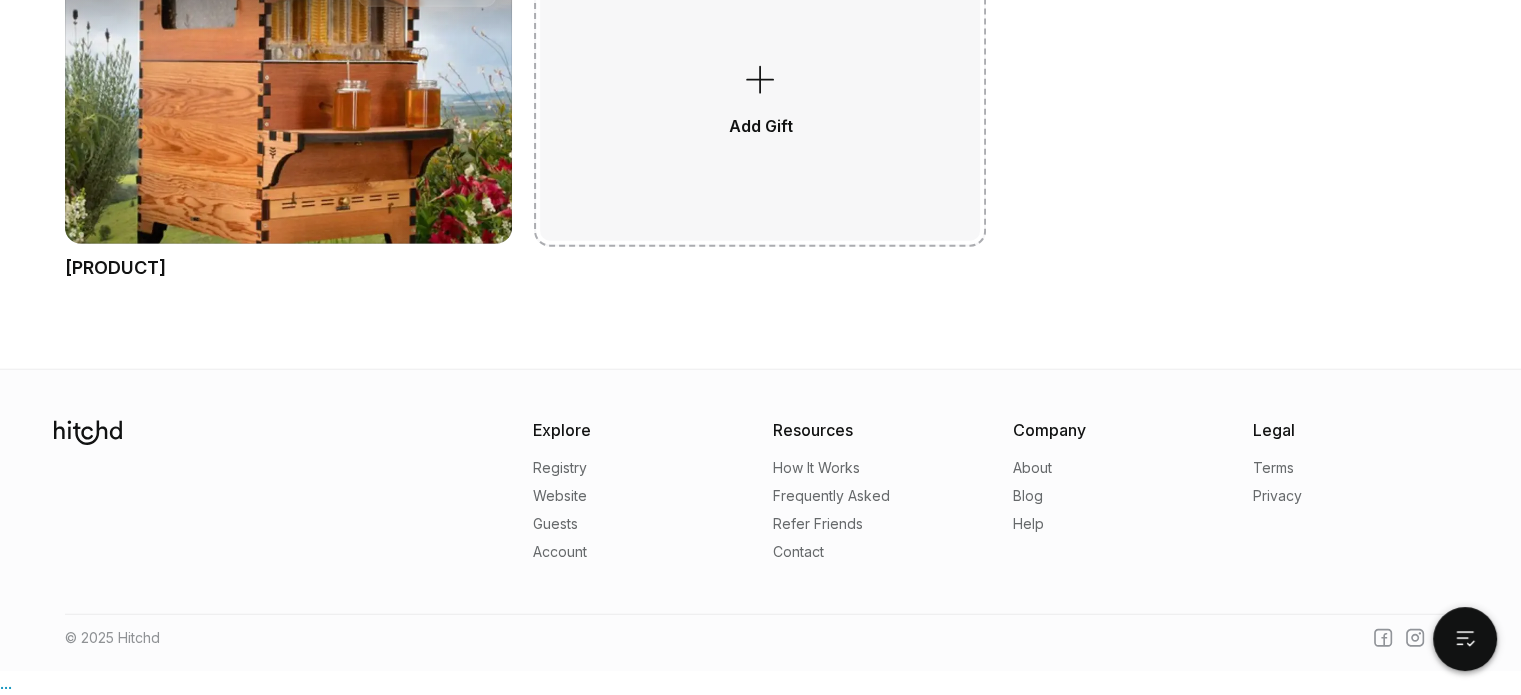 click on "Add Gift" at bounding box center (760, 96) 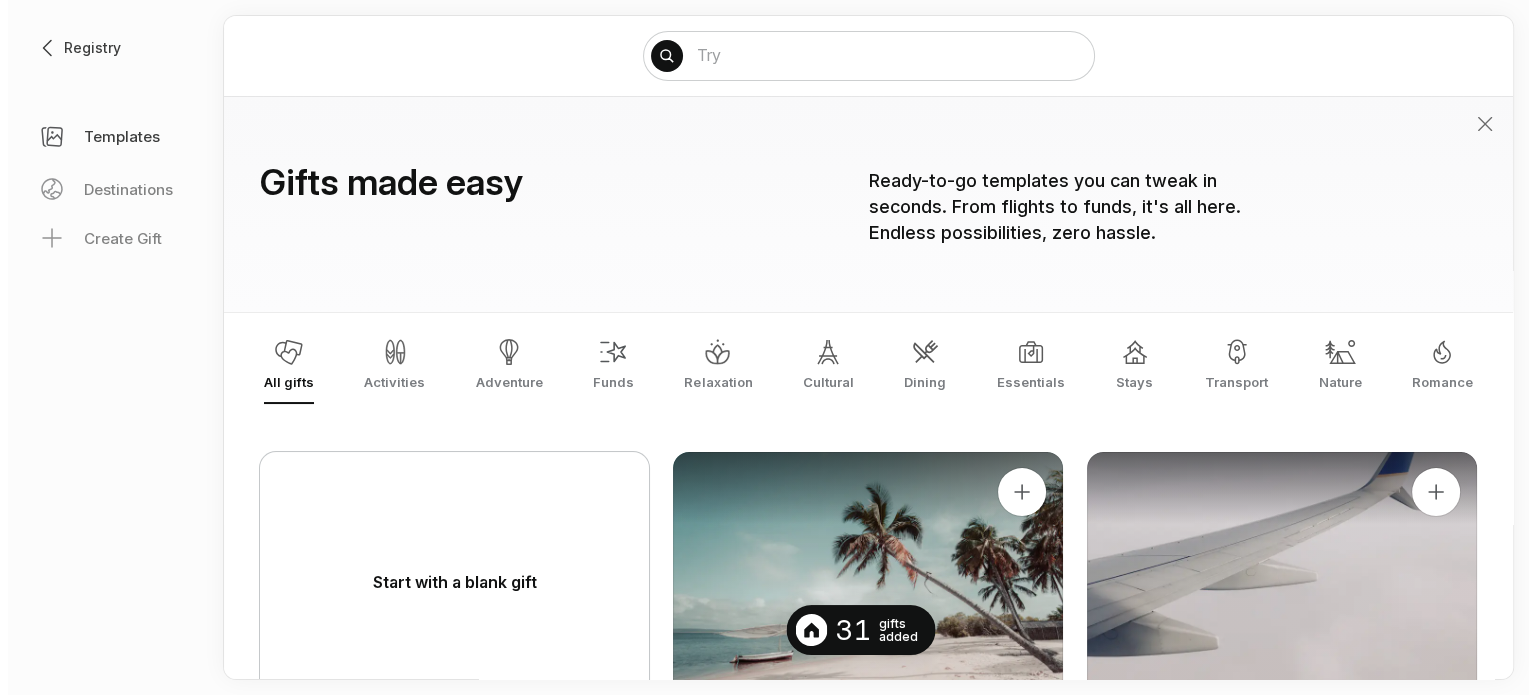 scroll, scrollTop: 0, scrollLeft: 0, axis: both 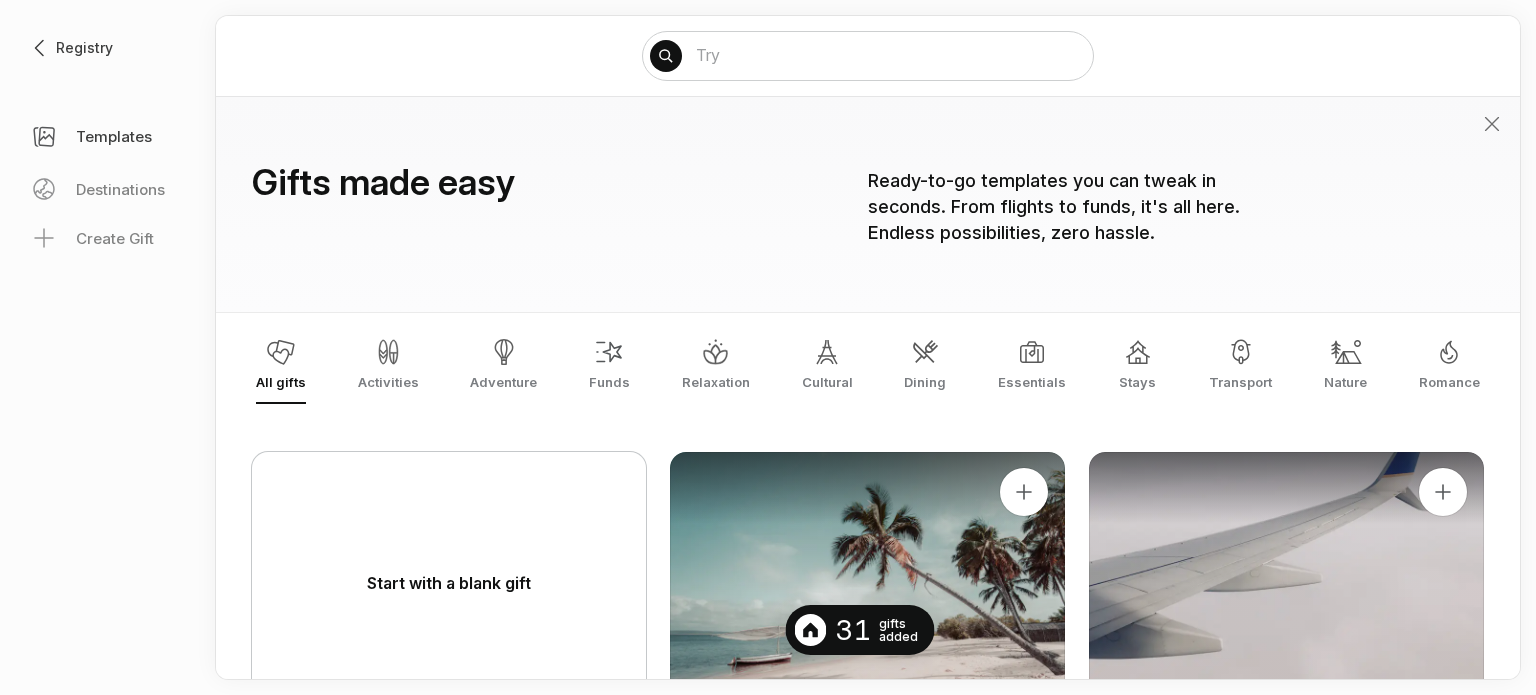 click on "Start with a blank gift
Add to registry
Honeymoon Fund" at bounding box center [868, 12968] 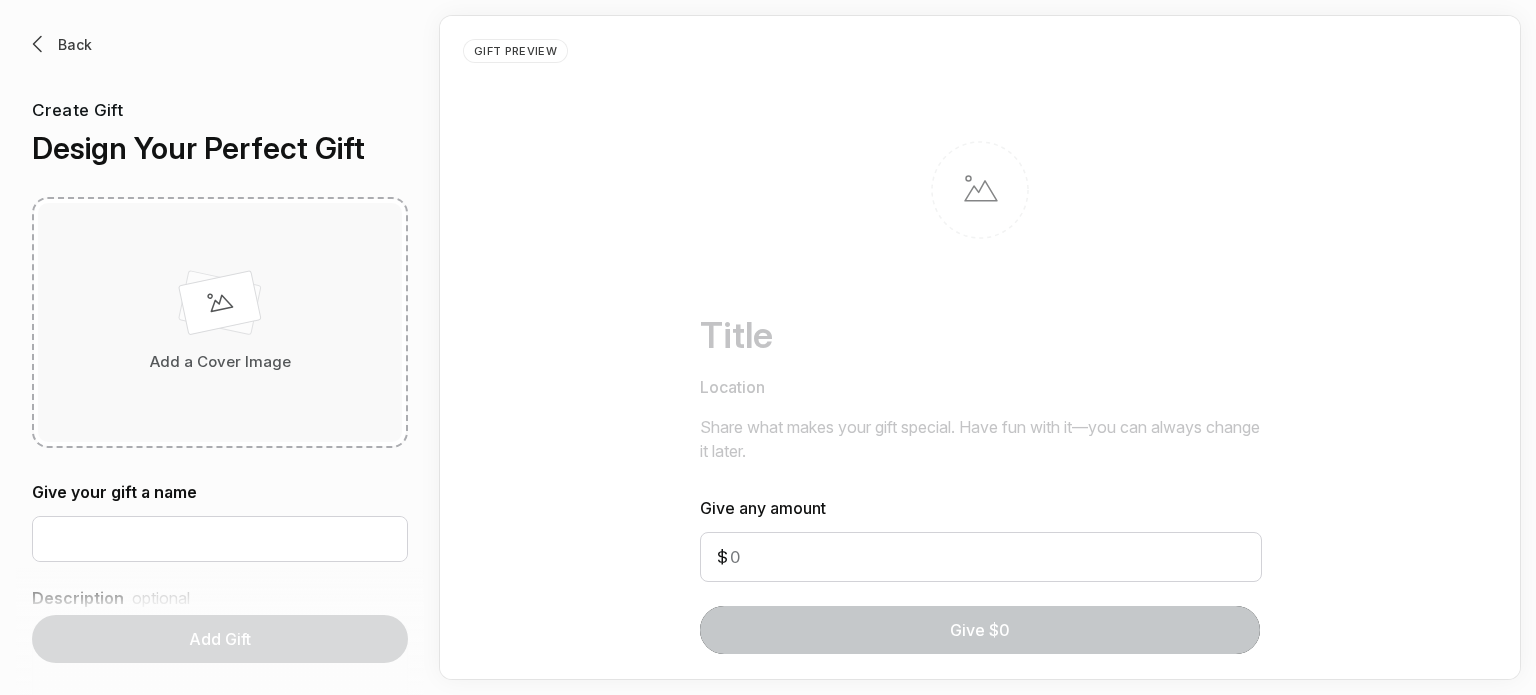 click on "Add a Cover Image" at bounding box center (220, 322) 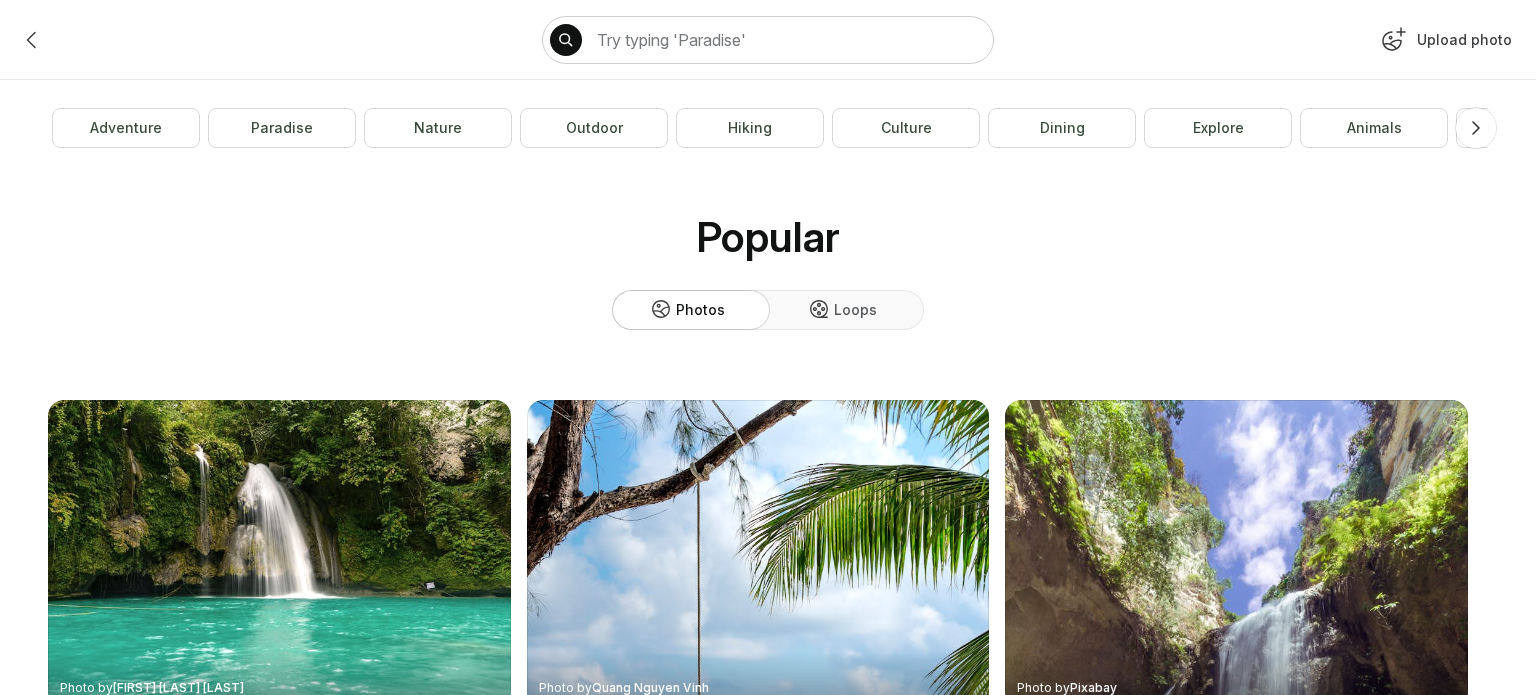 click on "Upload photo" at bounding box center [1444, 44] 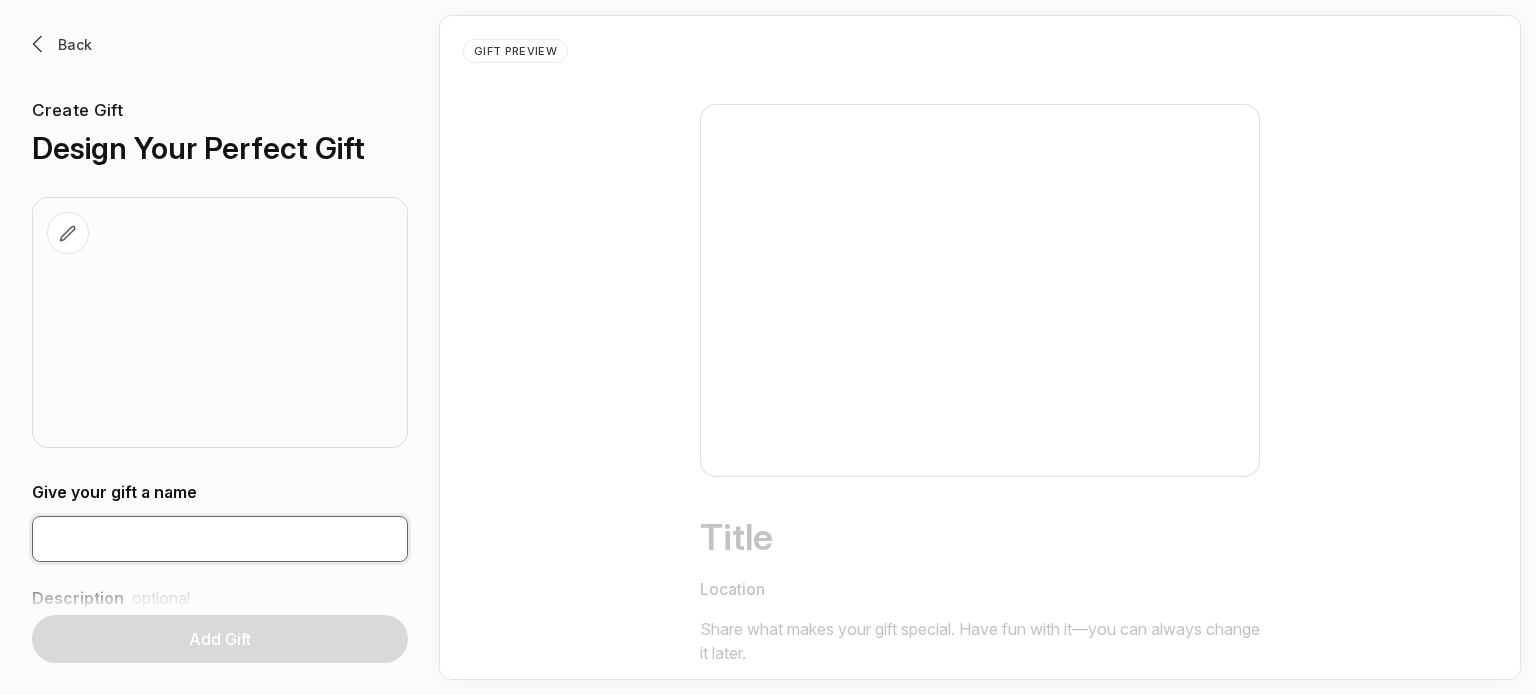 click at bounding box center [220, 539] 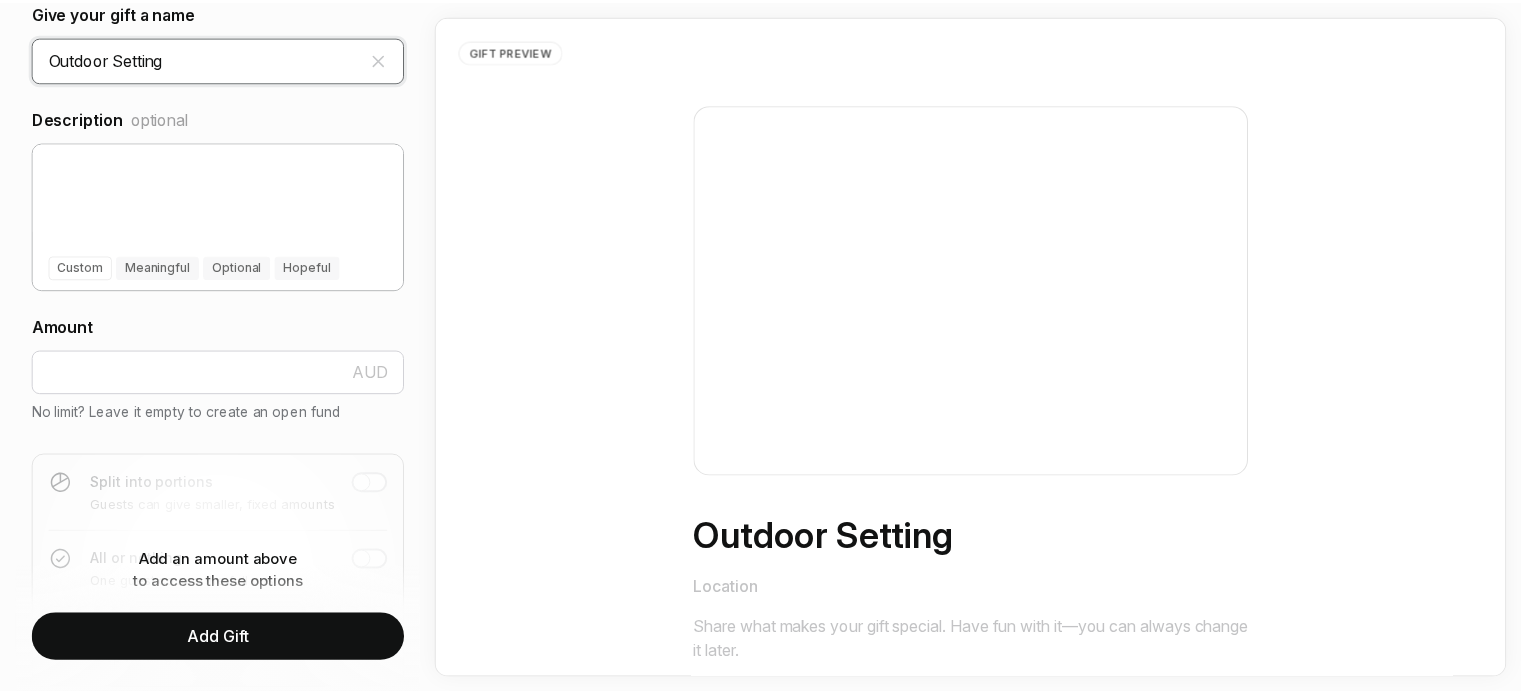 scroll, scrollTop: 487, scrollLeft: 0, axis: vertical 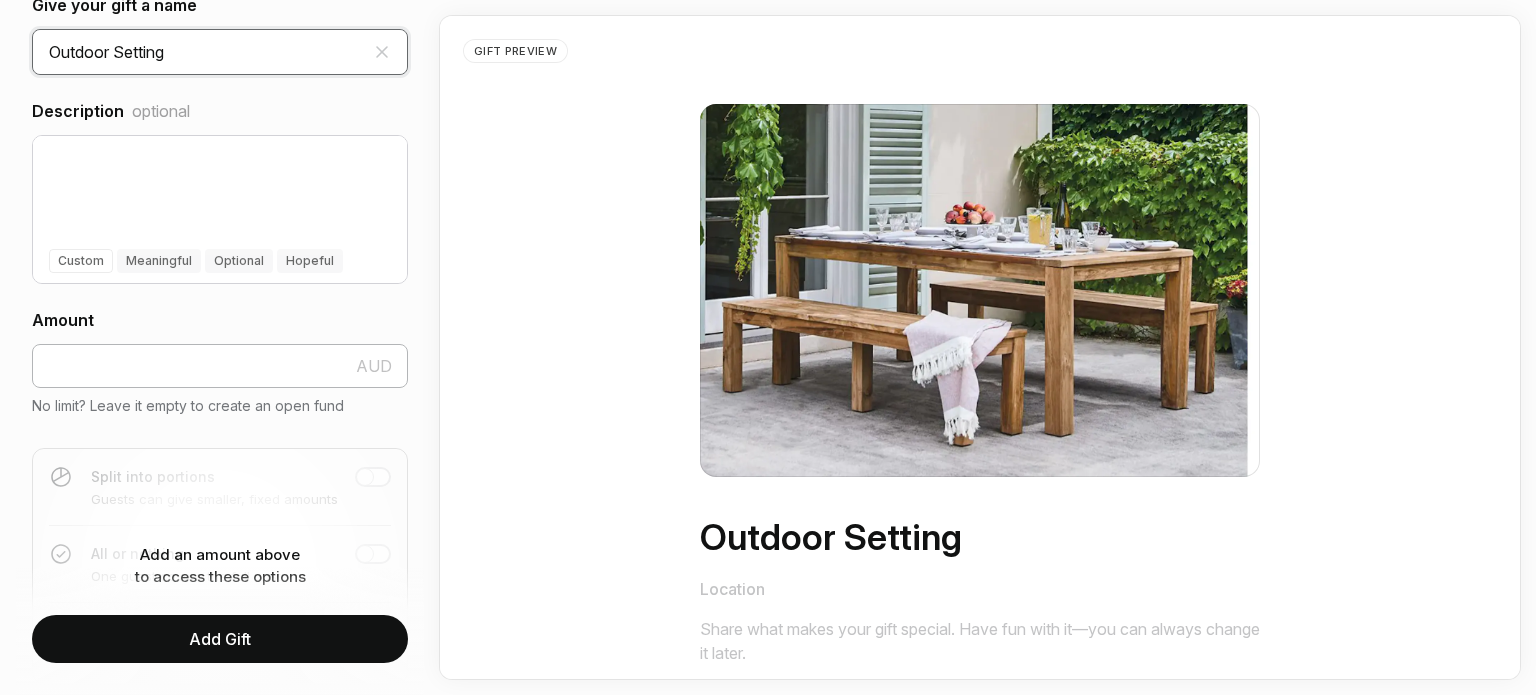 type on "Outdoor Setting" 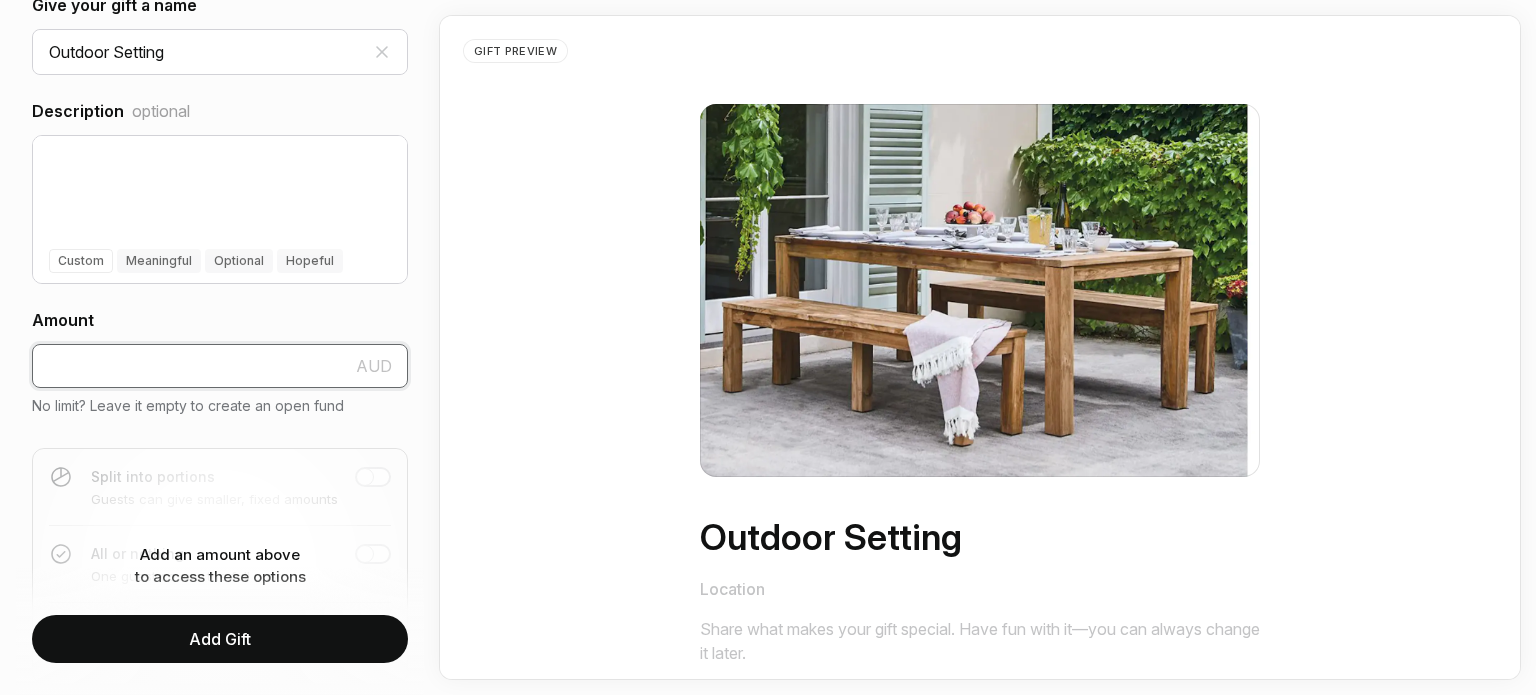 click at bounding box center (220, 366) 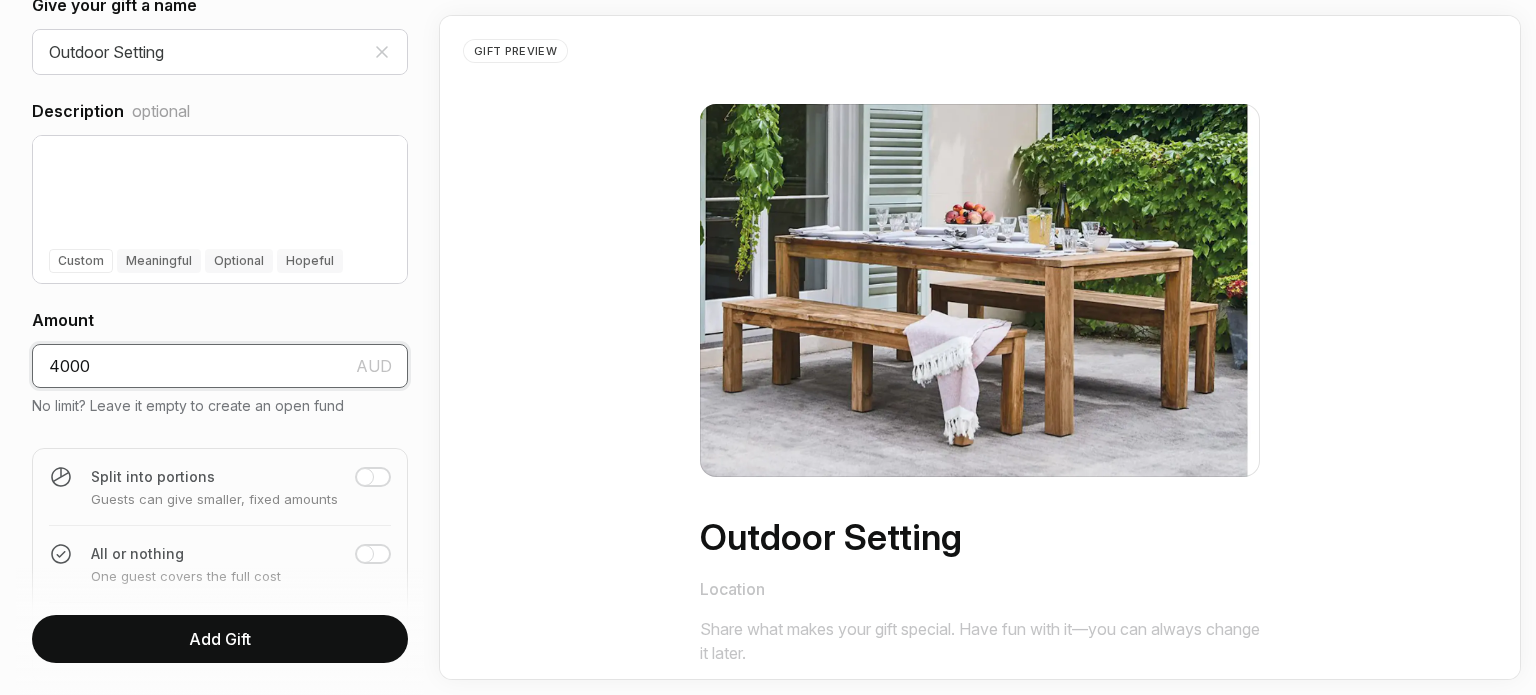 type on "4000" 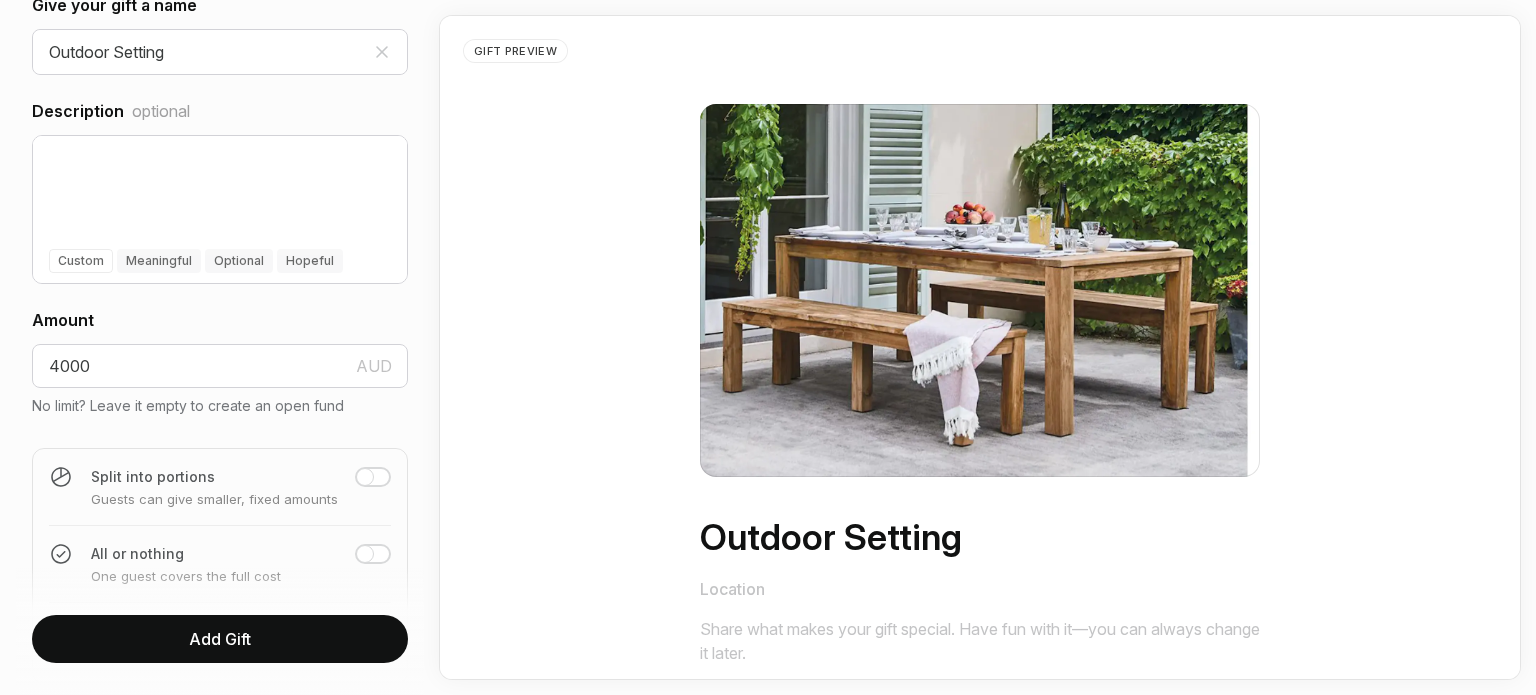 click on "Add Gift" at bounding box center [220, 639] 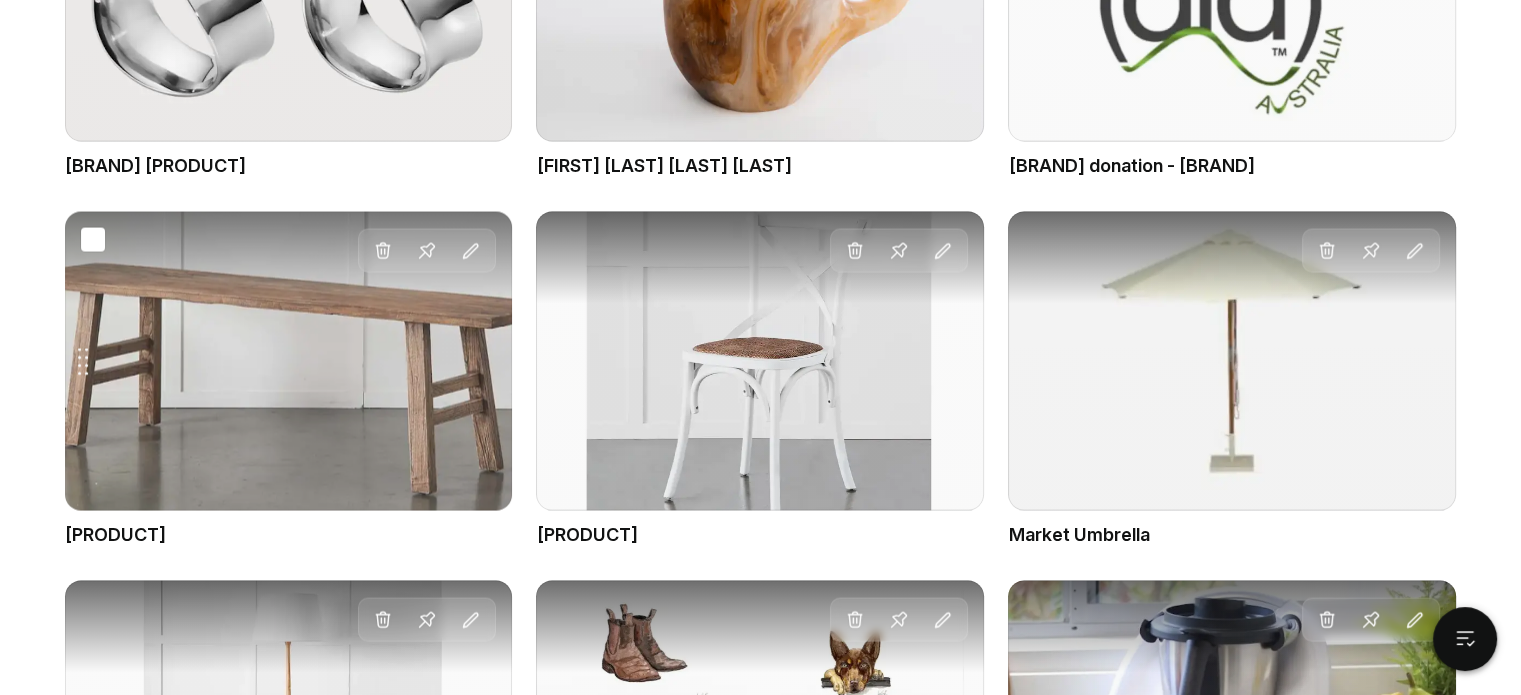 scroll, scrollTop: 4024, scrollLeft: 0, axis: vertical 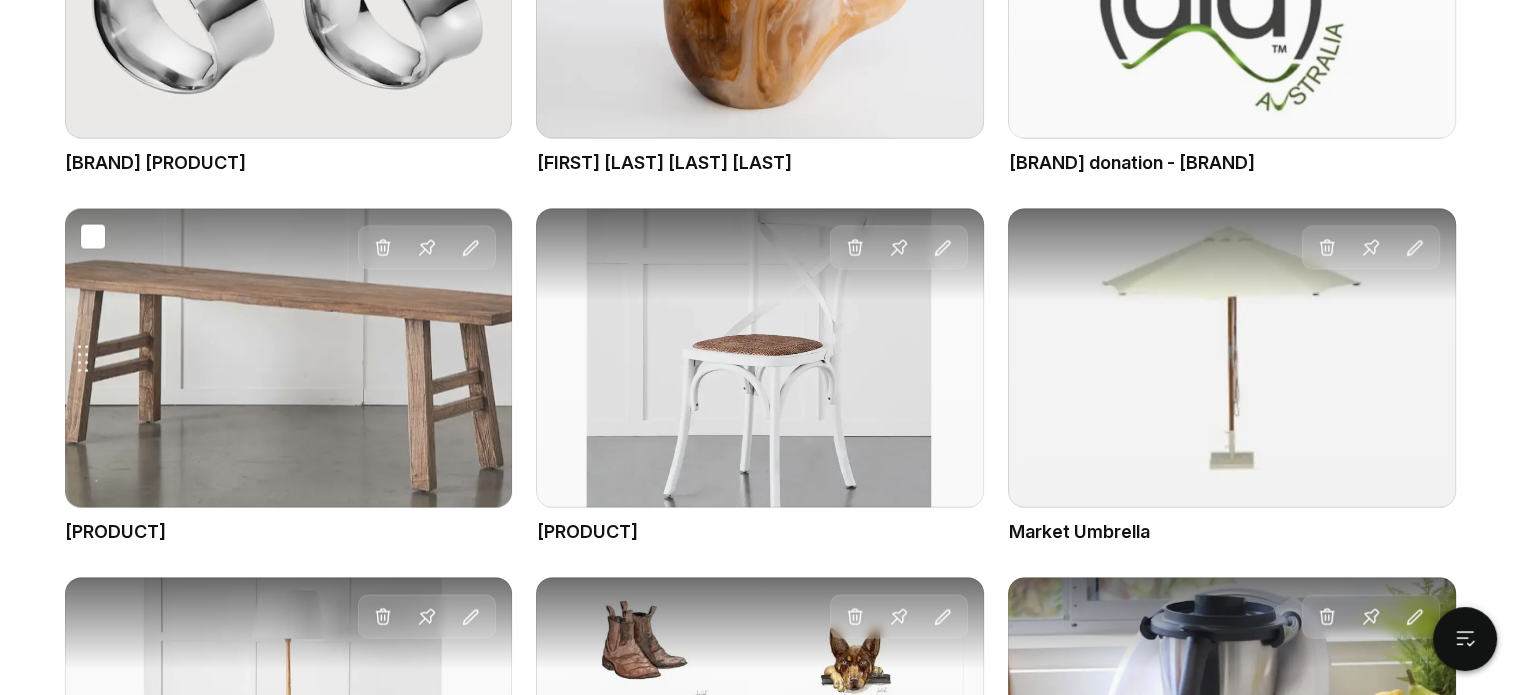 click on "Drag gift
Delete
Pin
Edit" at bounding box center [289, 358] 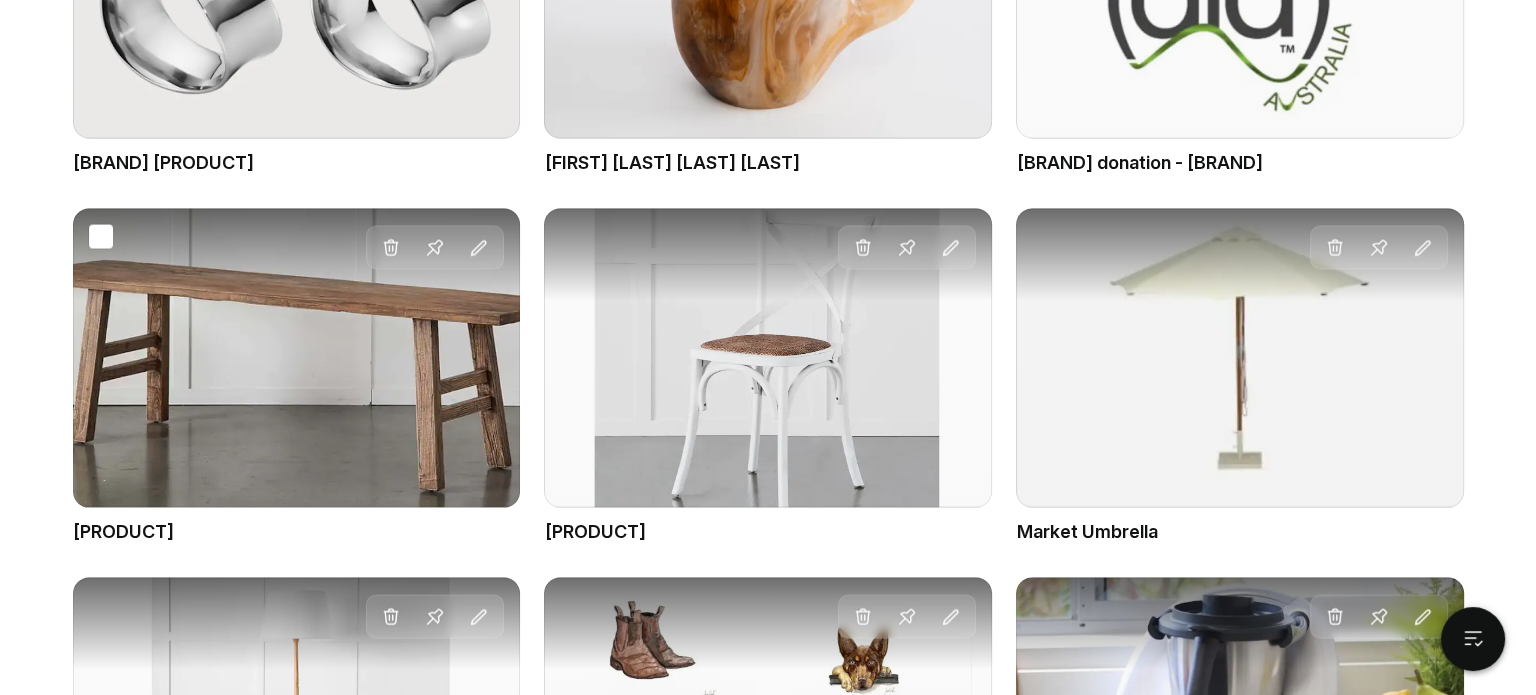 scroll, scrollTop: 0, scrollLeft: 0, axis: both 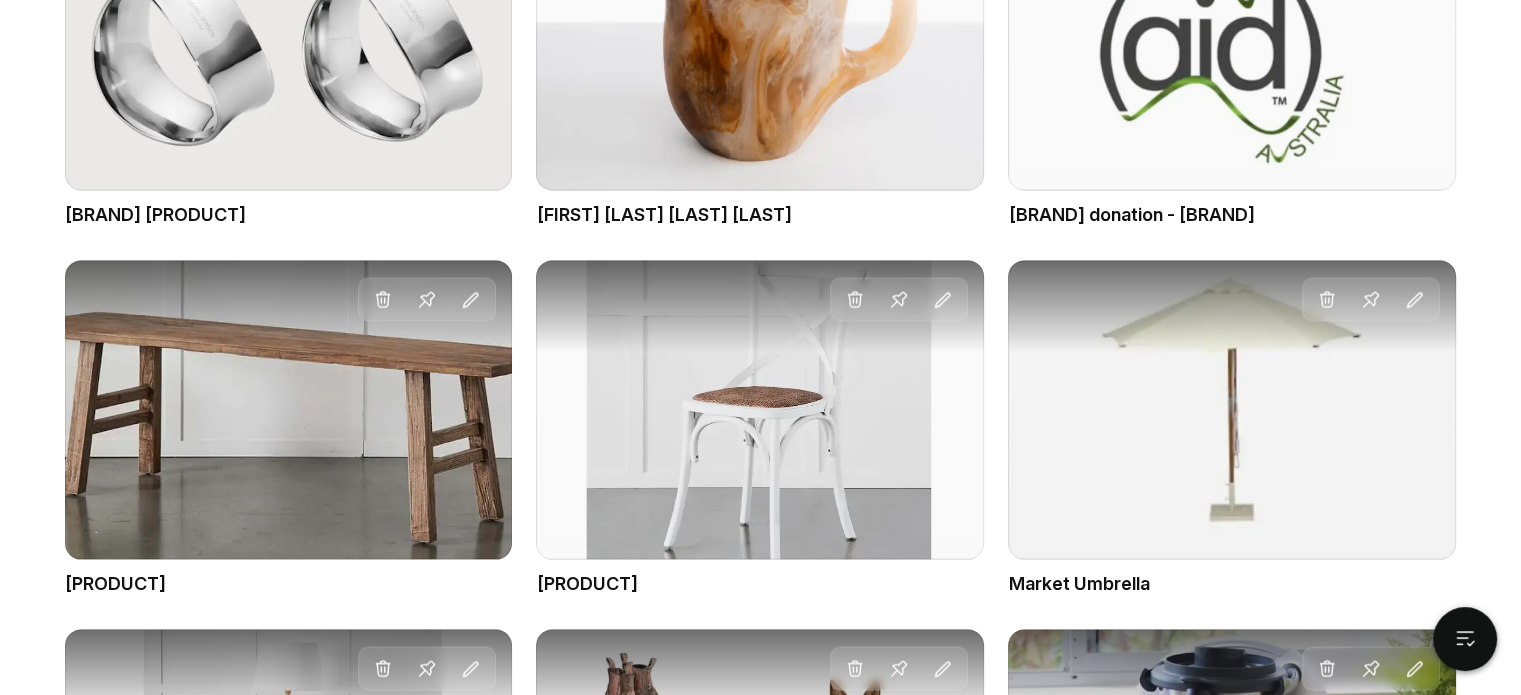 click on "Drag gift
Delete
Pin
Edit" at bounding box center [289, 410] 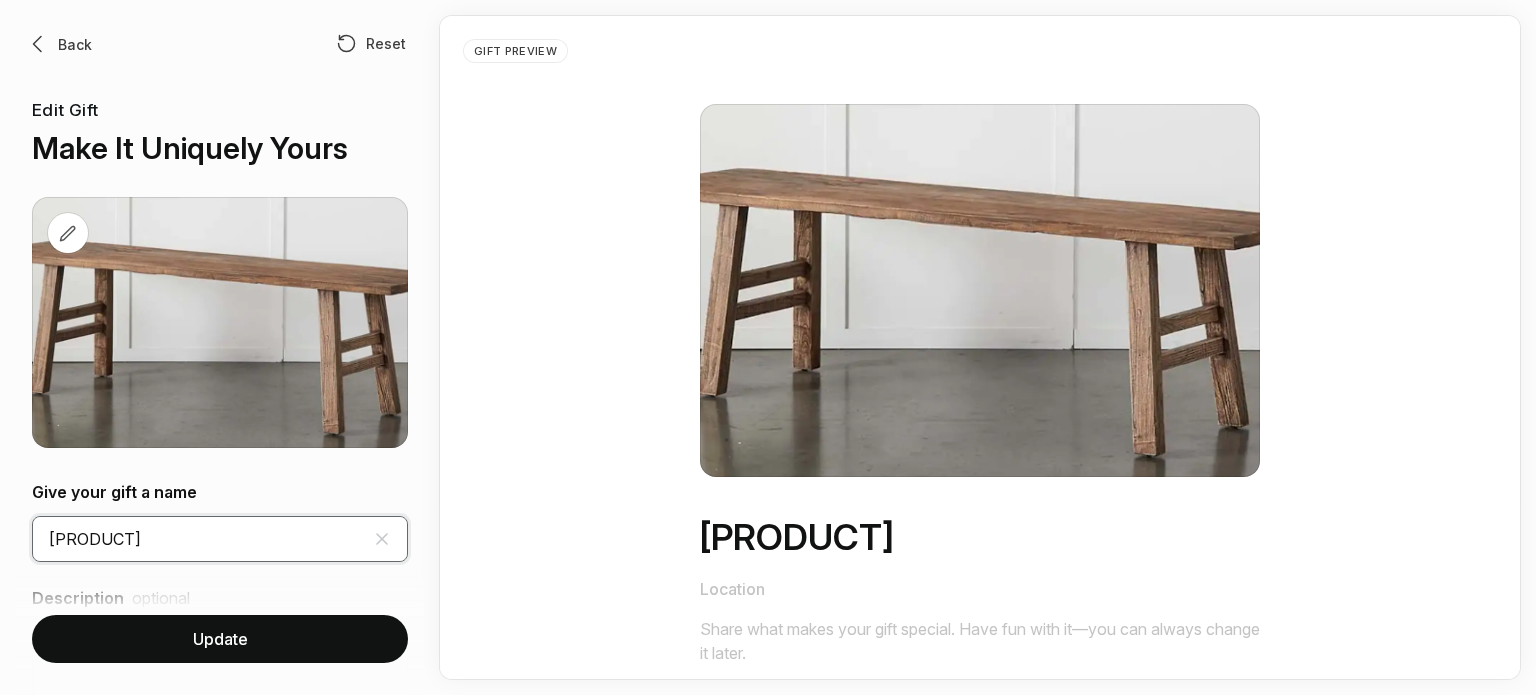 drag, startPoint x: 96, startPoint y: 534, endPoint x: 0, endPoint y: 514, distance: 98.0612 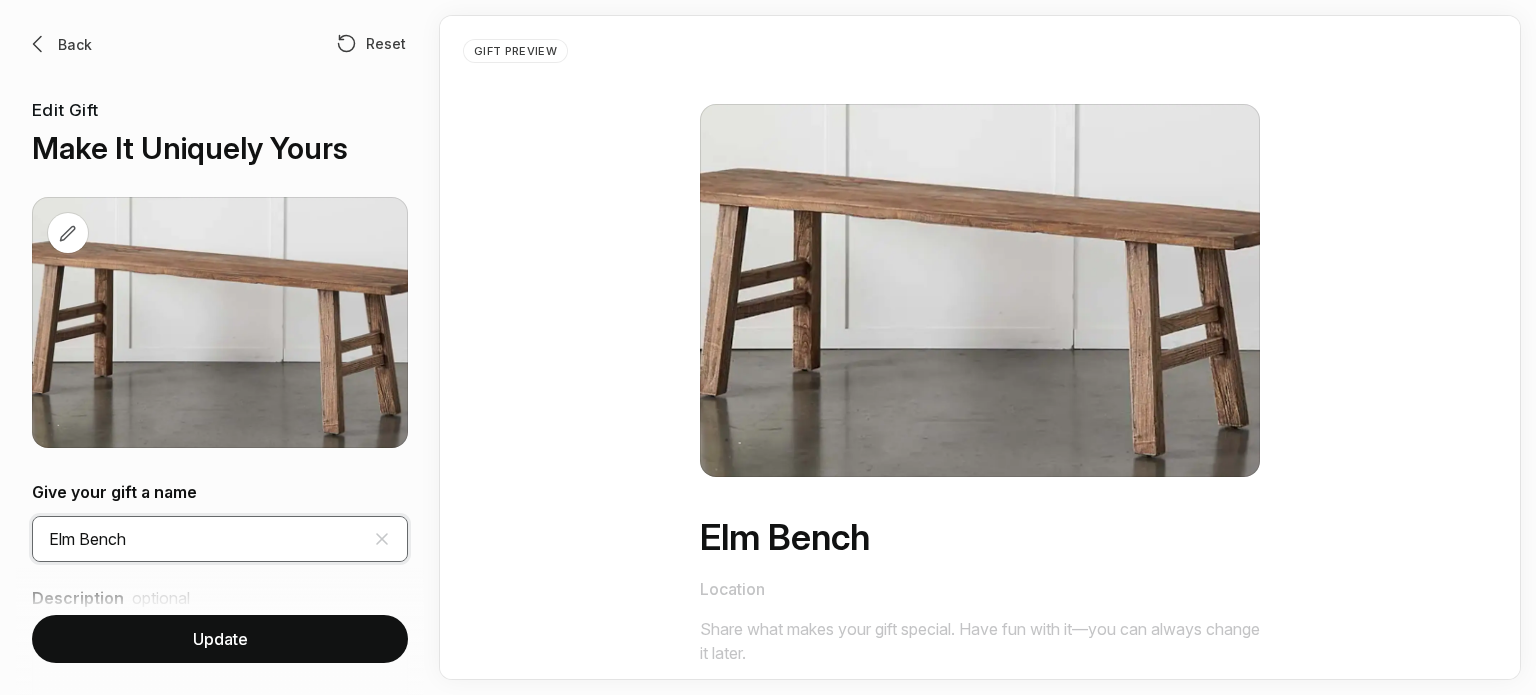 type on "Elm Bench" 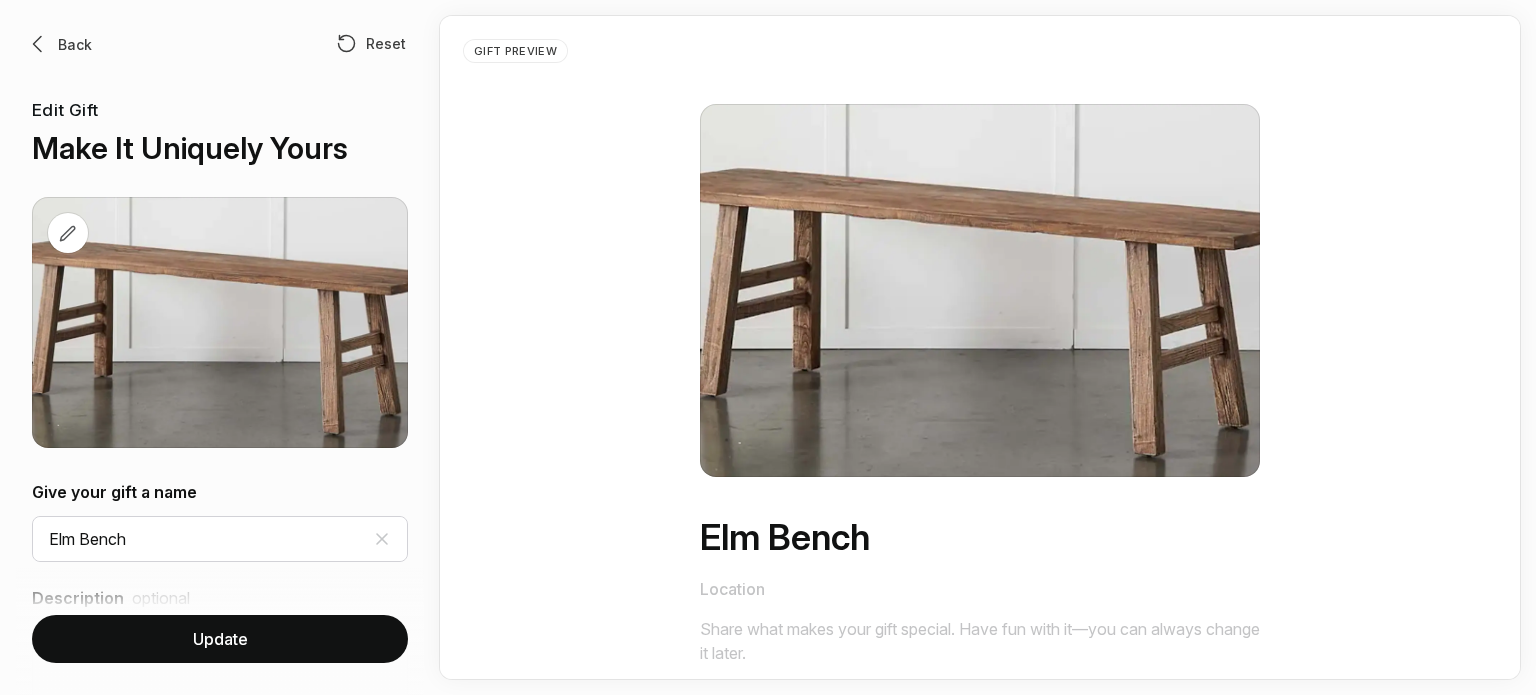 click on "Update" at bounding box center (220, 639) 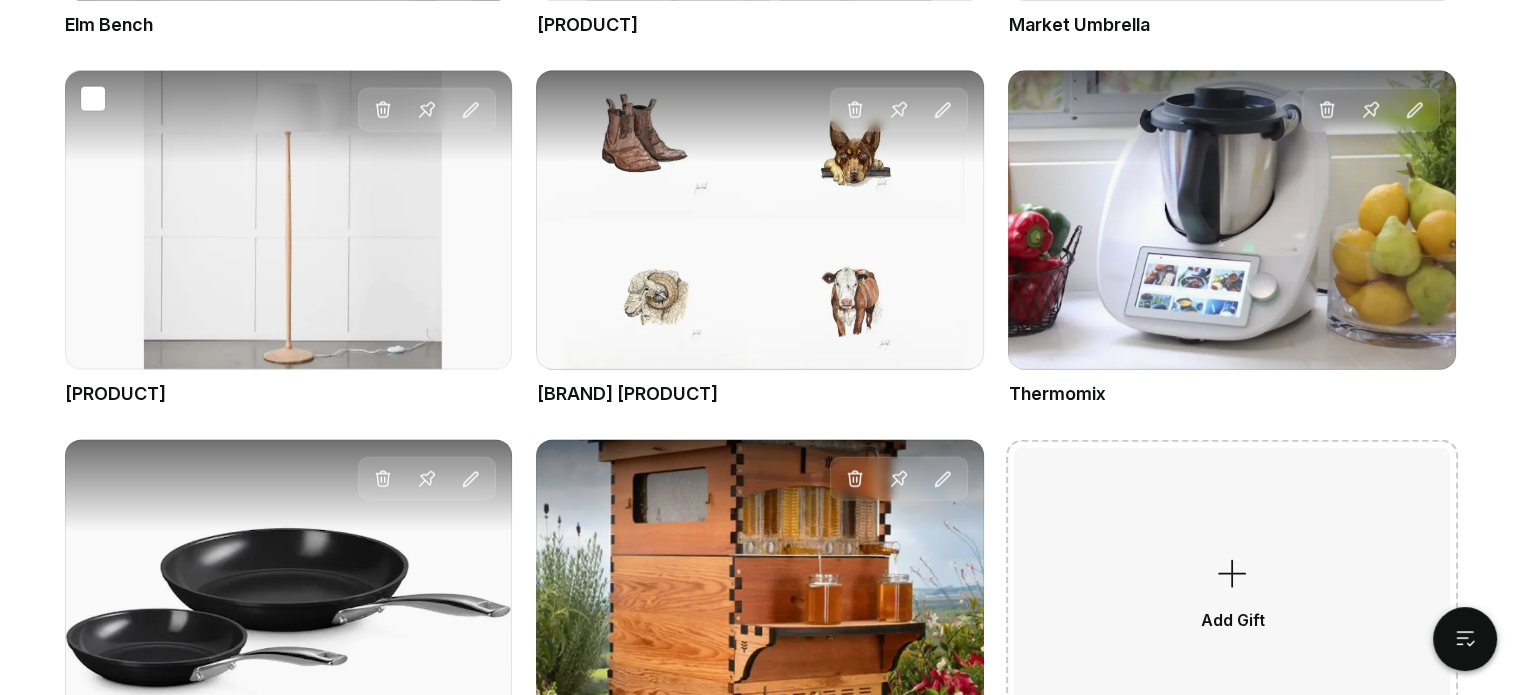 scroll, scrollTop: 4534, scrollLeft: 0, axis: vertical 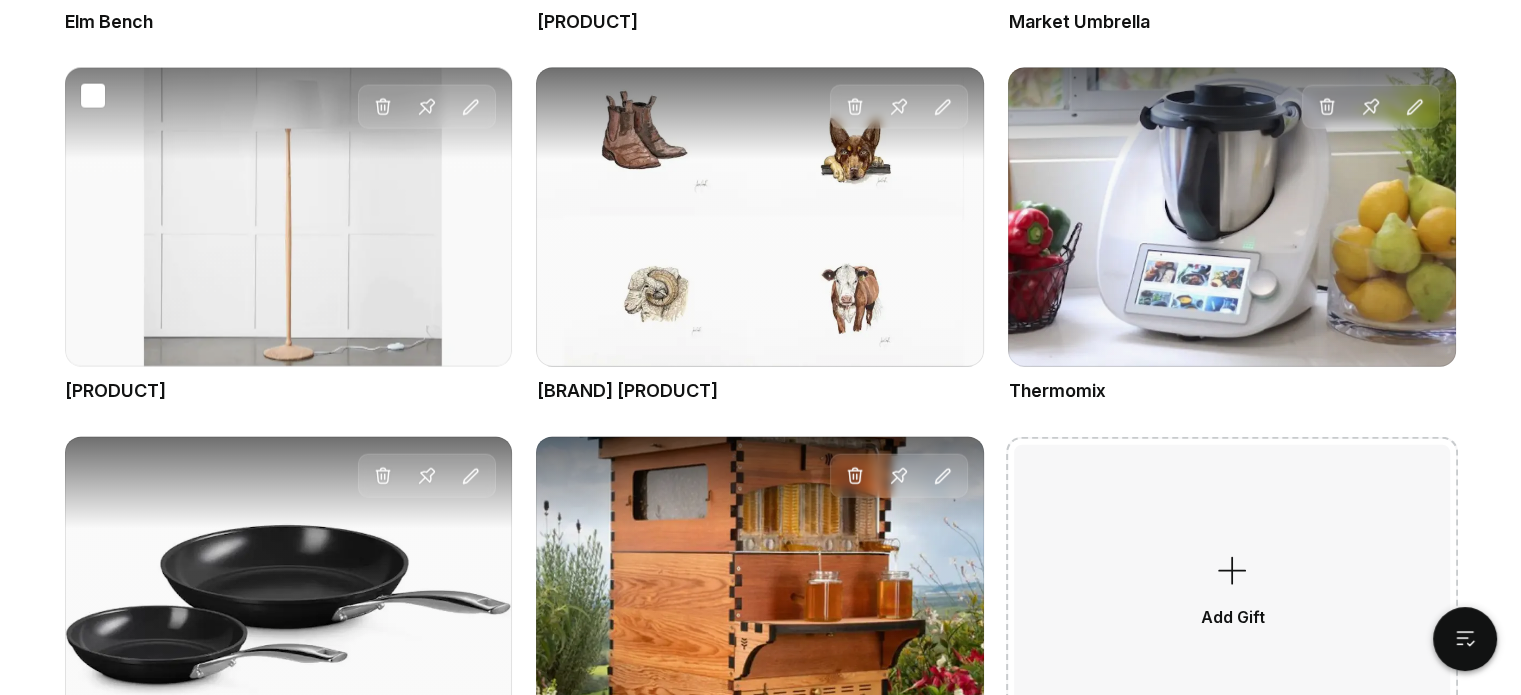click on "Drag gift
Delete
Pin
Edit" at bounding box center (289, 217) 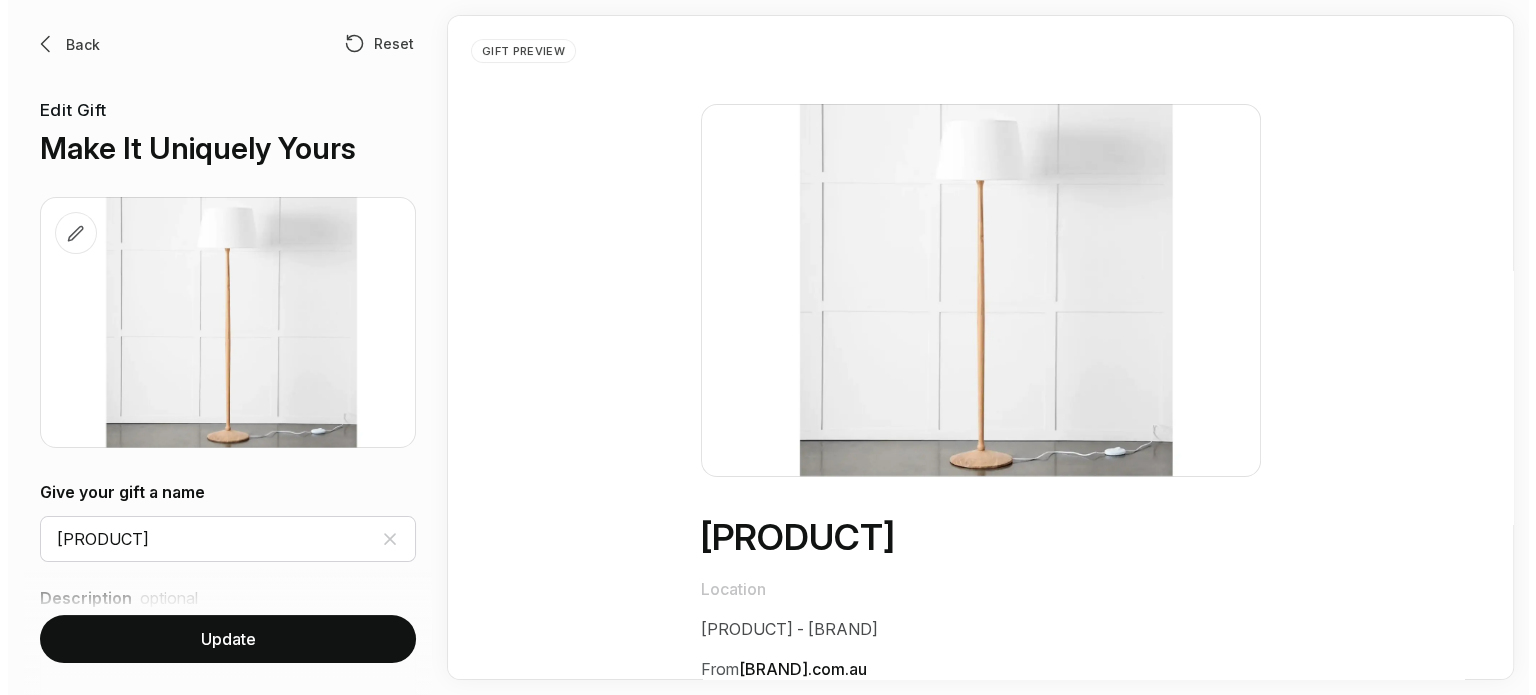 scroll, scrollTop: 0, scrollLeft: 0, axis: both 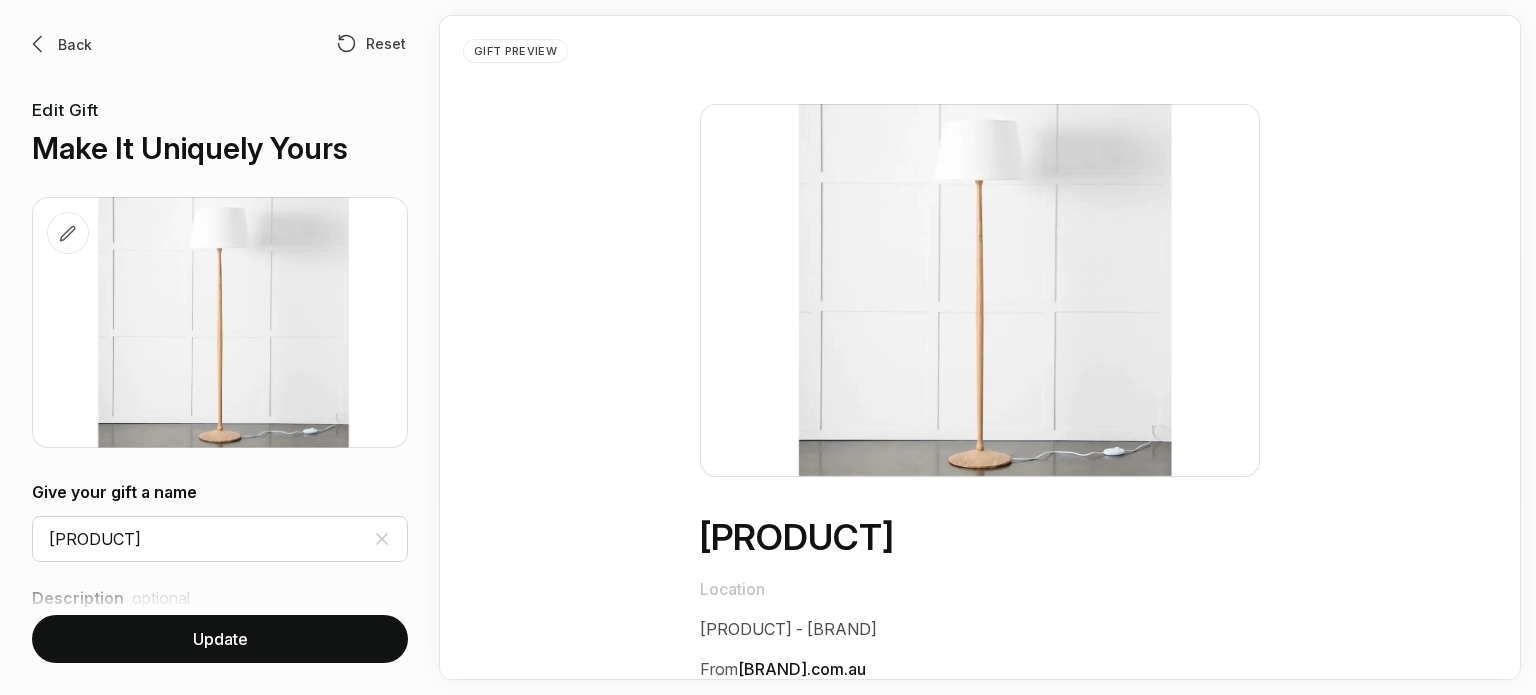 click at bounding box center (68, 233) 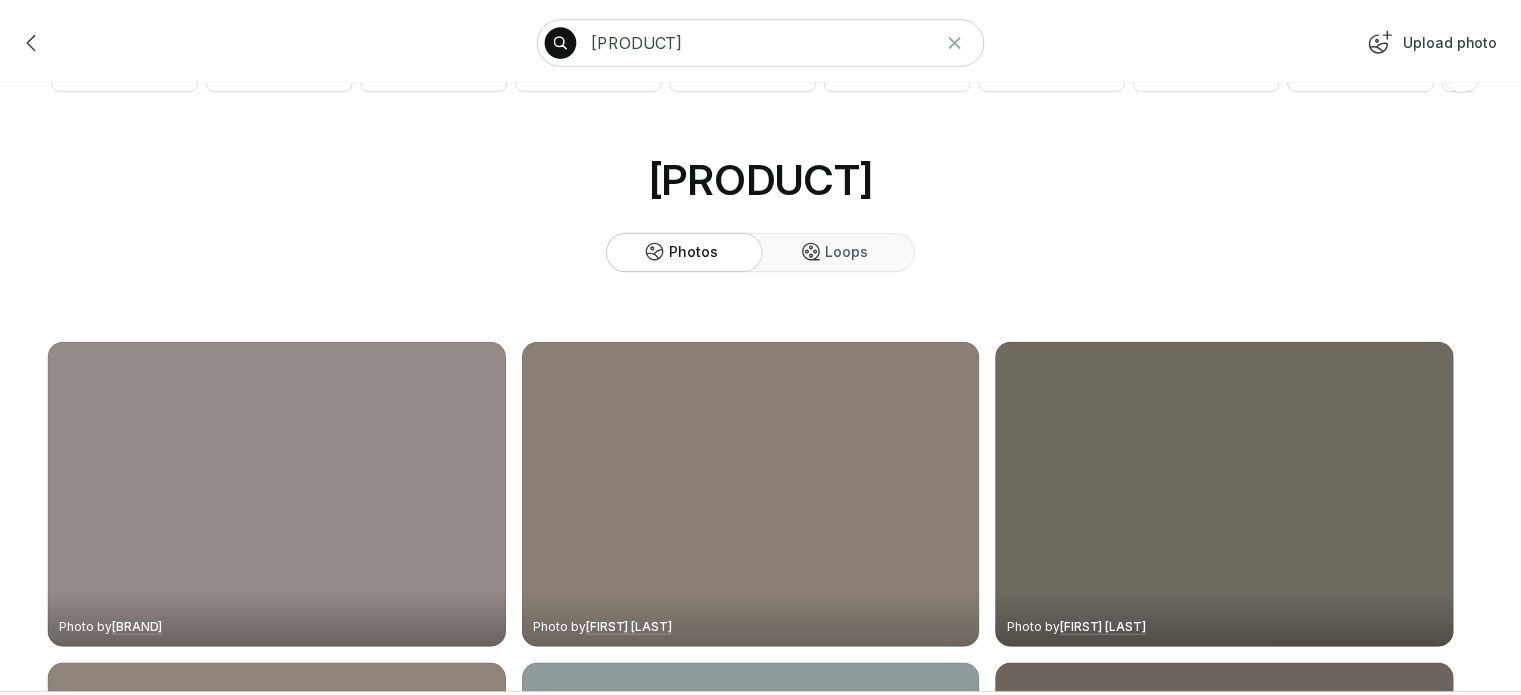scroll, scrollTop: 0, scrollLeft: 0, axis: both 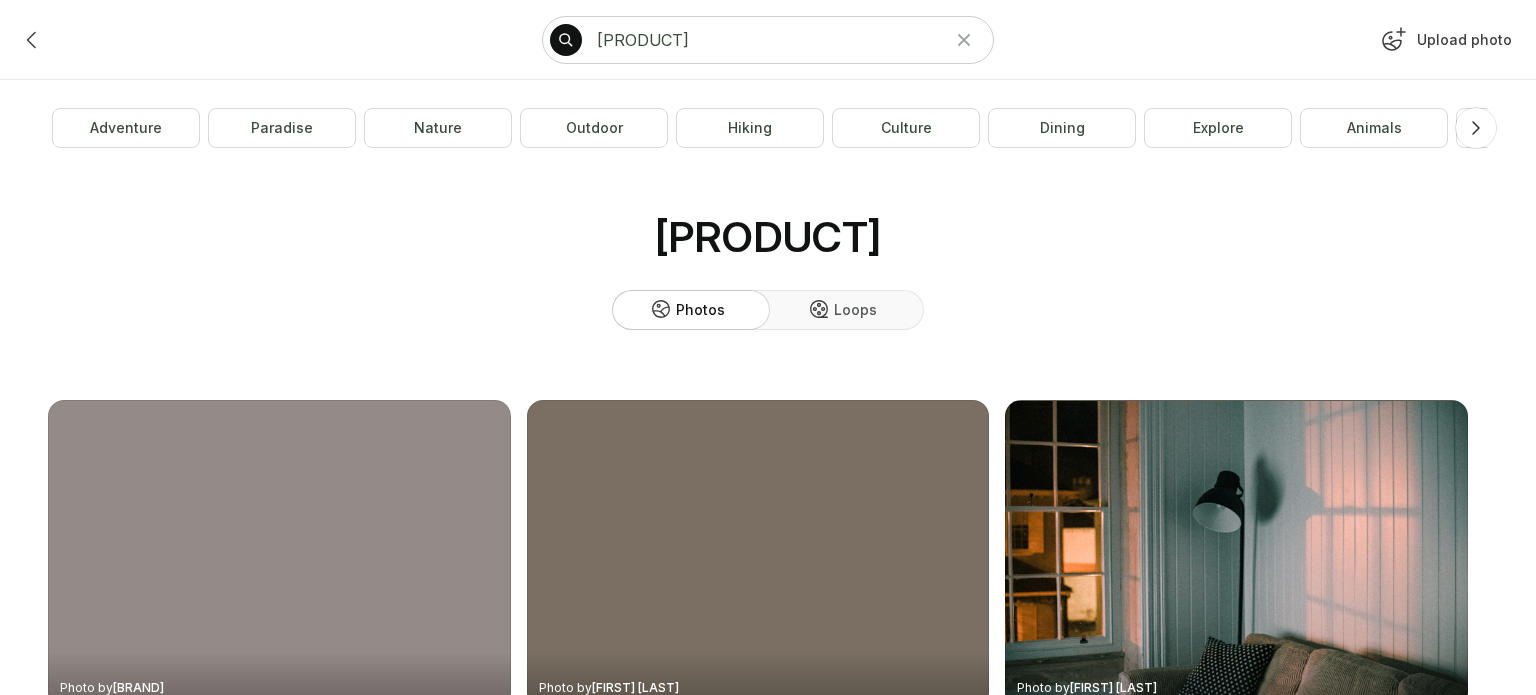 click on "Upload photo" at bounding box center [1444, 44] 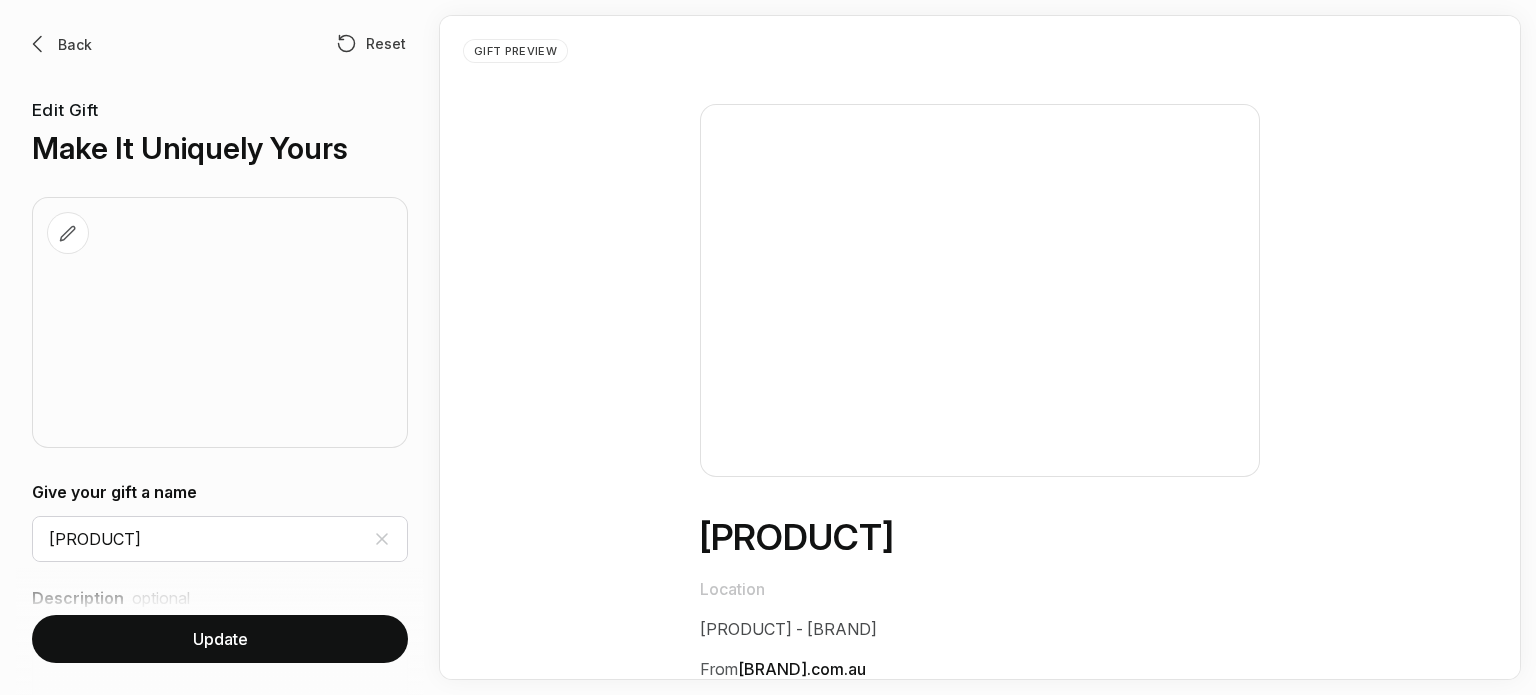click on "Update" at bounding box center [220, 639] 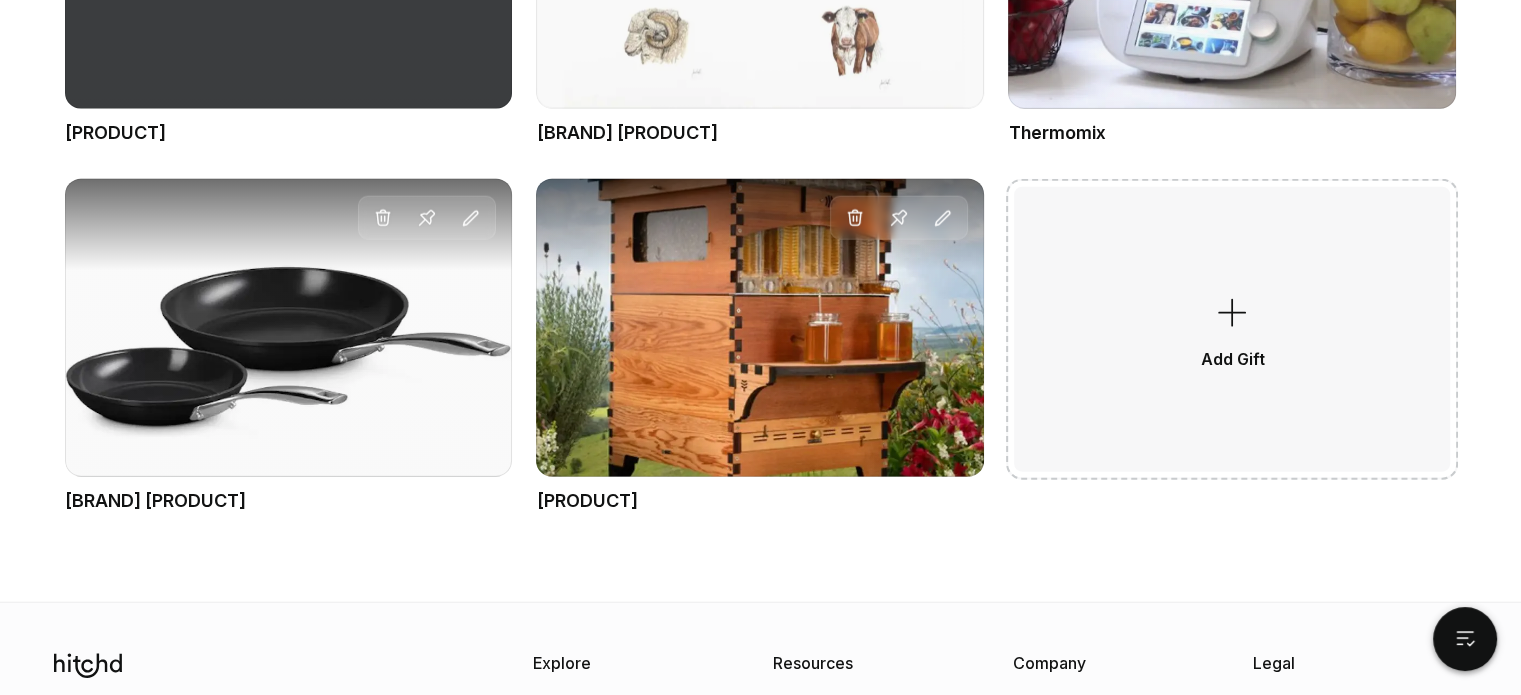 scroll, scrollTop: 4796, scrollLeft: 0, axis: vertical 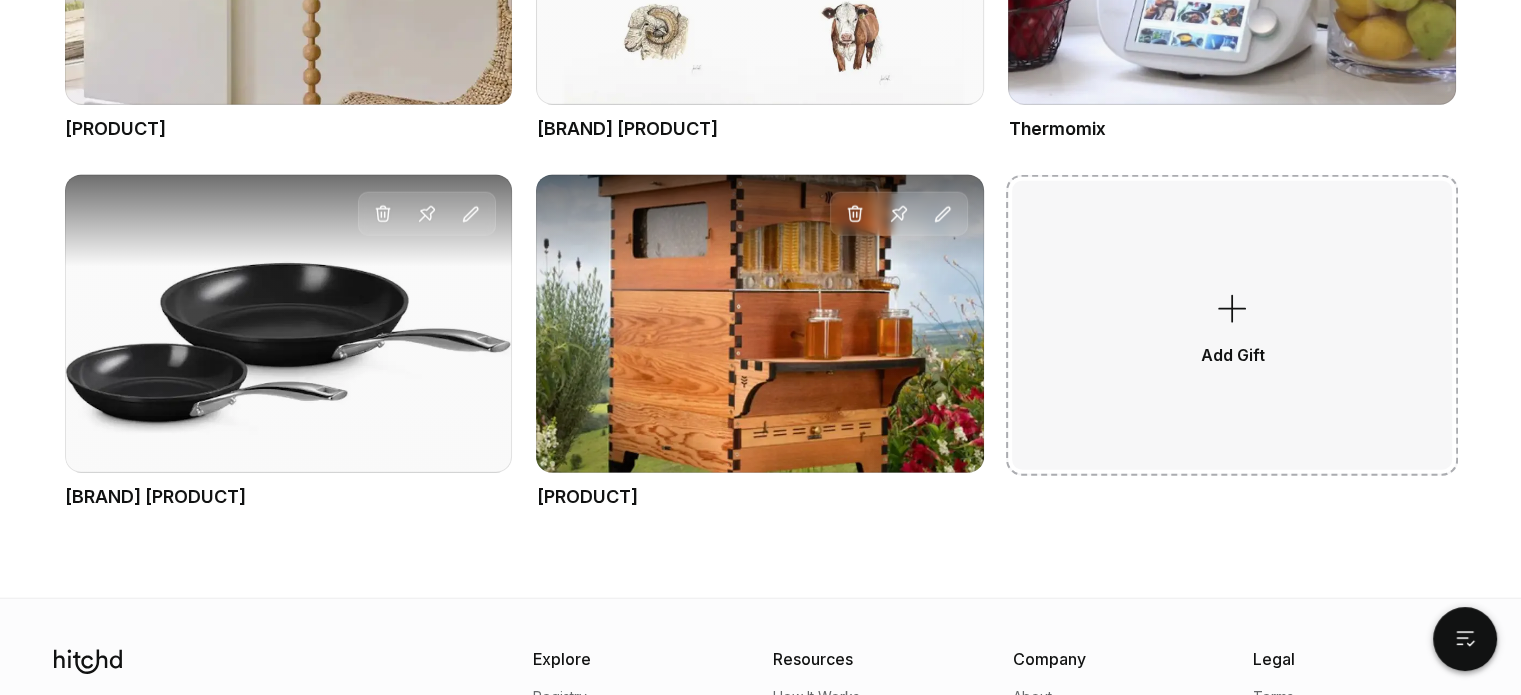 click on "Add Gift" at bounding box center [1232, 325] 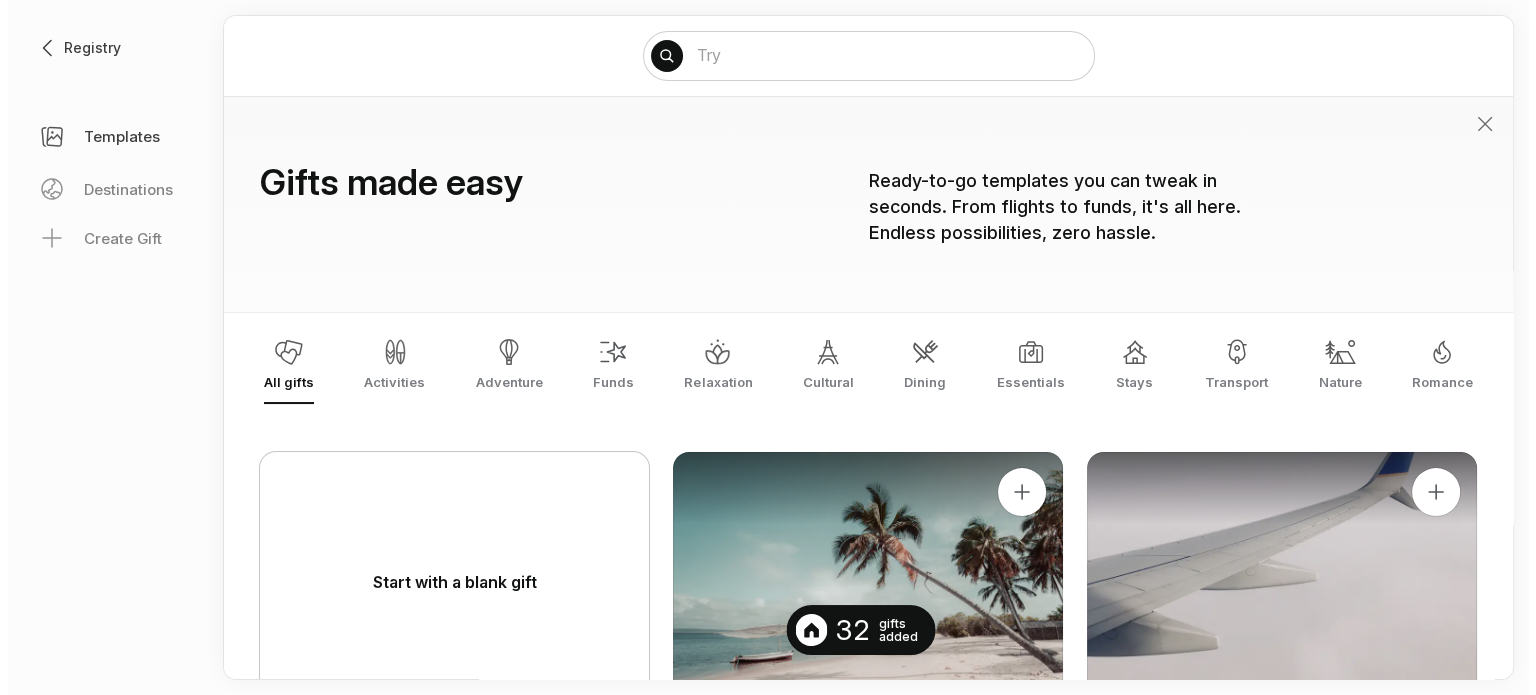 scroll, scrollTop: 0, scrollLeft: 0, axis: both 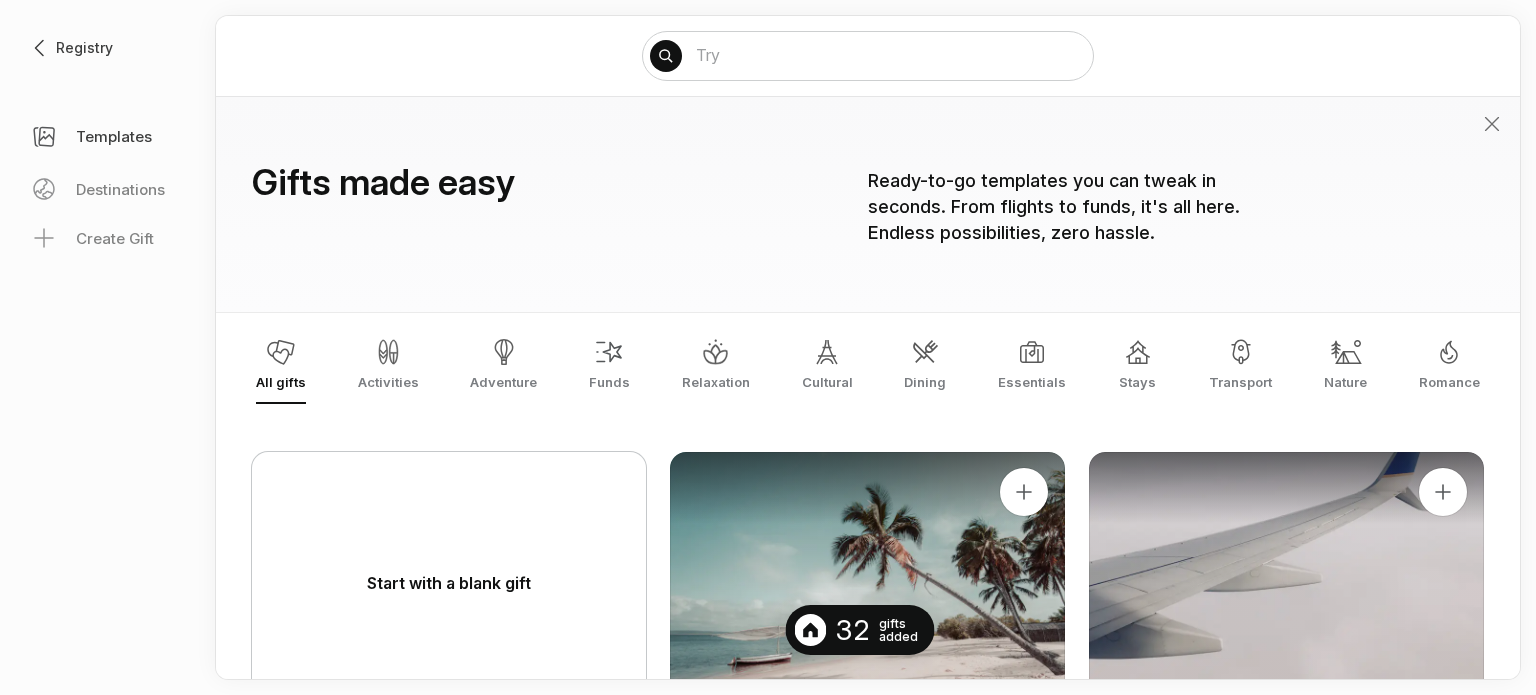 click on "Start with a blank gift" at bounding box center [449, 583] 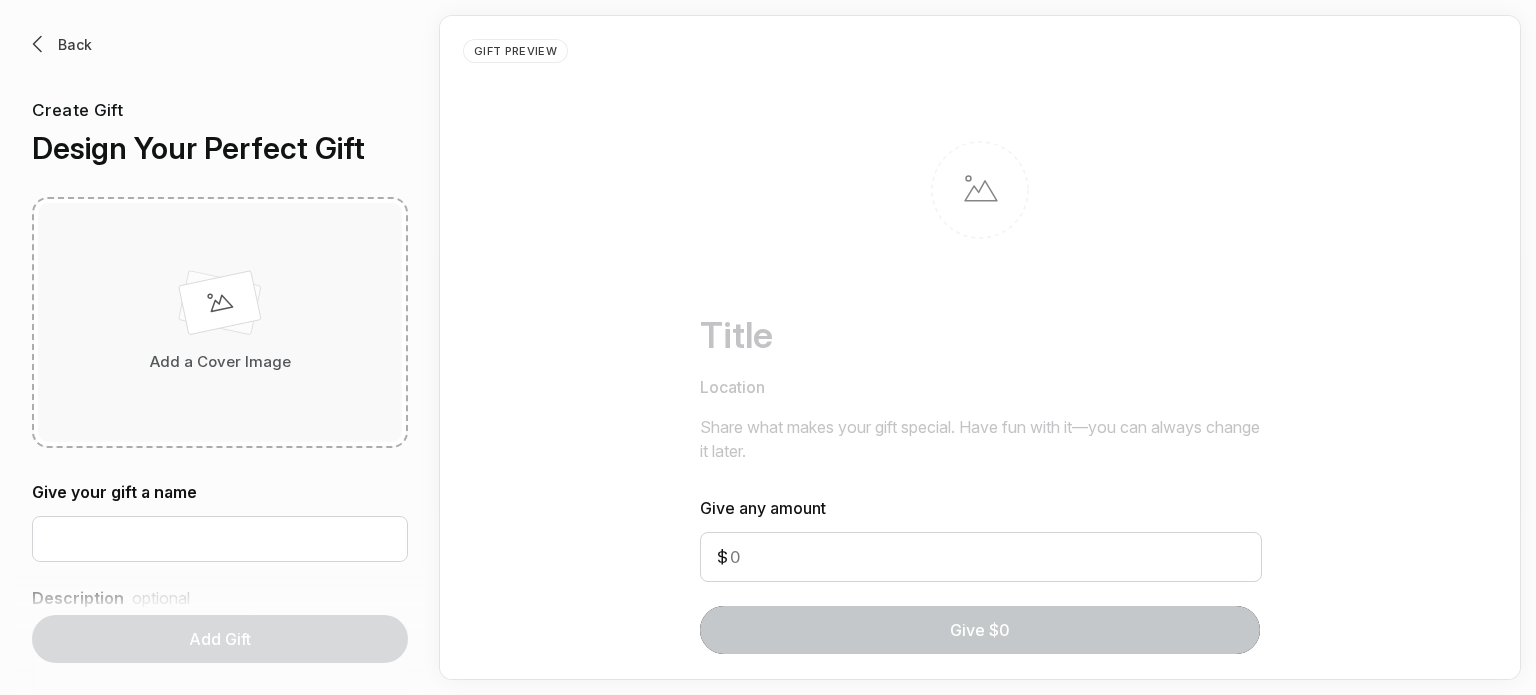 click at bounding box center (220, 307) 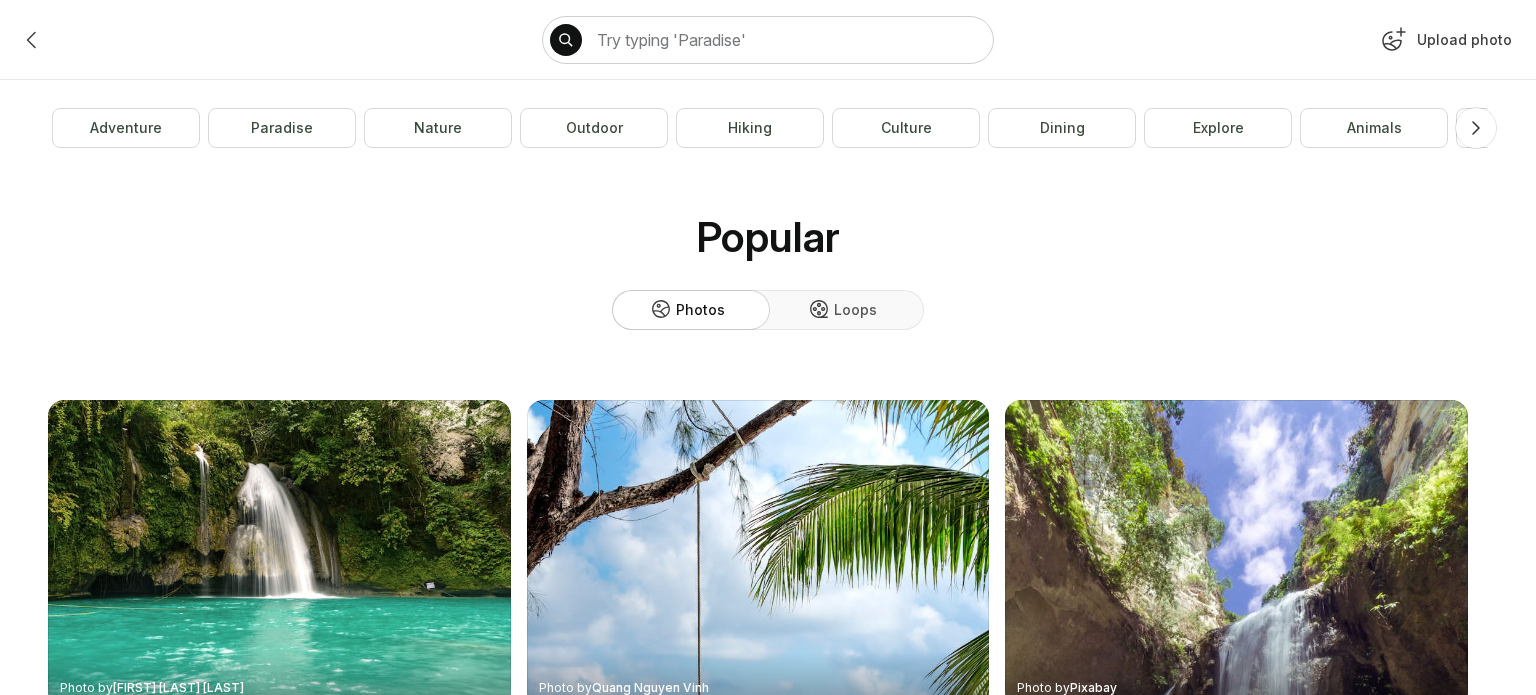 click on "Upload photo" at bounding box center (1444, 44) 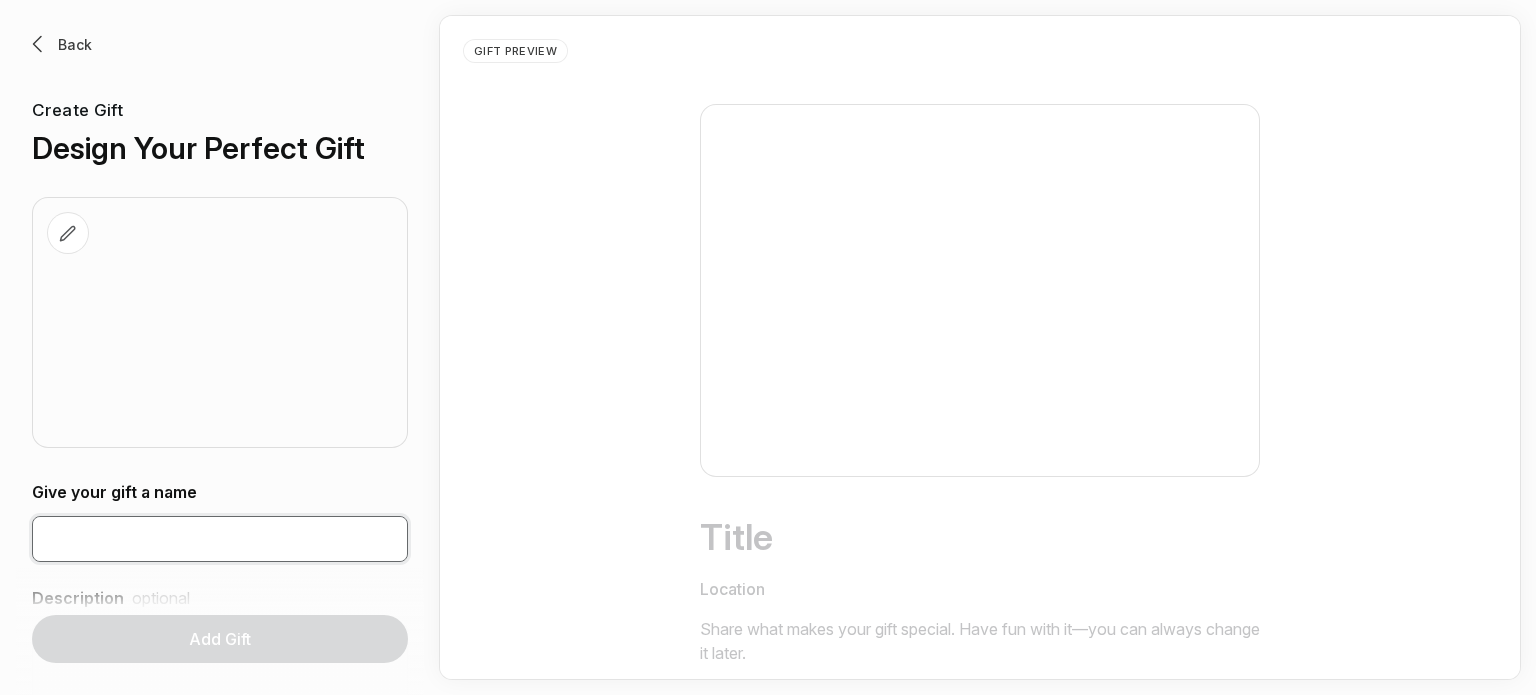 click at bounding box center [220, 539] 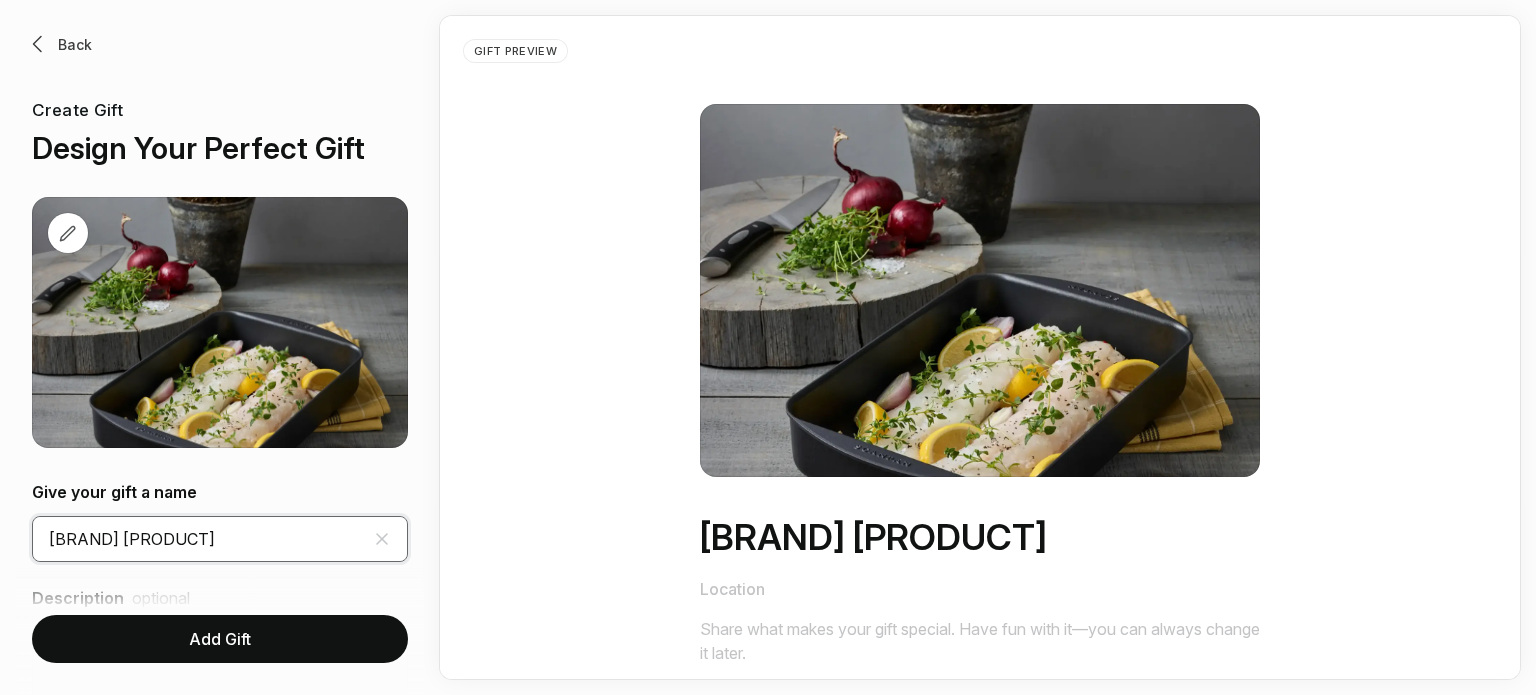 type on "[BRAND] [PRODUCT]" 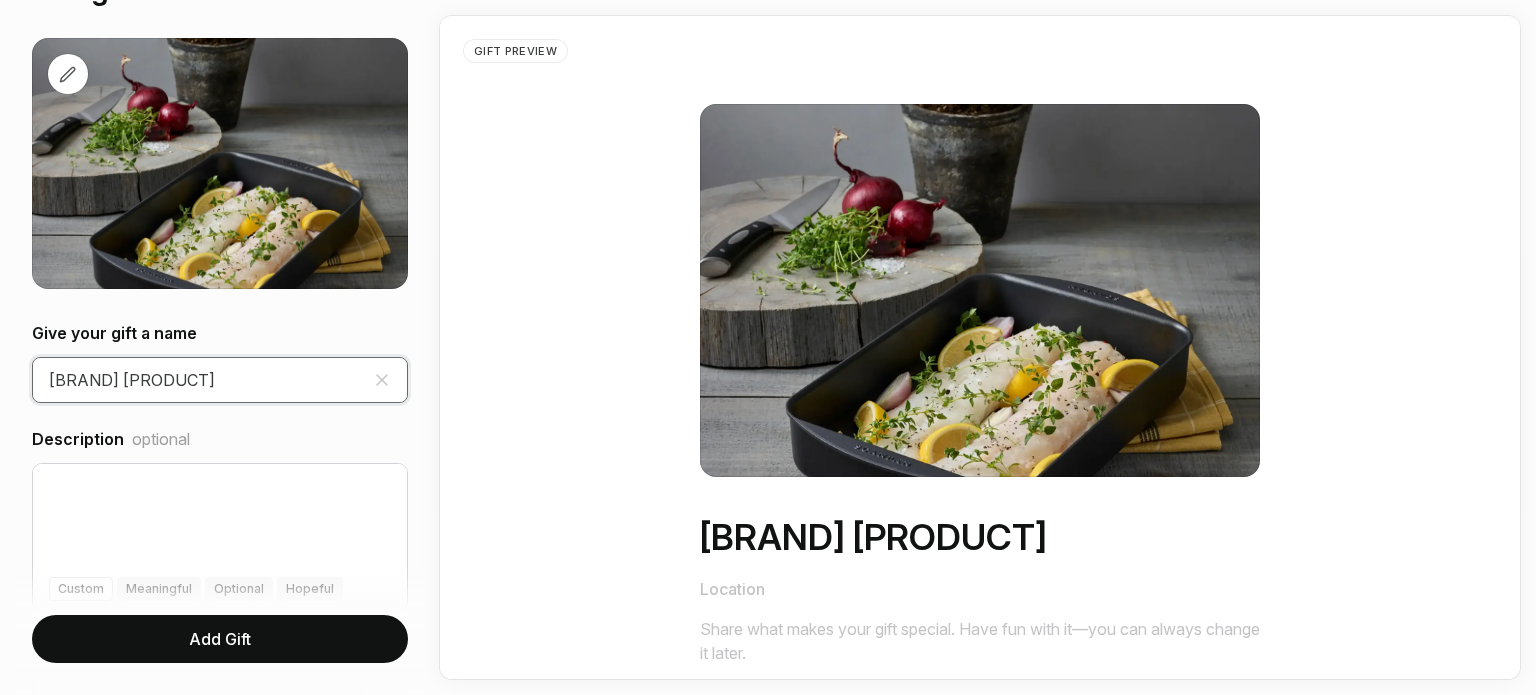 scroll, scrollTop: 160, scrollLeft: 0, axis: vertical 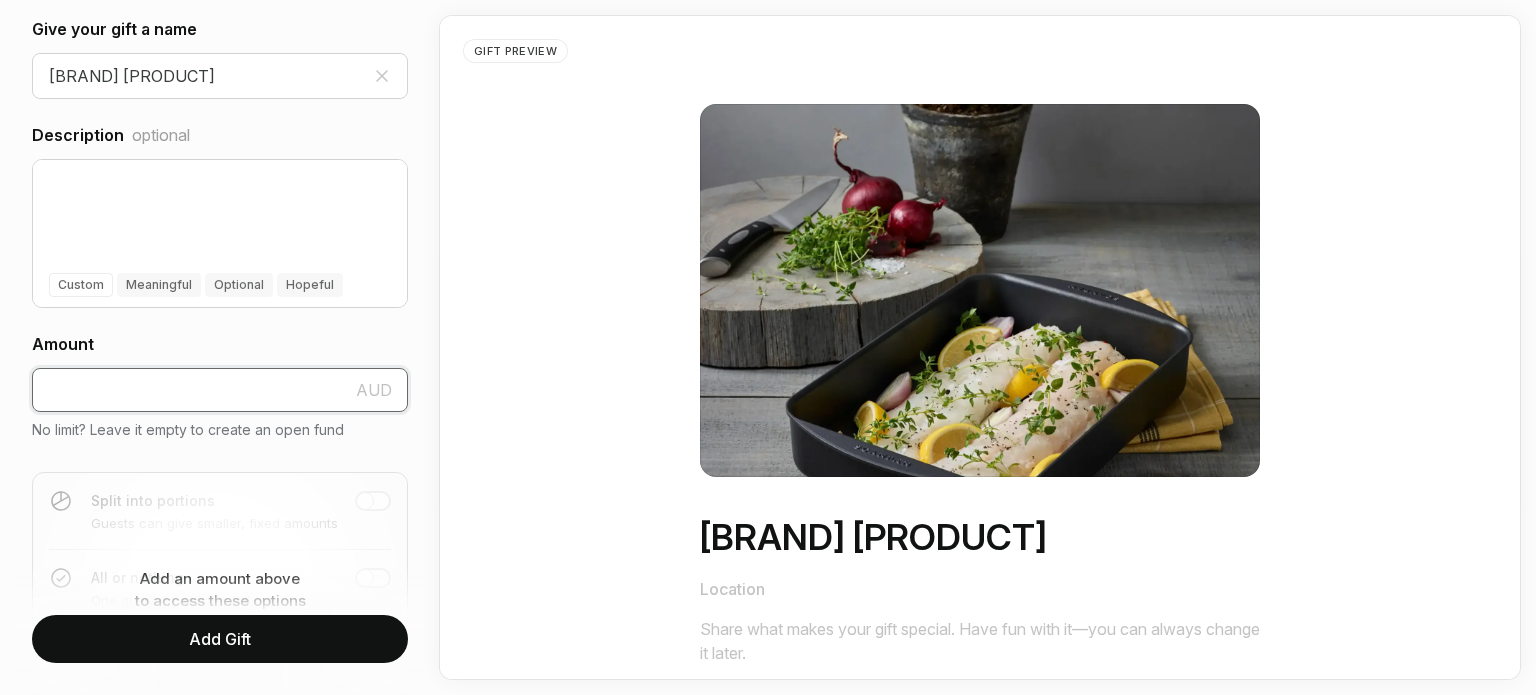 click at bounding box center [220, 390] 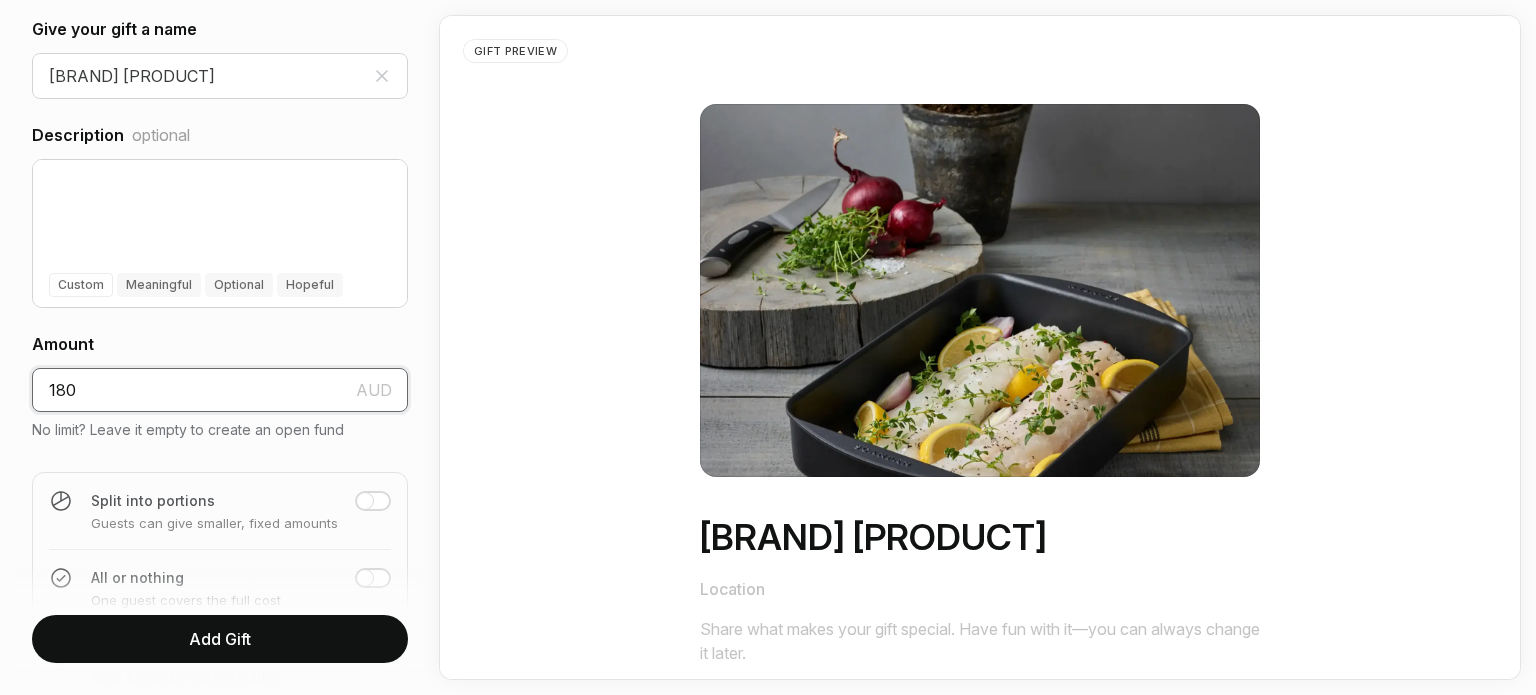type on "180" 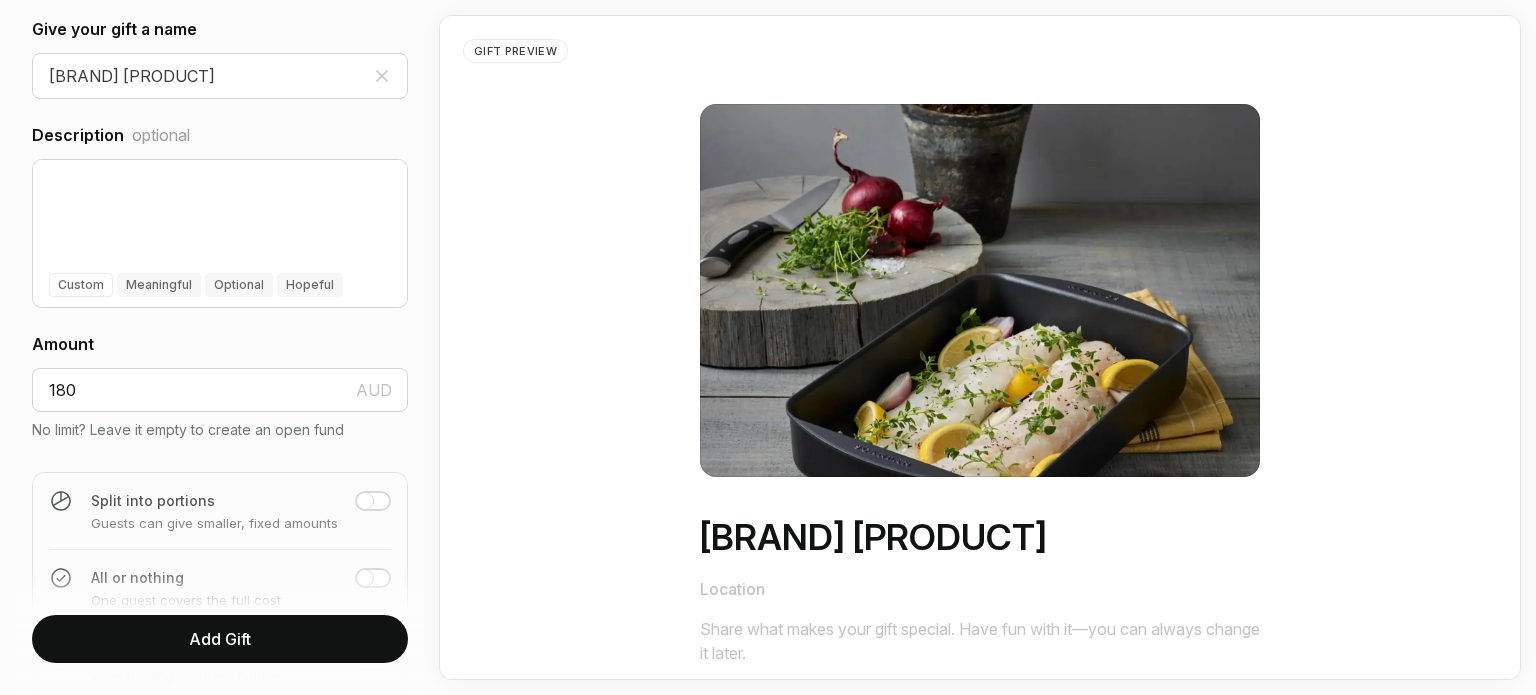 click on "Add Gift" at bounding box center (220, 639) 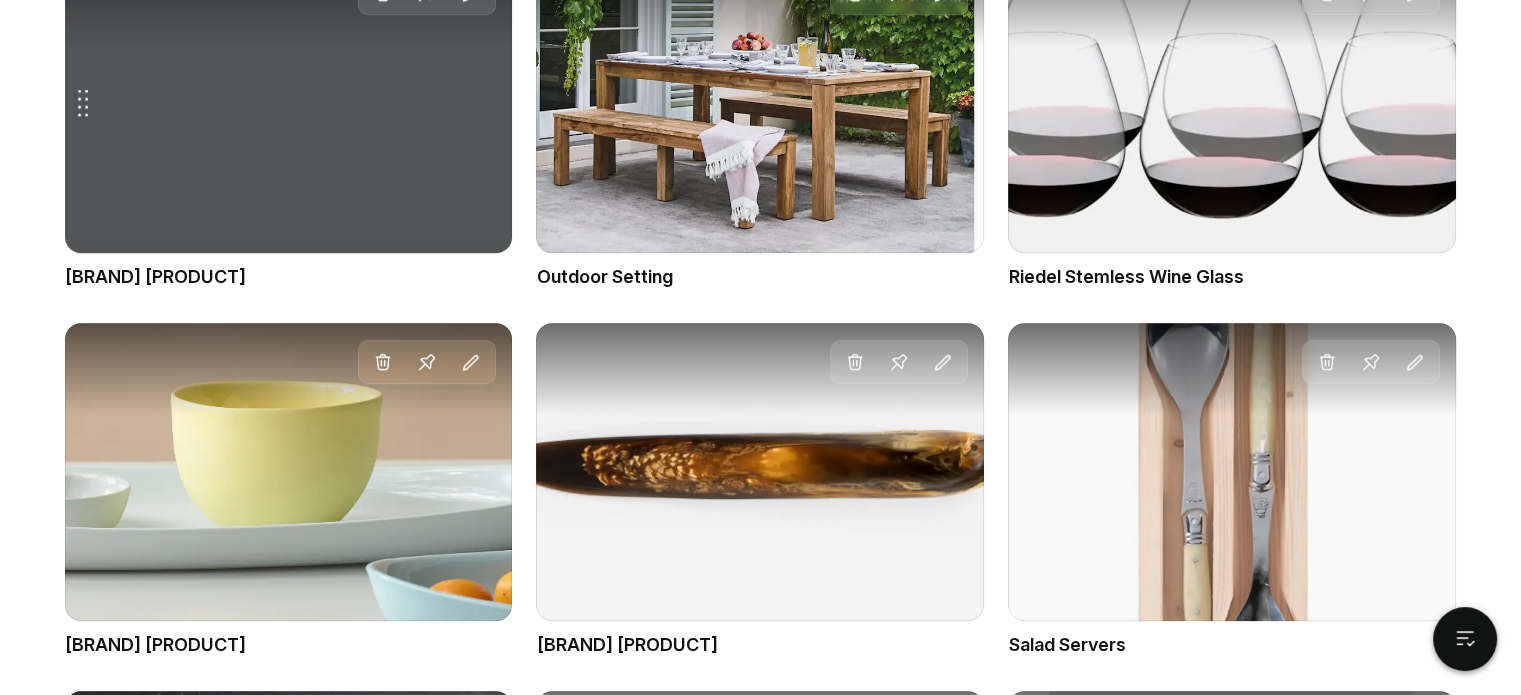 scroll, scrollTop: 1194, scrollLeft: 0, axis: vertical 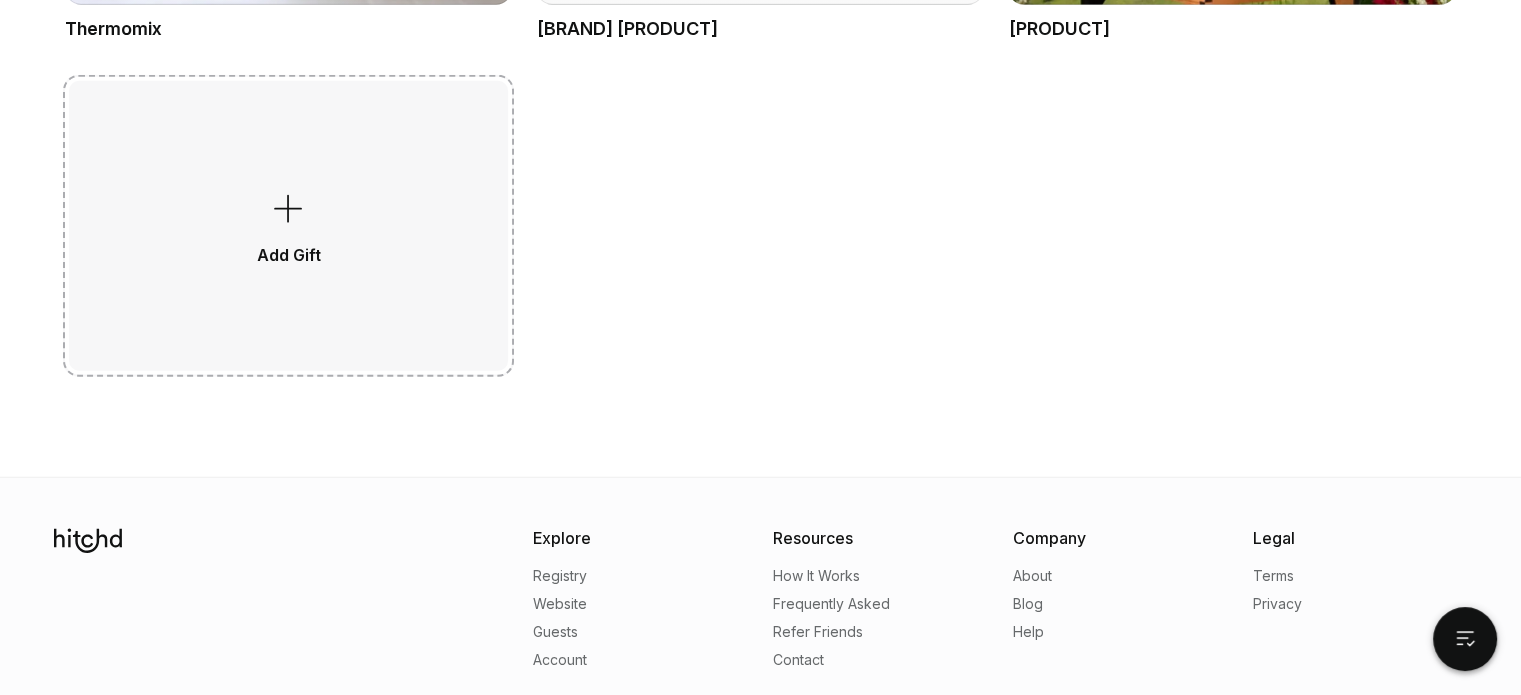 click on "Add Gift" at bounding box center [289, 225] 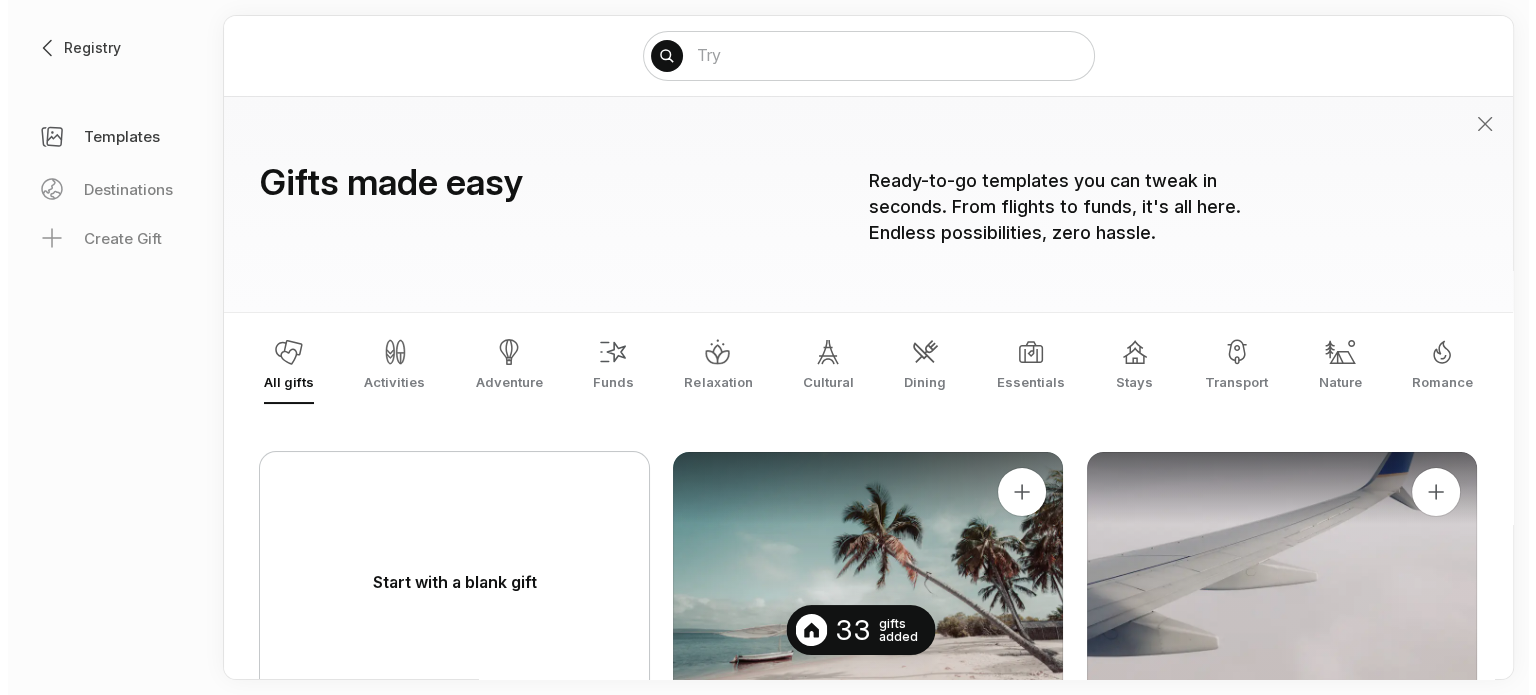 scroll, scrollTop: 0, scrollLeft: 0, axis: both 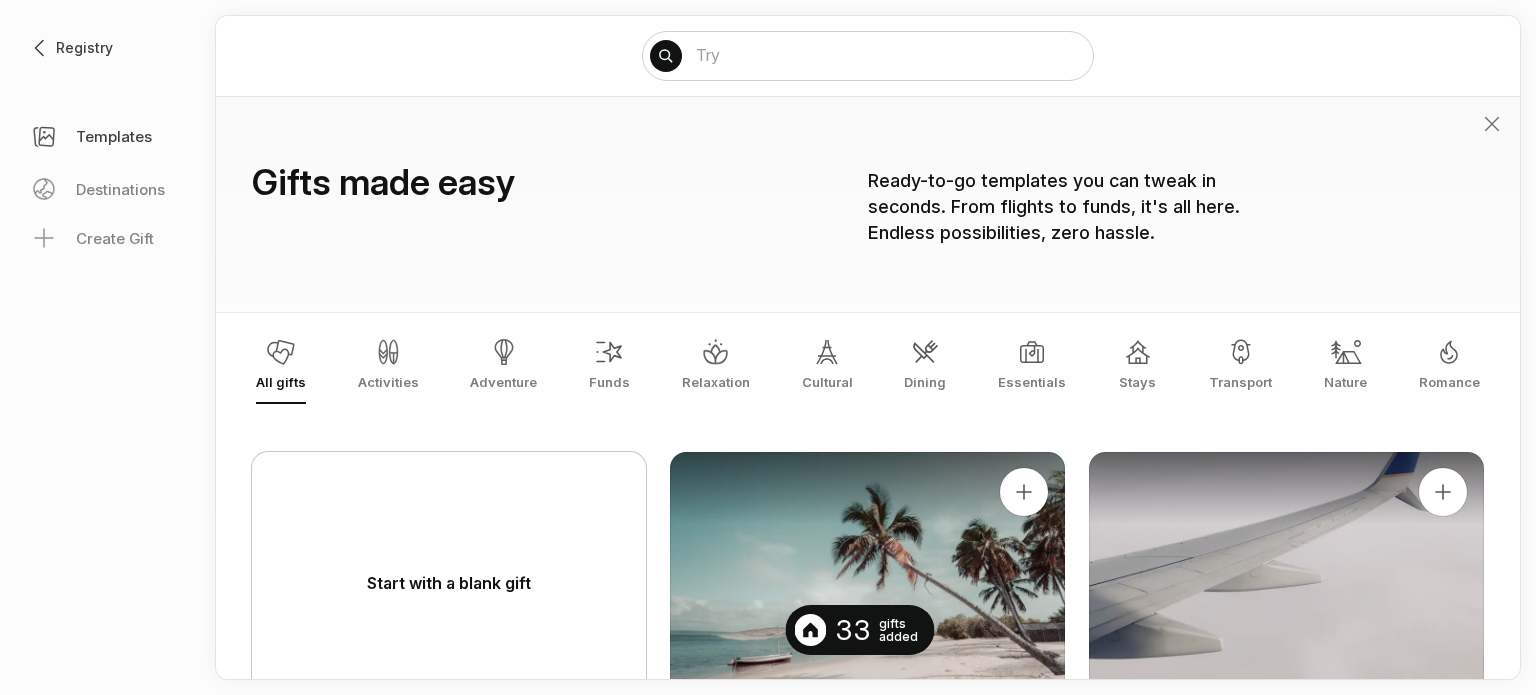 click on "Start with a blank gift" at bounding box center [449, 583] 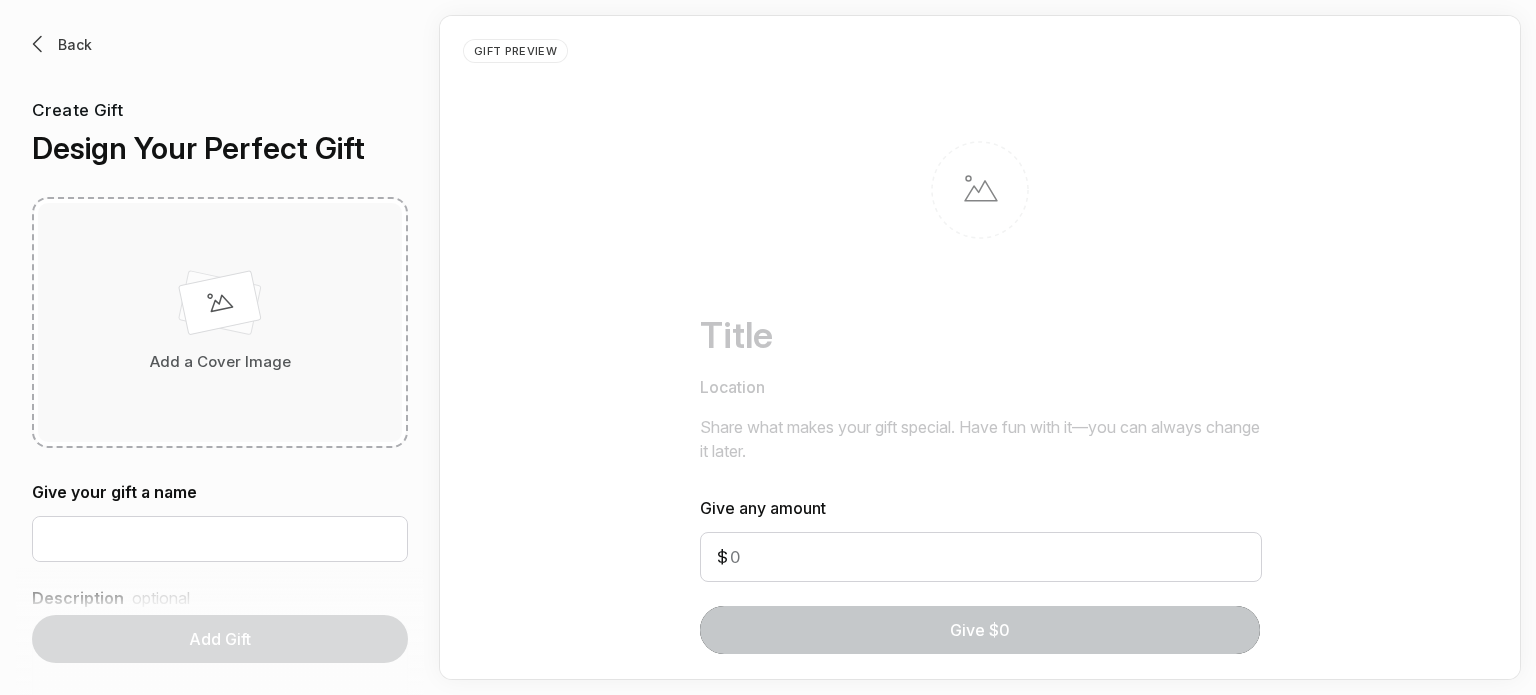 click on "Add a Cover Image" at bounding box center (220, 322) 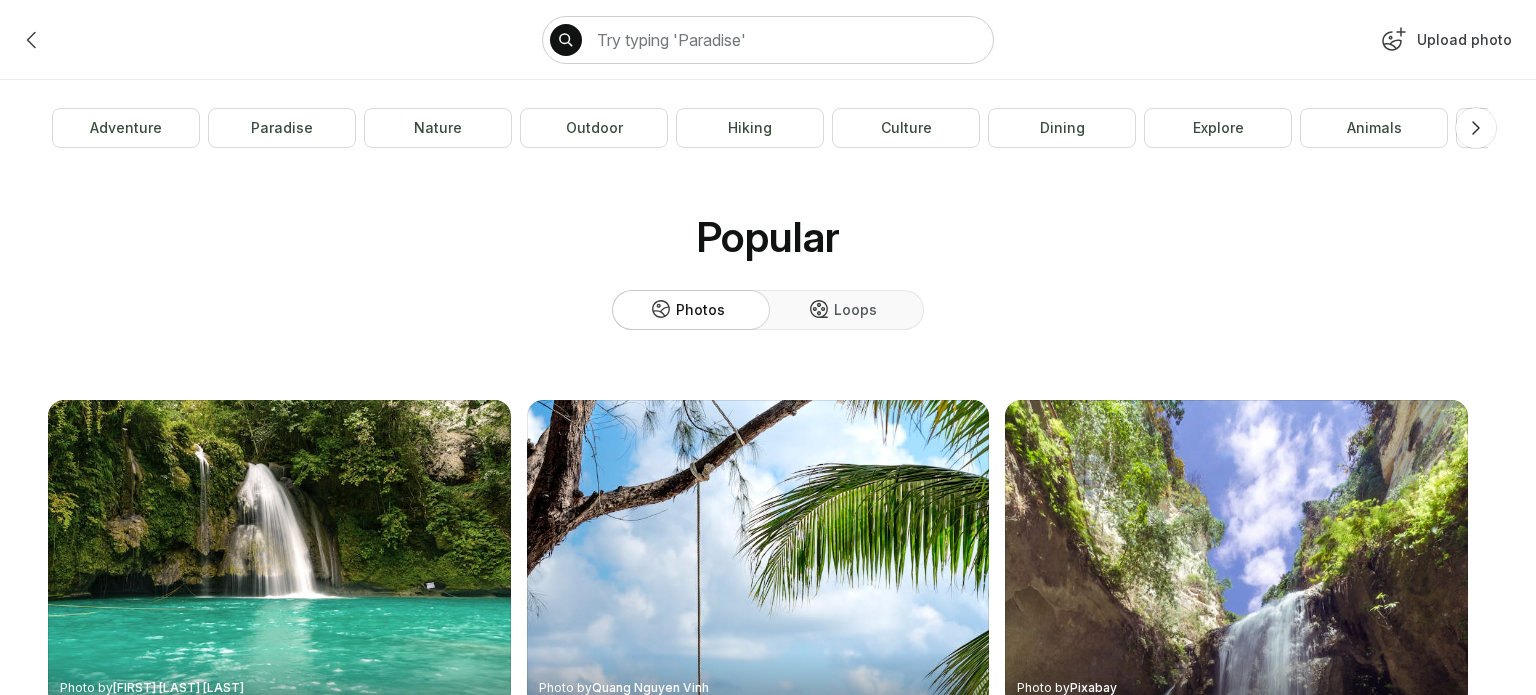 click on "Upload photo" at bounding box center (1444, 44) 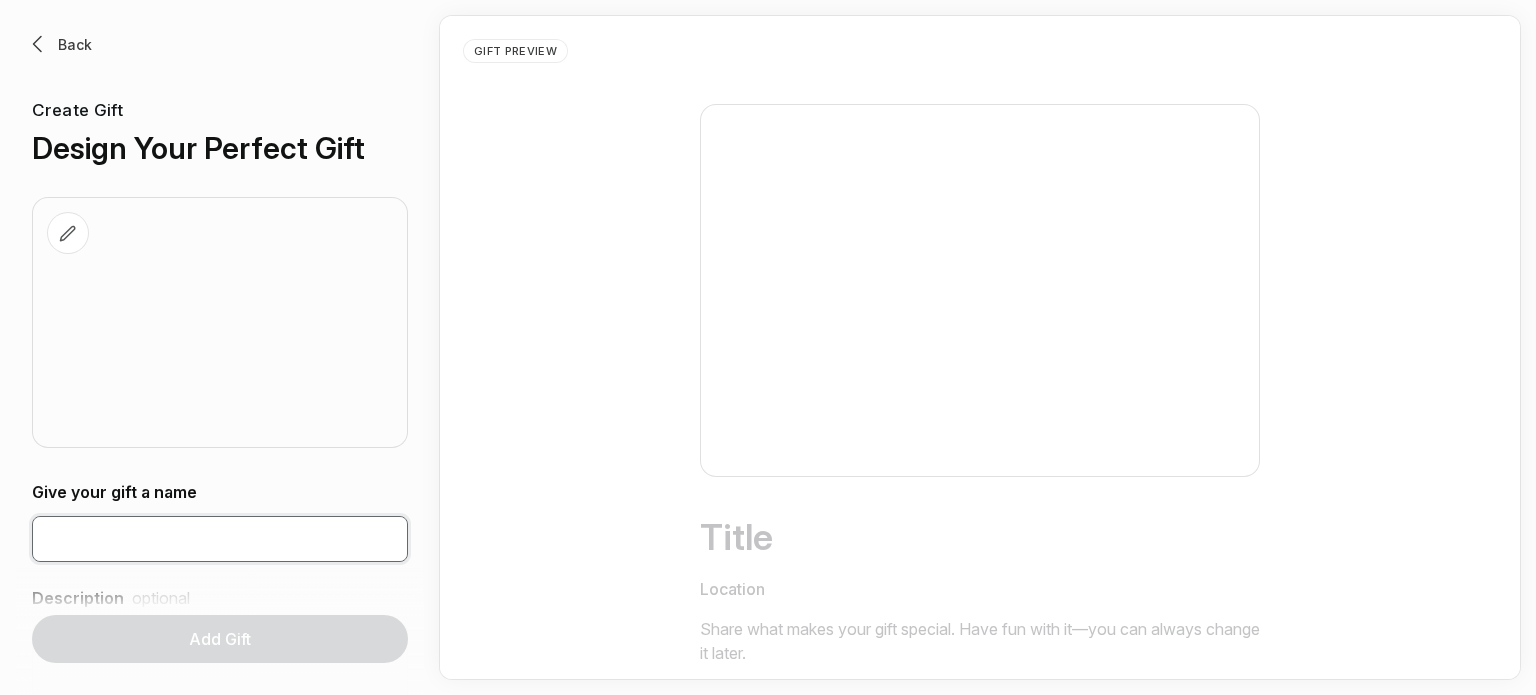 click at bounding box center (220, 539) 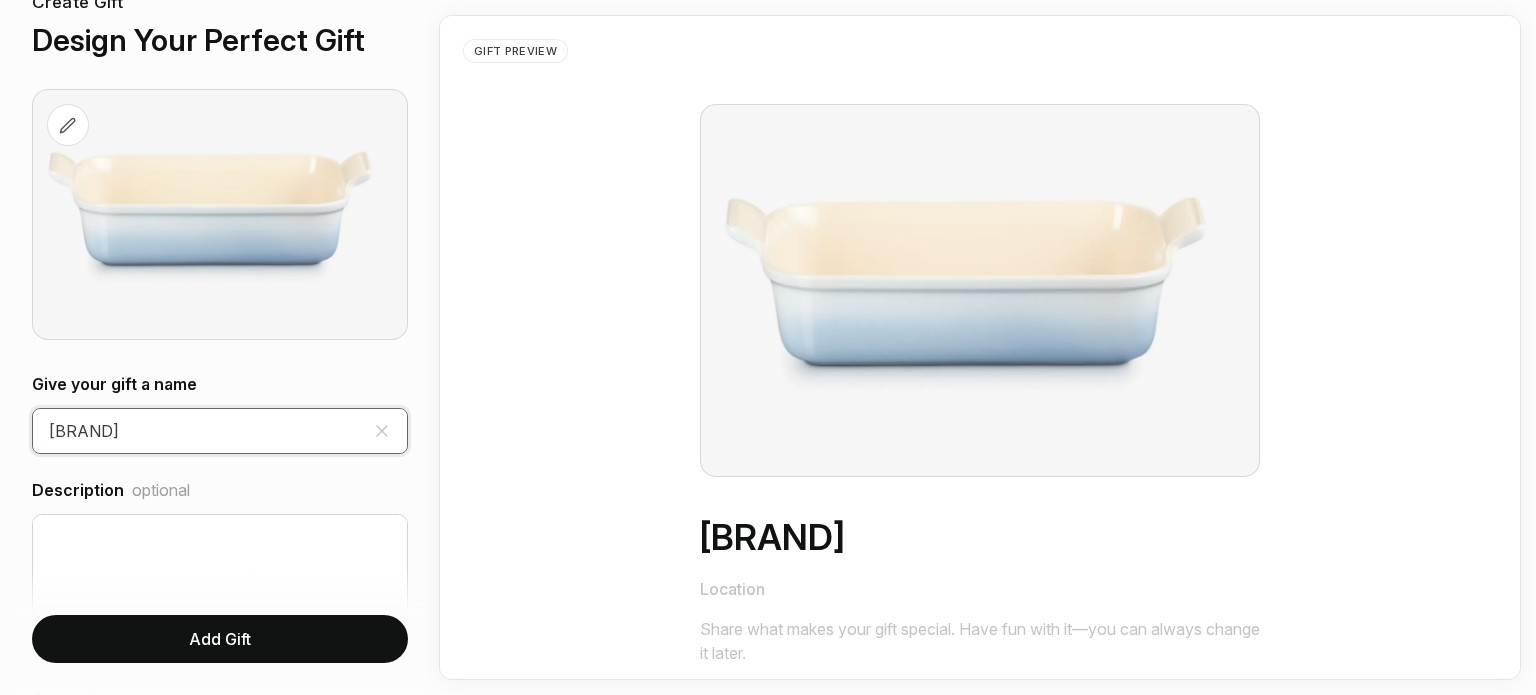 scroll, scrollTop: 108, scrollLeft: 0, axis: vertical 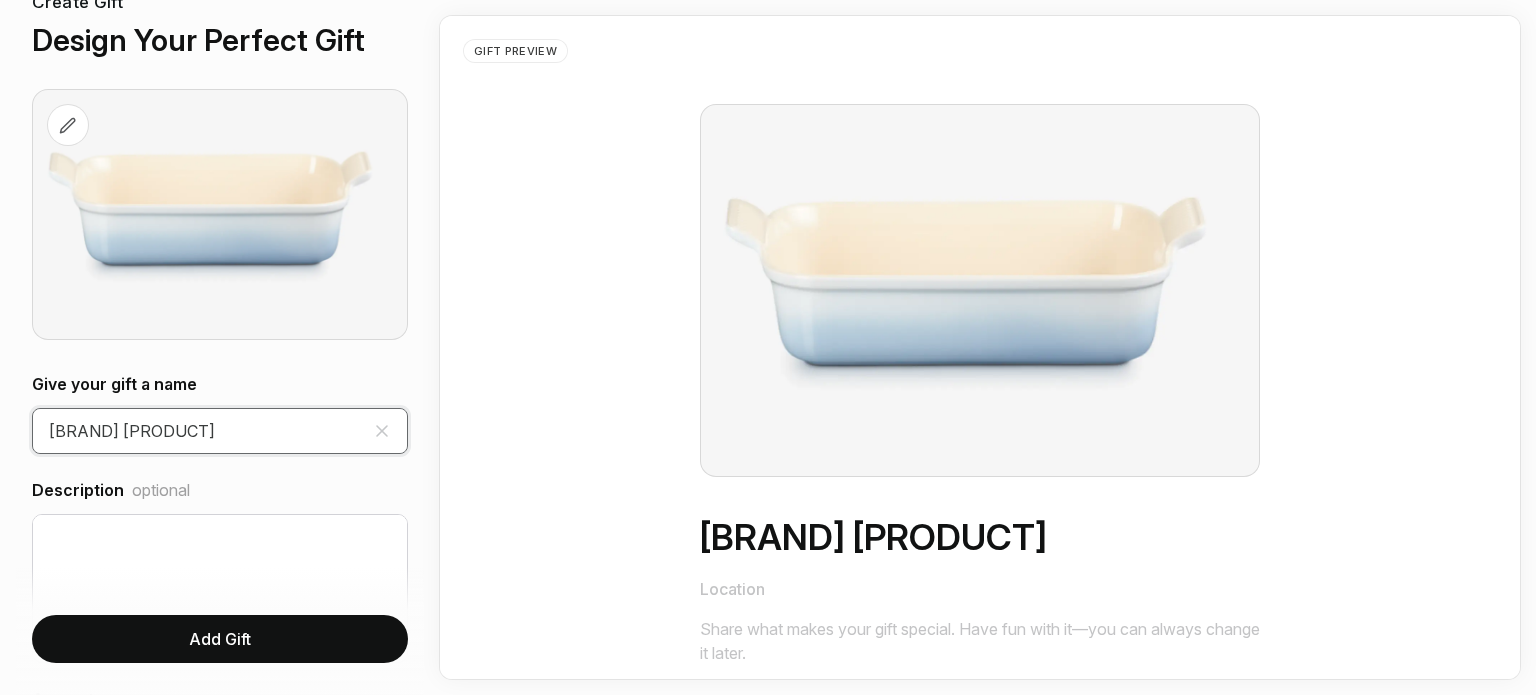 type on "[BRAND] [PRODUCT]" 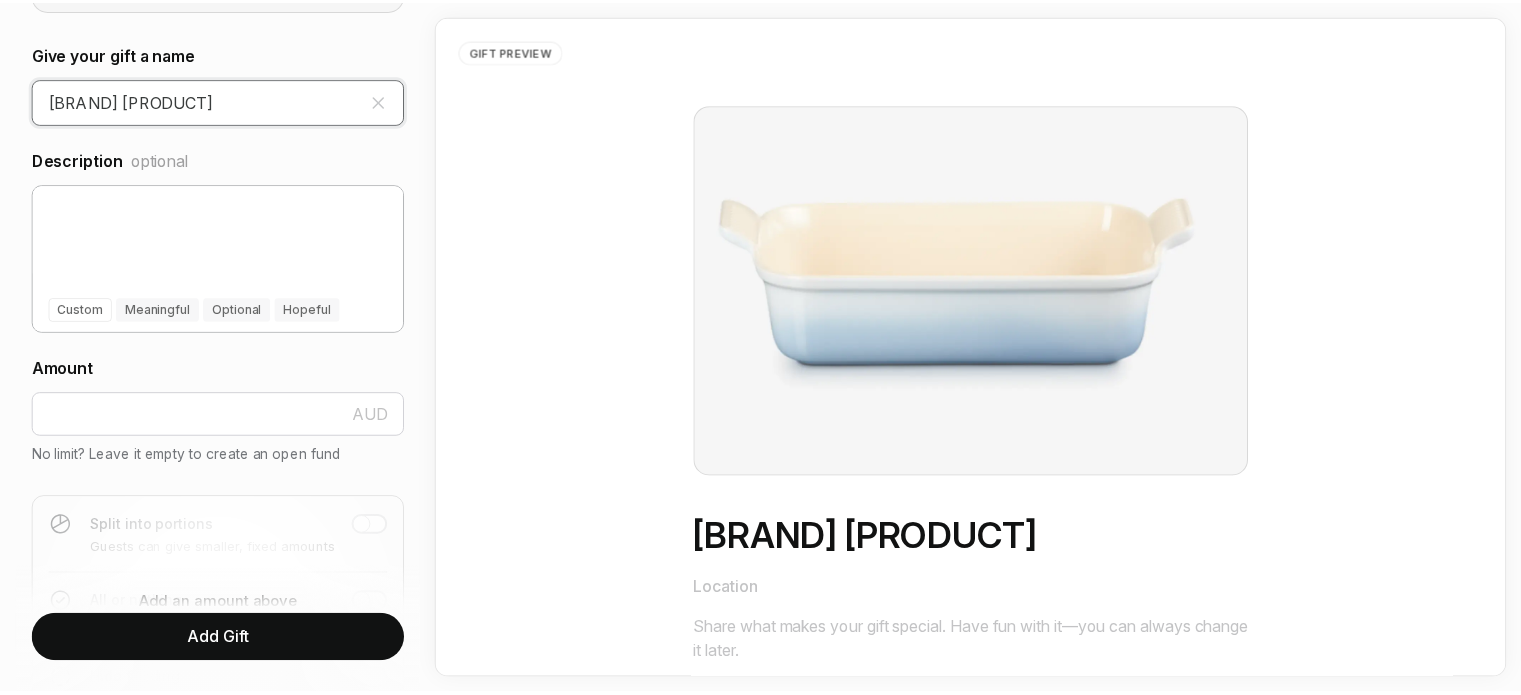 scroll, scrollTop: 444, scrollLeft: 0, axis: vertical 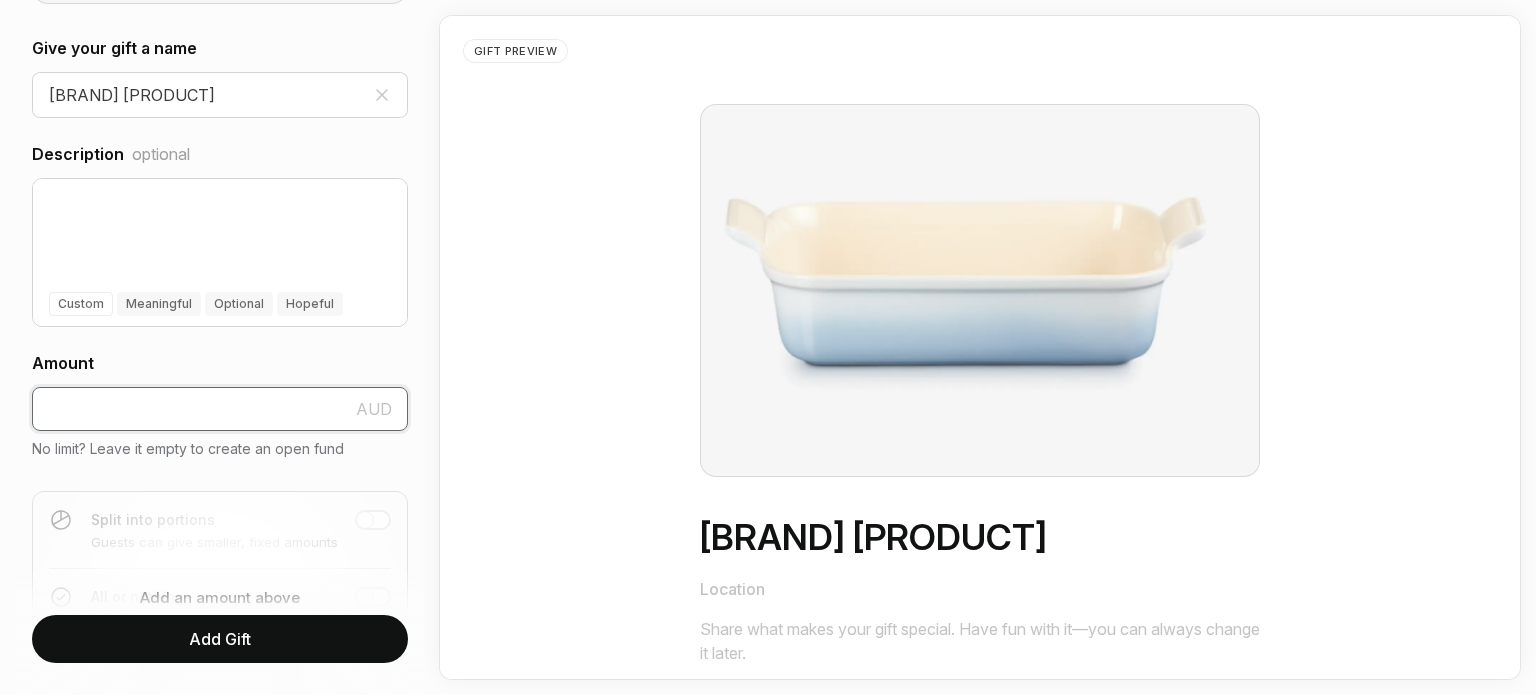 click at bounding box center (220, 409) 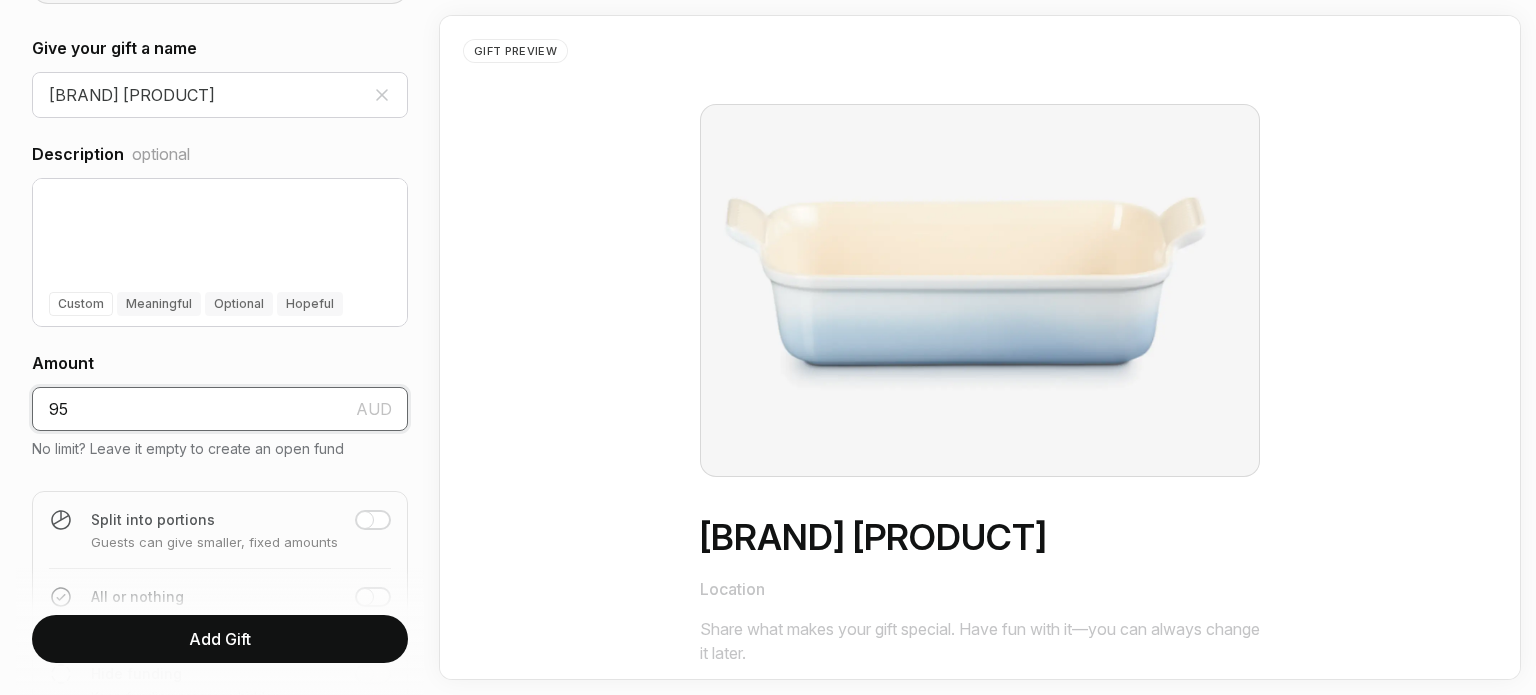 type on "95" 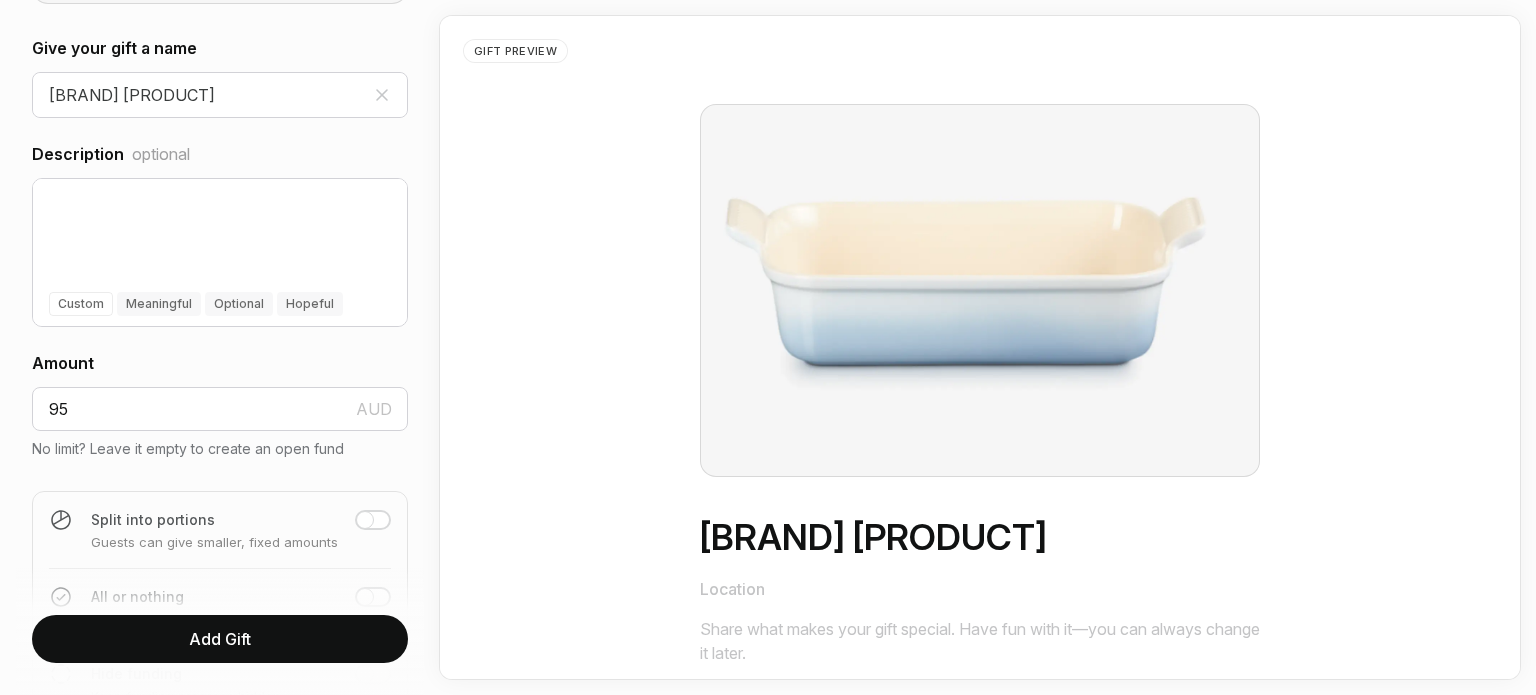 click on "Add Gift" at bounding box center (220, 639) 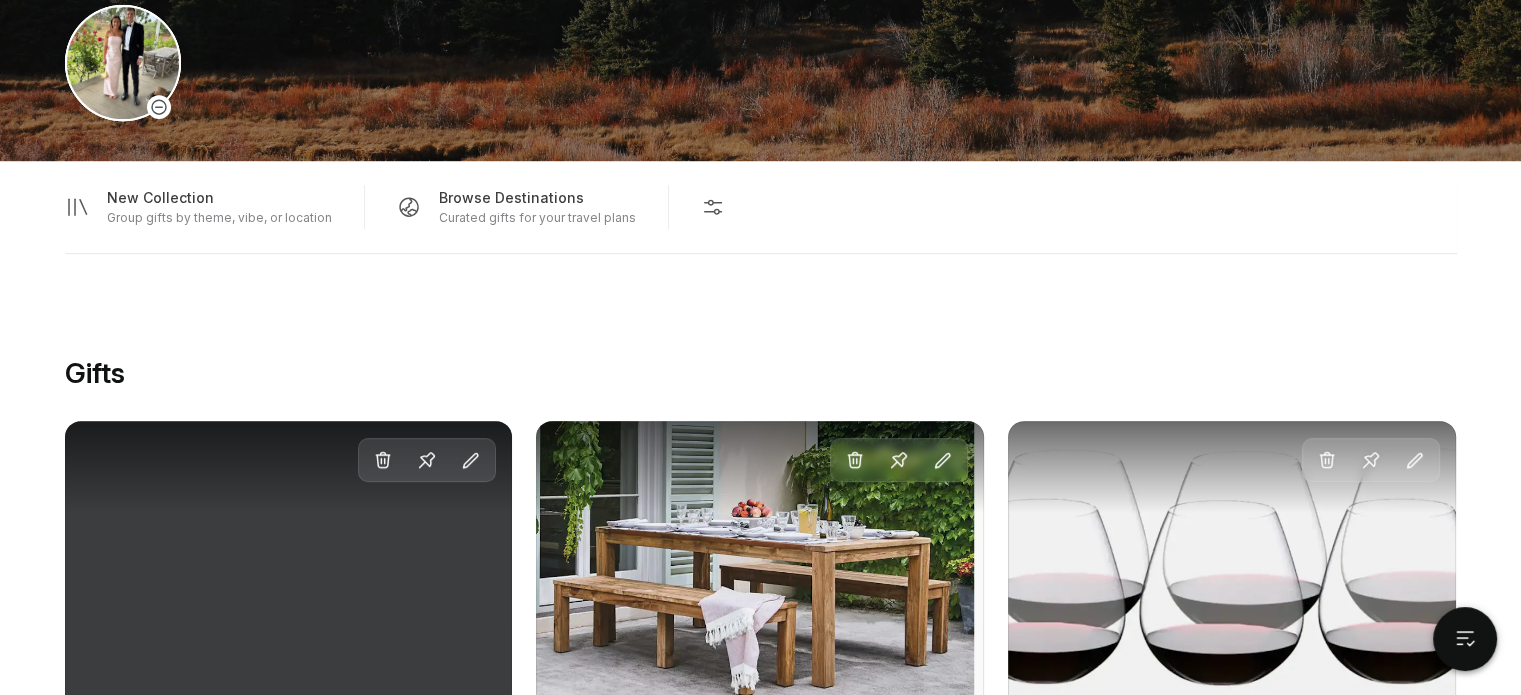 scroll, scrollTop: 864, scrollLeft: 0, axis: vertical 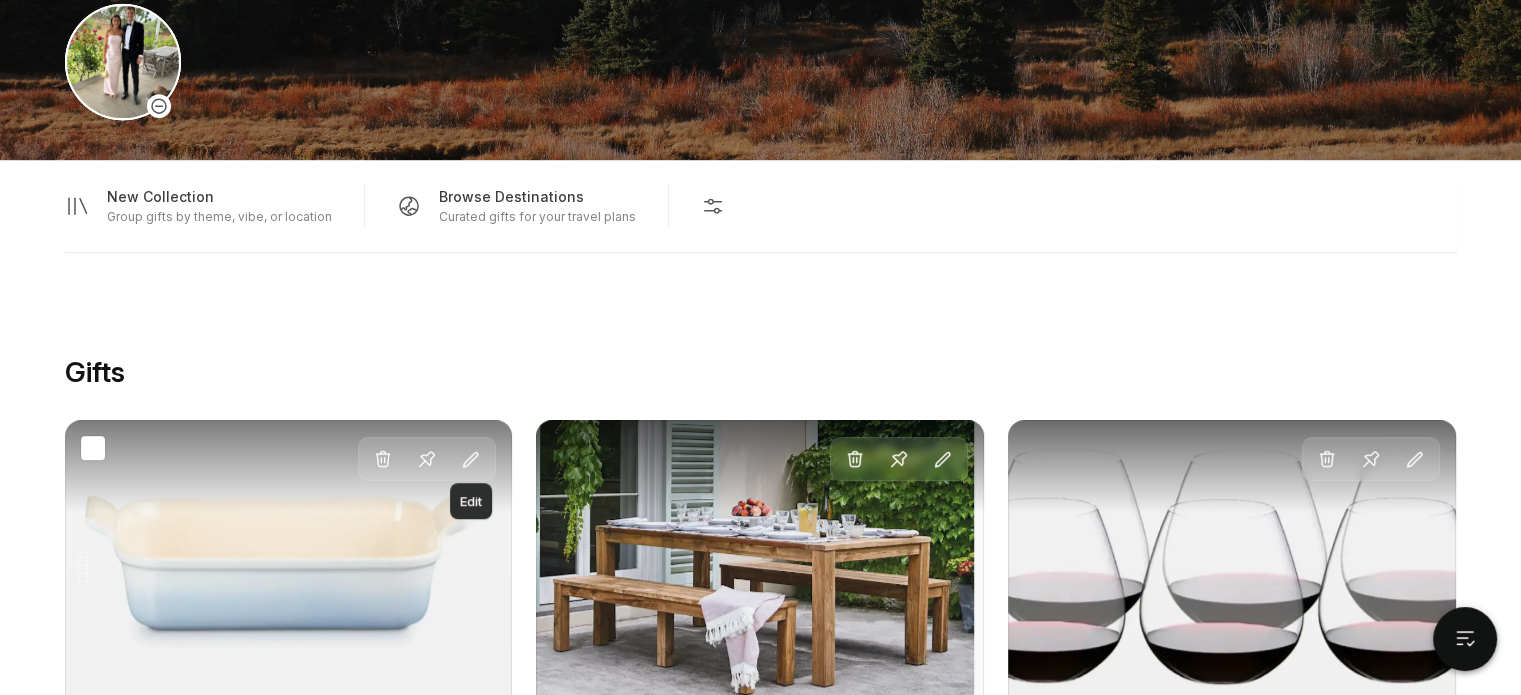 click at bounding box center [471, 460] 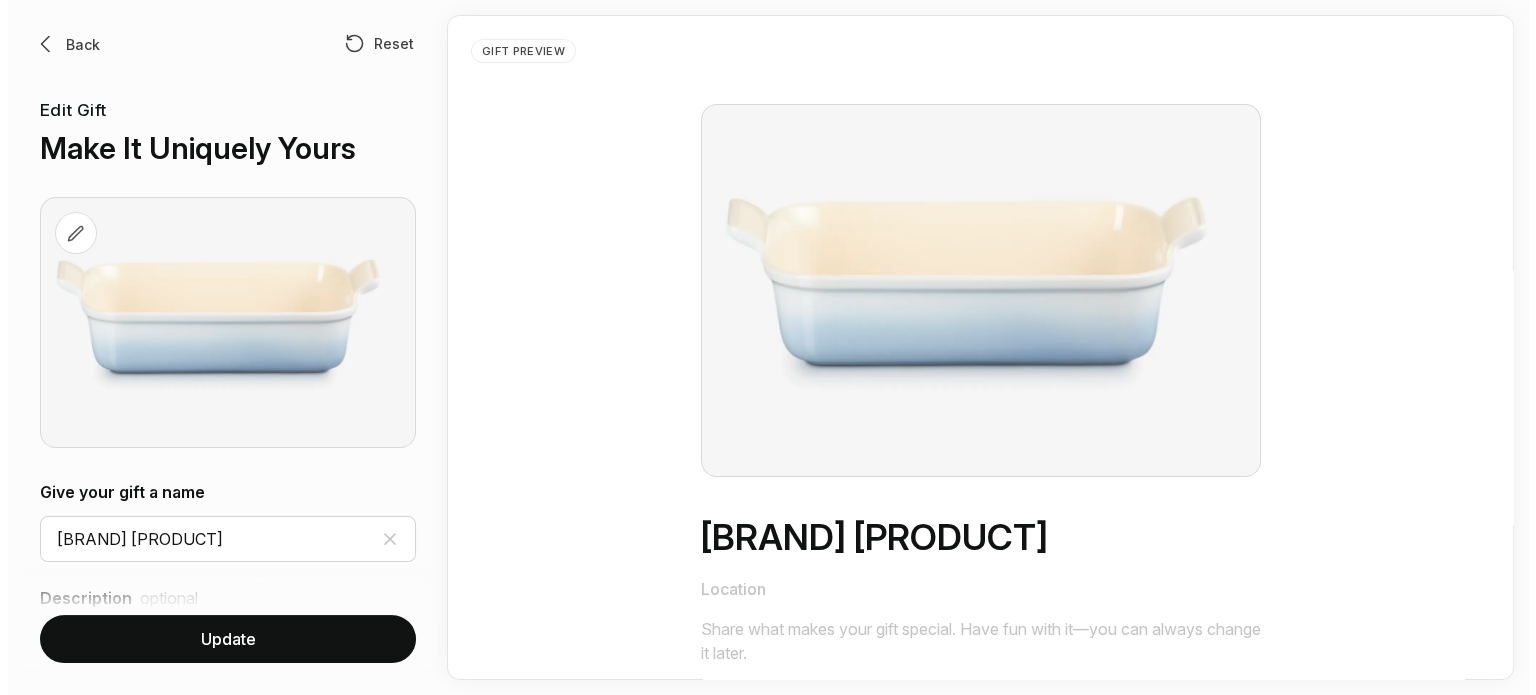 scroll, scrollTop: 0, scrollLeft: 0, axis: both 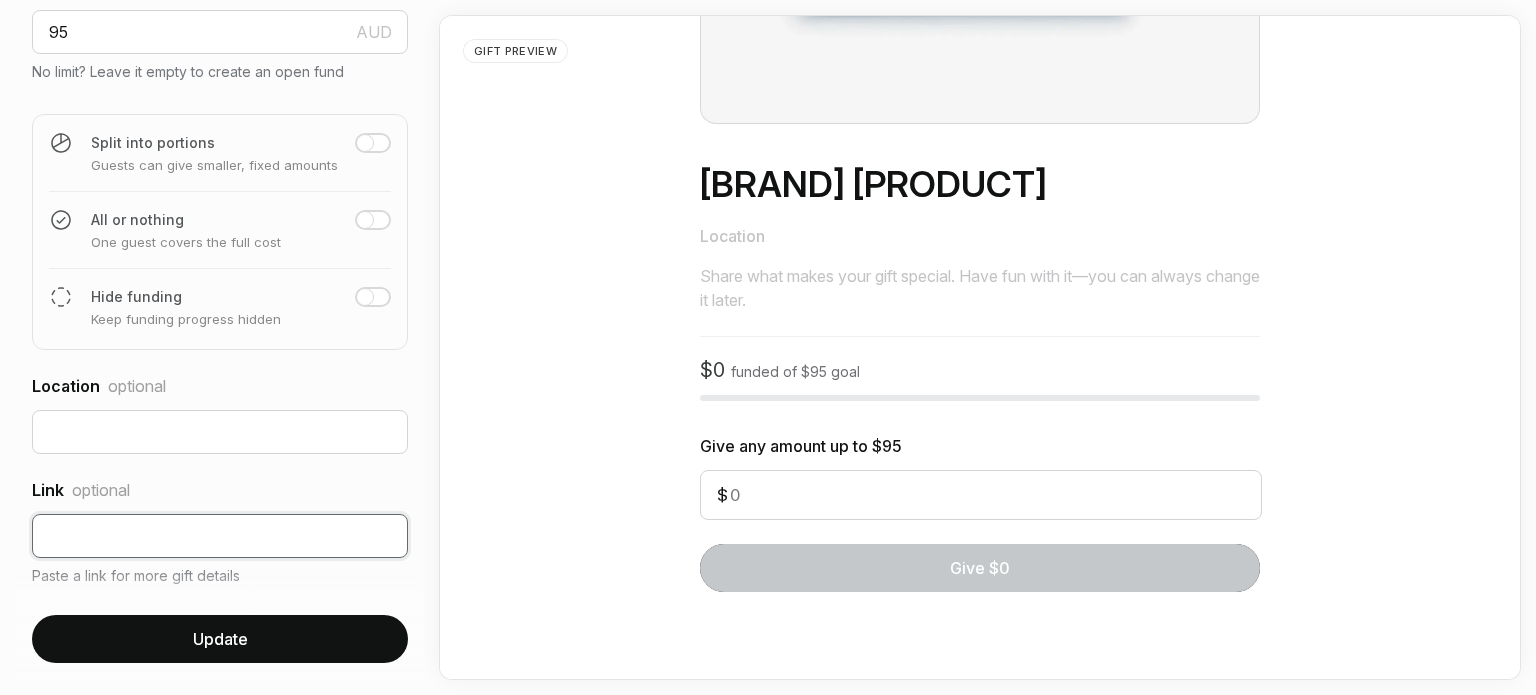 click at bounding box center (220, 536) 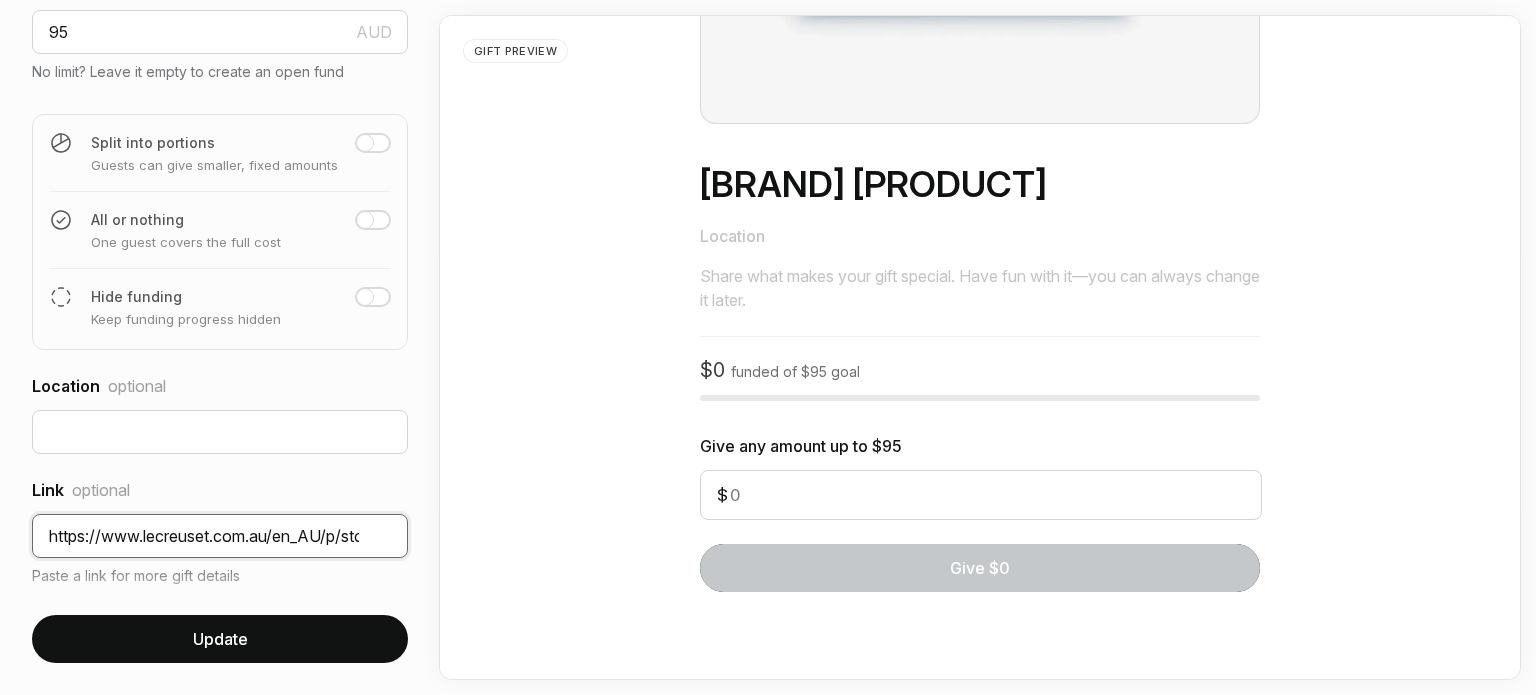 scroll, scrollTop: 0, scrollLeft: 880, axis: horizontal 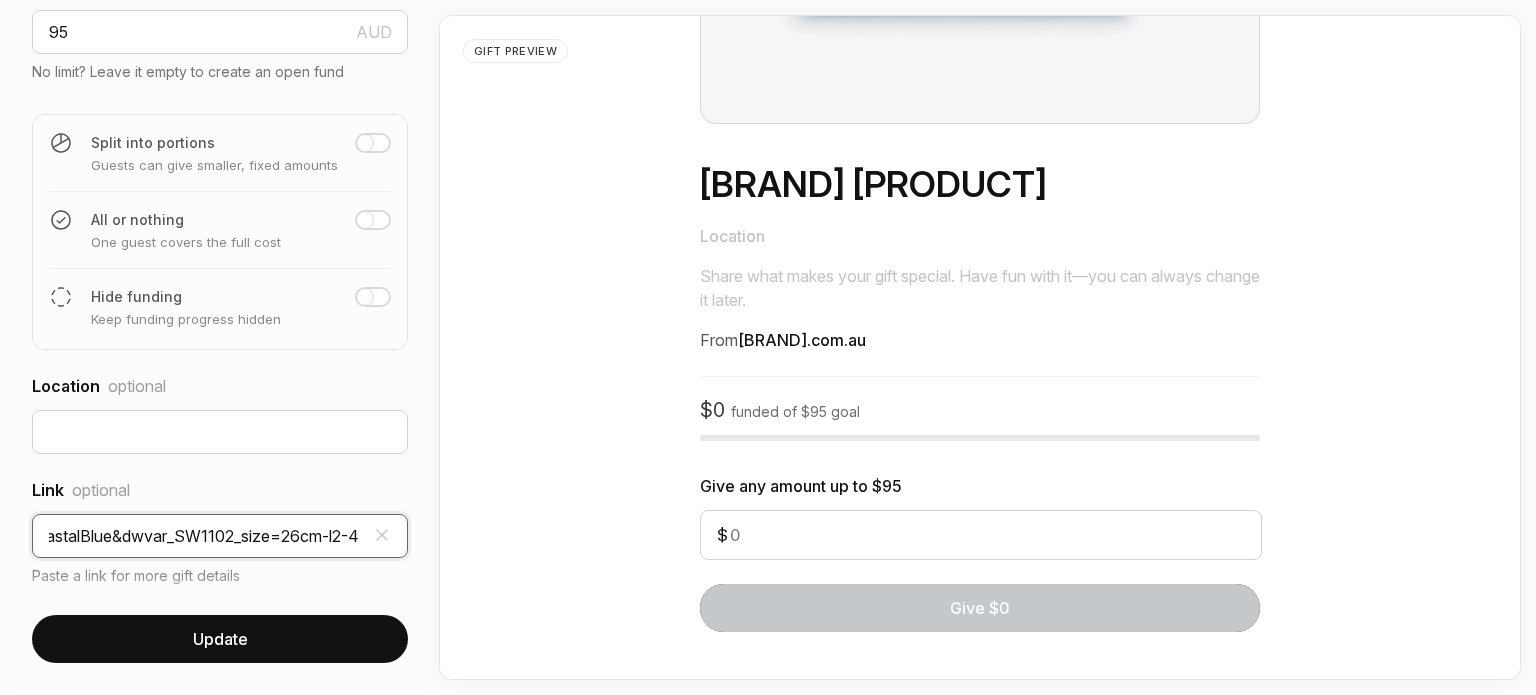 type on "https://www.lecreuset.com.au/en_AU/p/stoneware-heritage-rectangular-dish/SW1102.html?dwvar_SW1102_color=coastalBlue&dwvar_SW1102_size=26cm-l2-4" 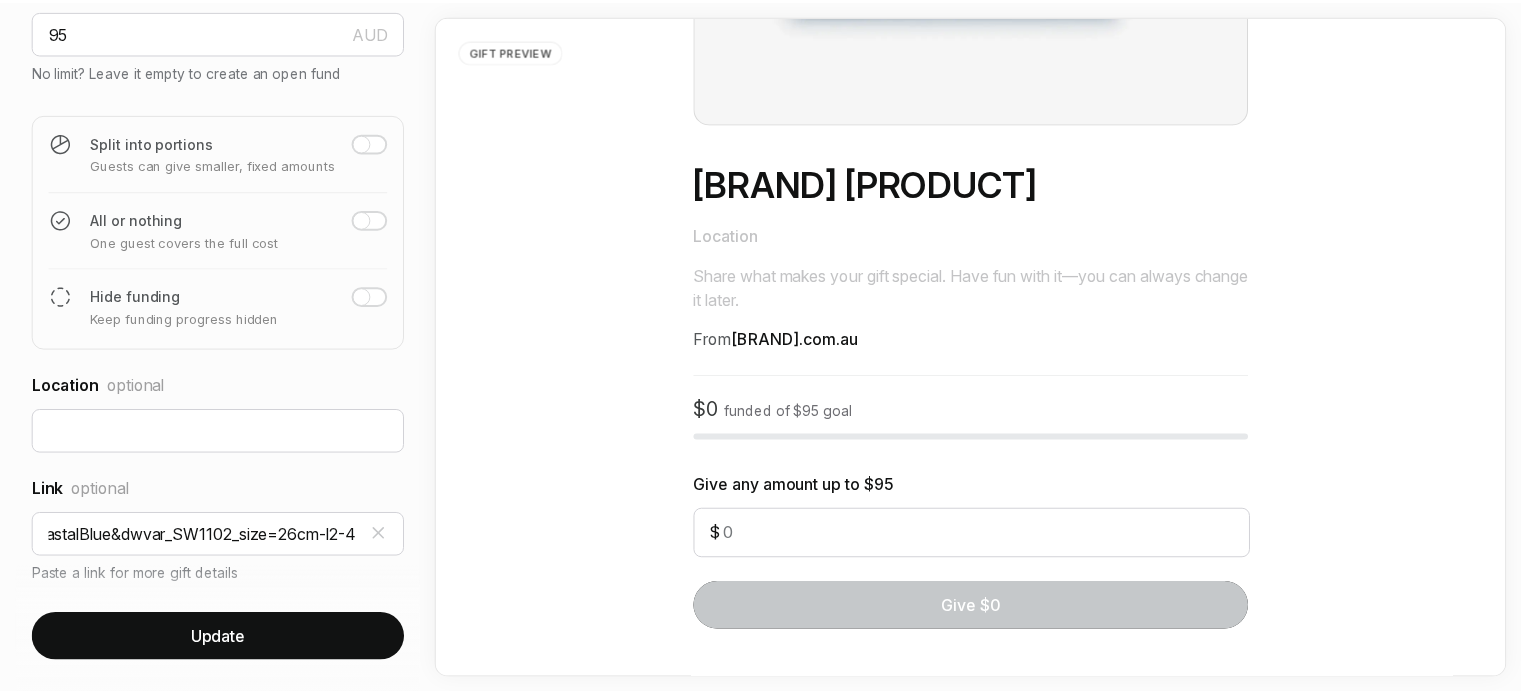 scroll, scrollTop: 0, scrollLeft: 0, axis: both 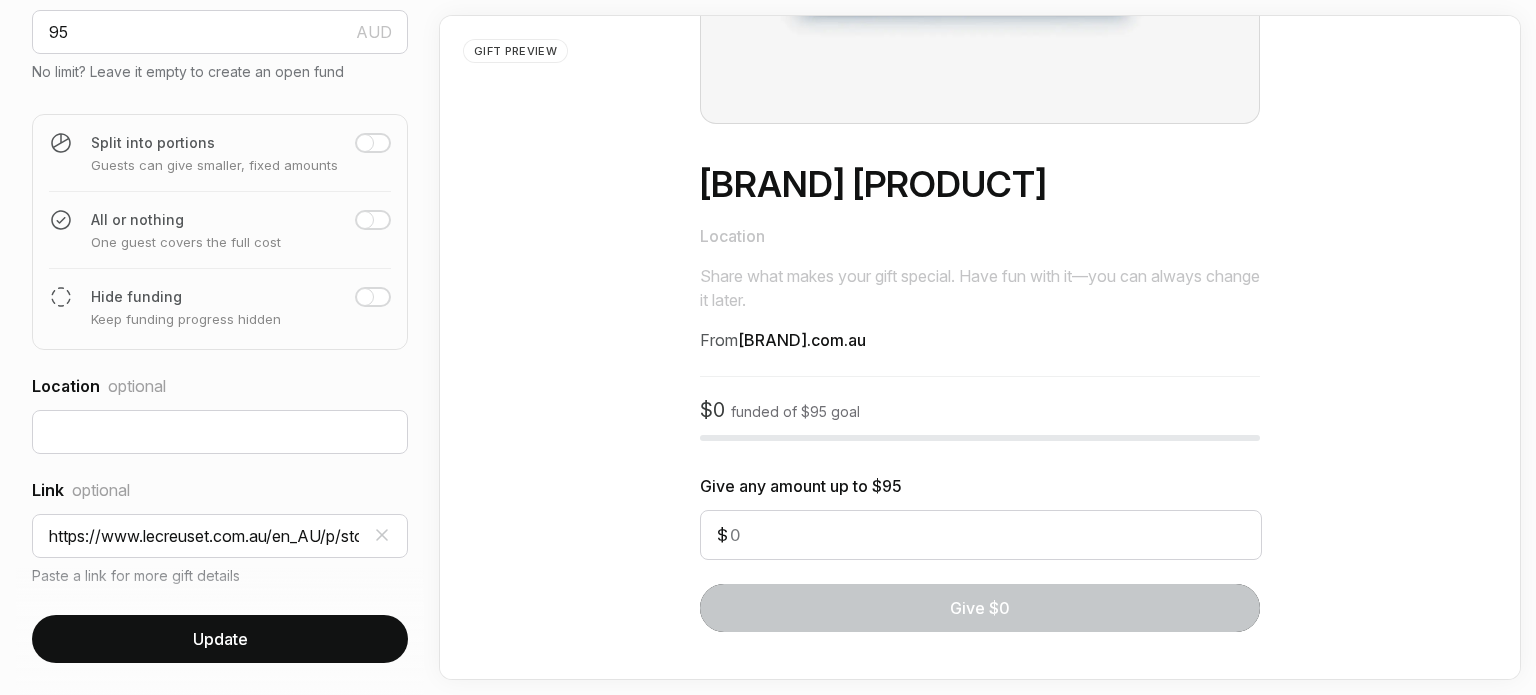 click on "Update" at bounding box center (220, 639) 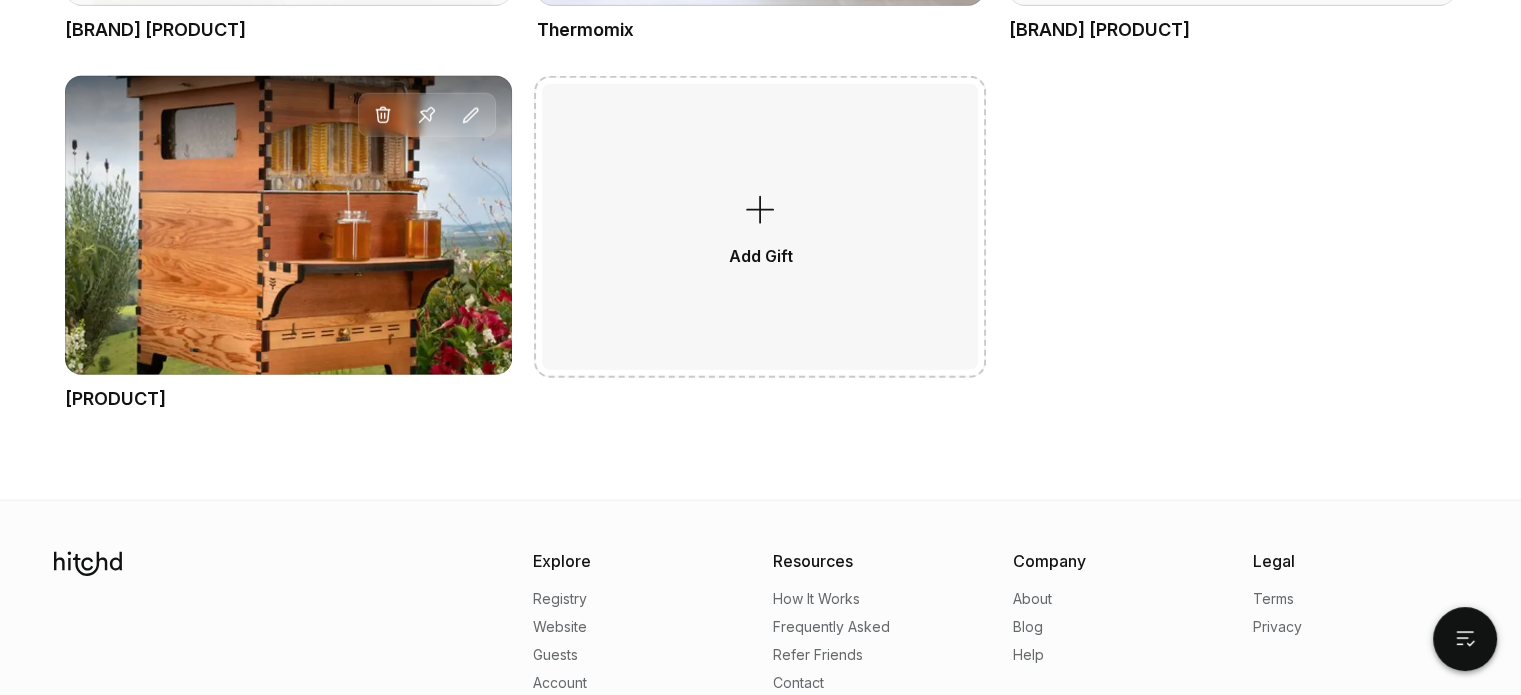 scroll, scrollTop: 5394, scrollLeft: 0, axis: vertical 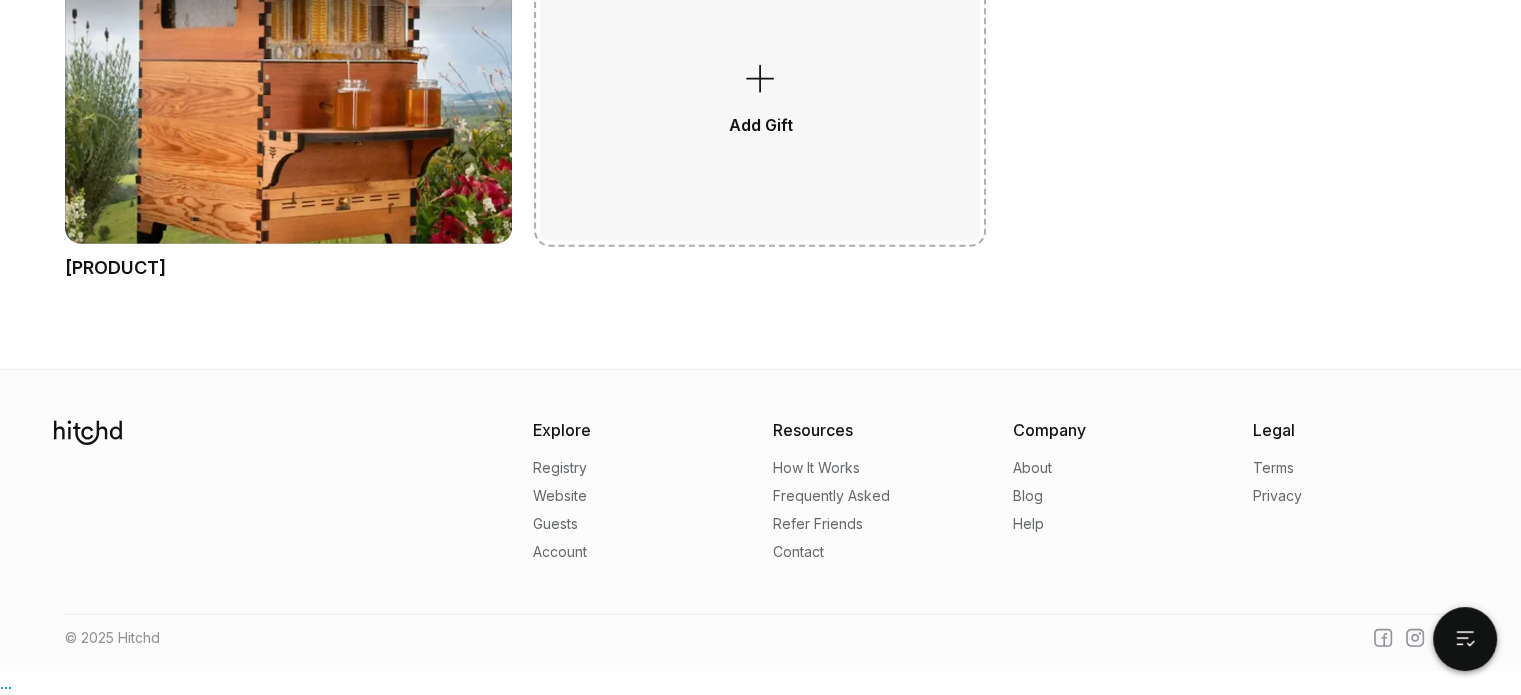click on "Add Gift" at bounding box center (760, 95) 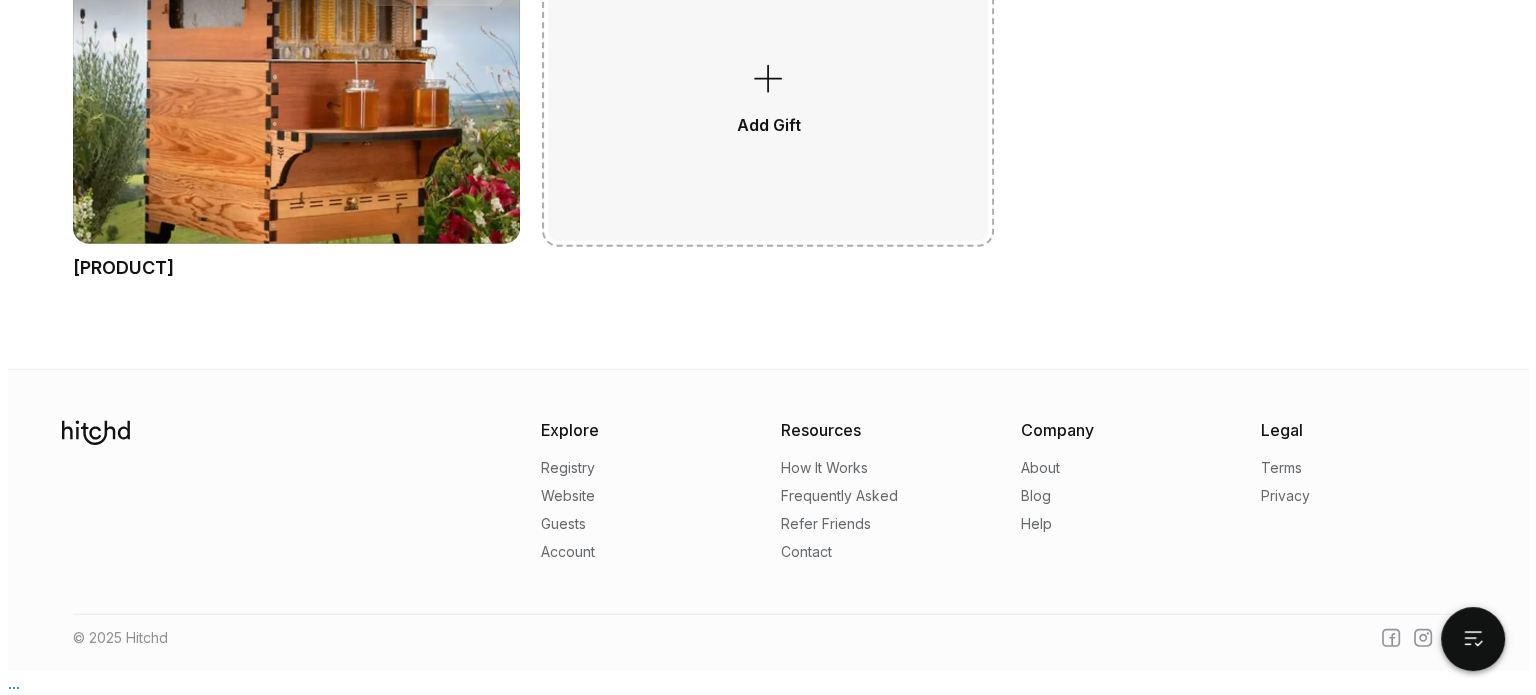 scroll, scrollTop: 0, scrollLeft: 0, axis: both 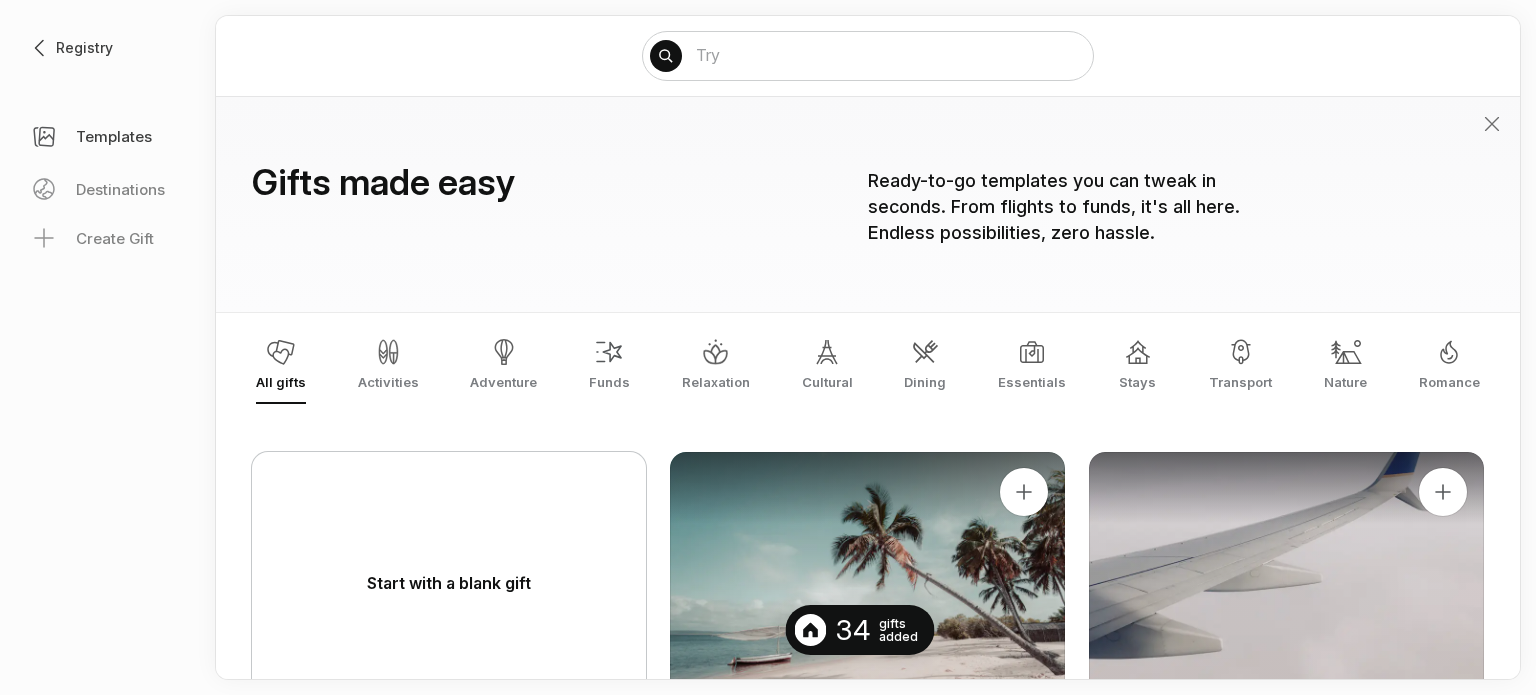 click on "Start with a blank gift" at bounding box center (449, 583) 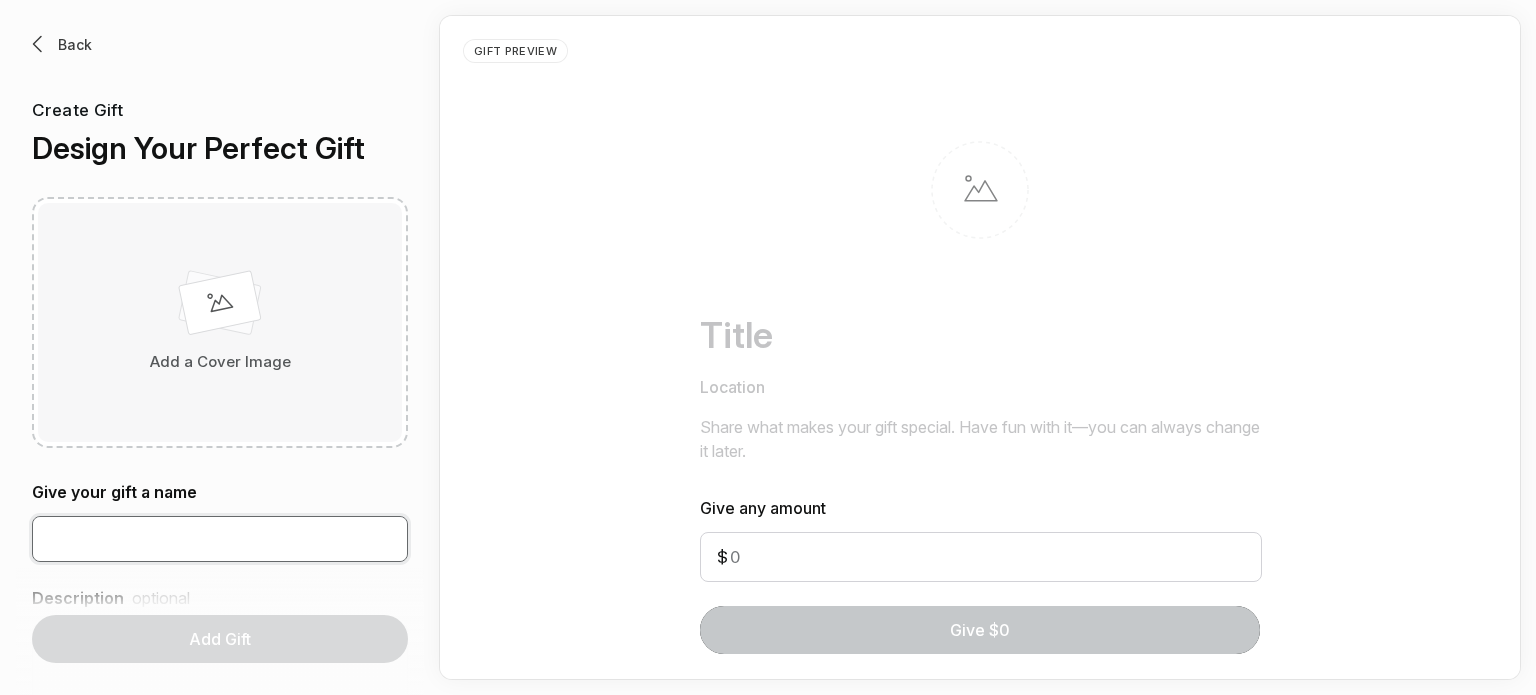 click at bounding box center (220, 539) 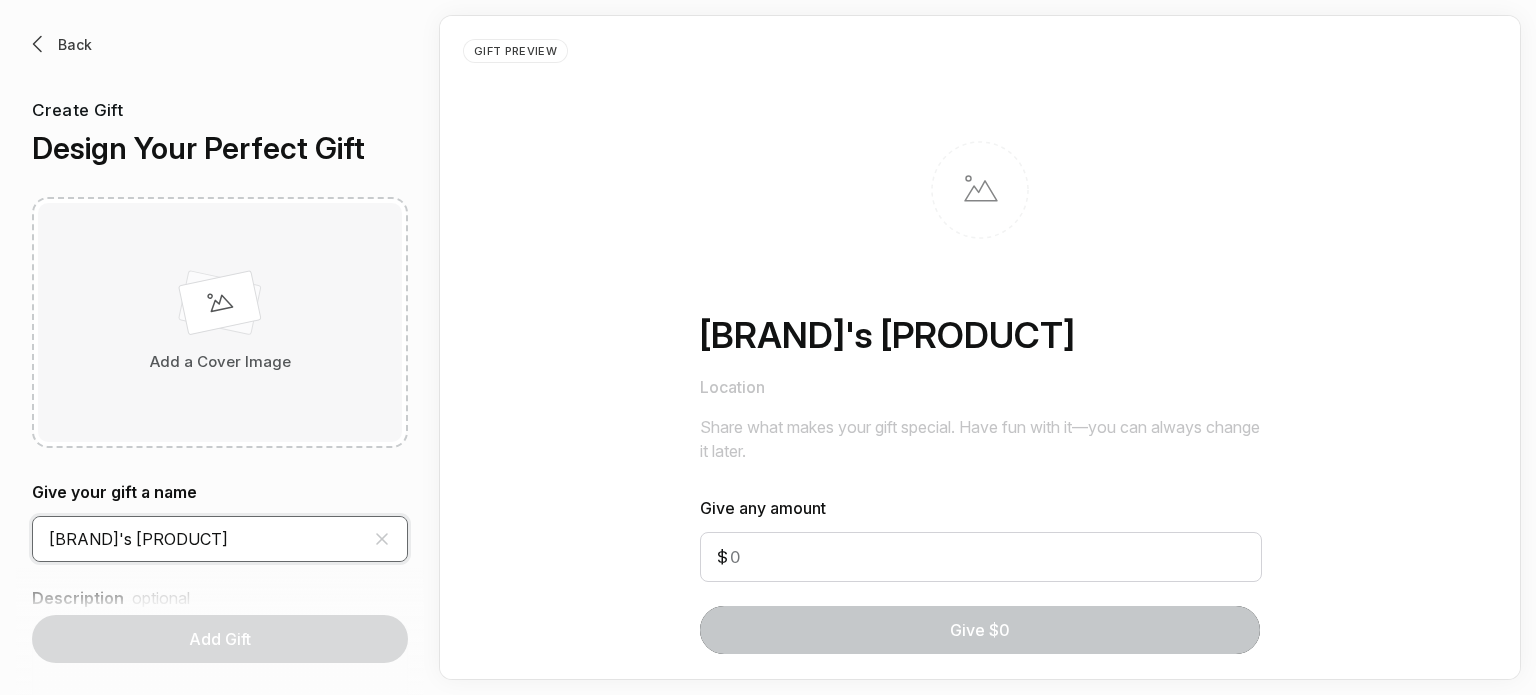 type on "[BRAND]'s [PRODUCT]" 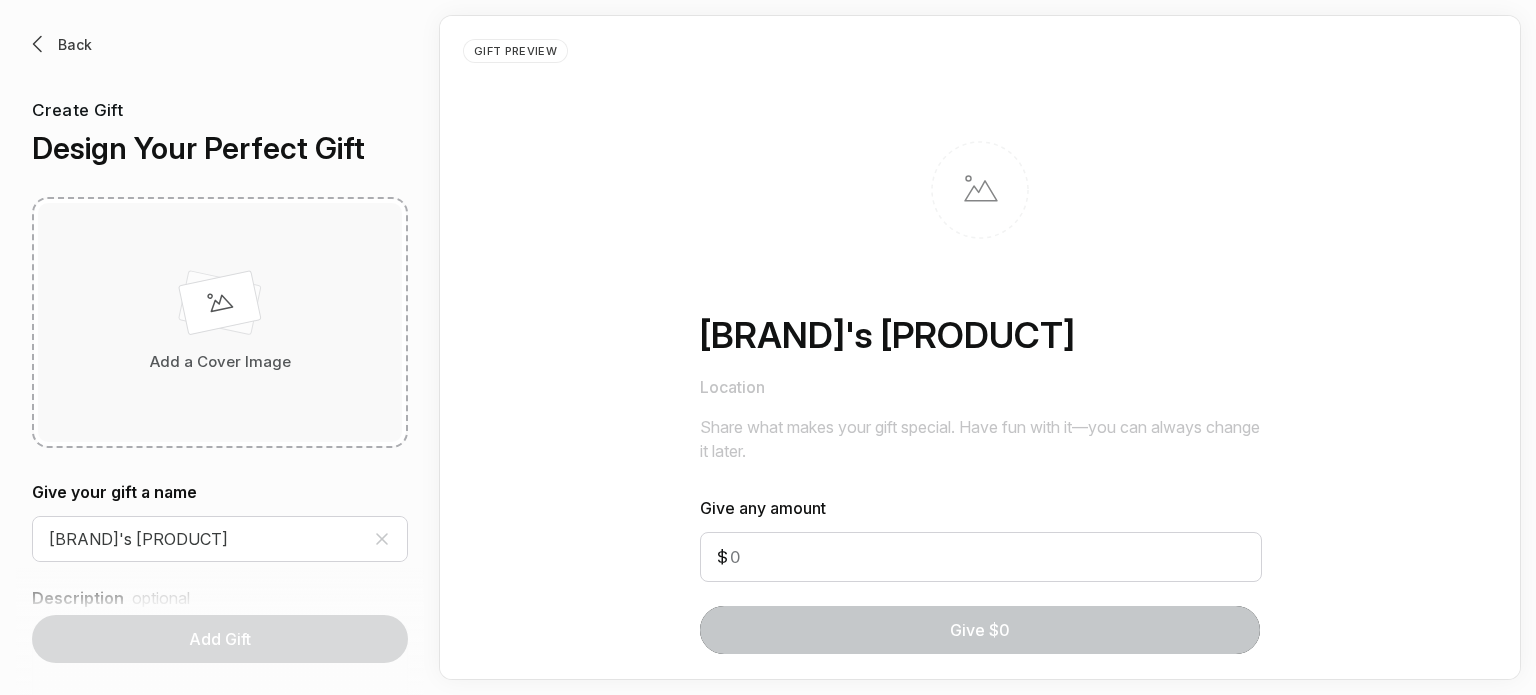 click on "Add a Cover Image" at bounding box center [220, 362] 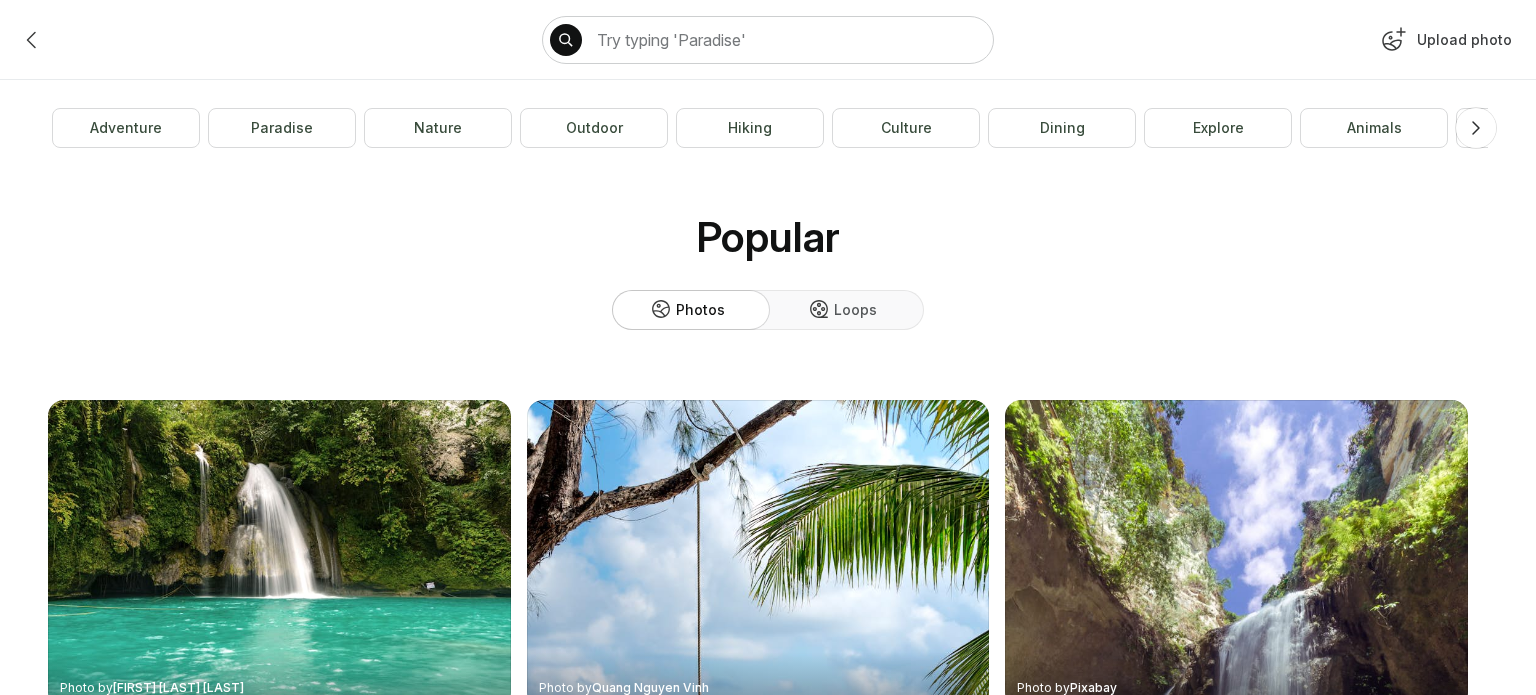 click on "Upload photo" at bounding box center [1444, 44] 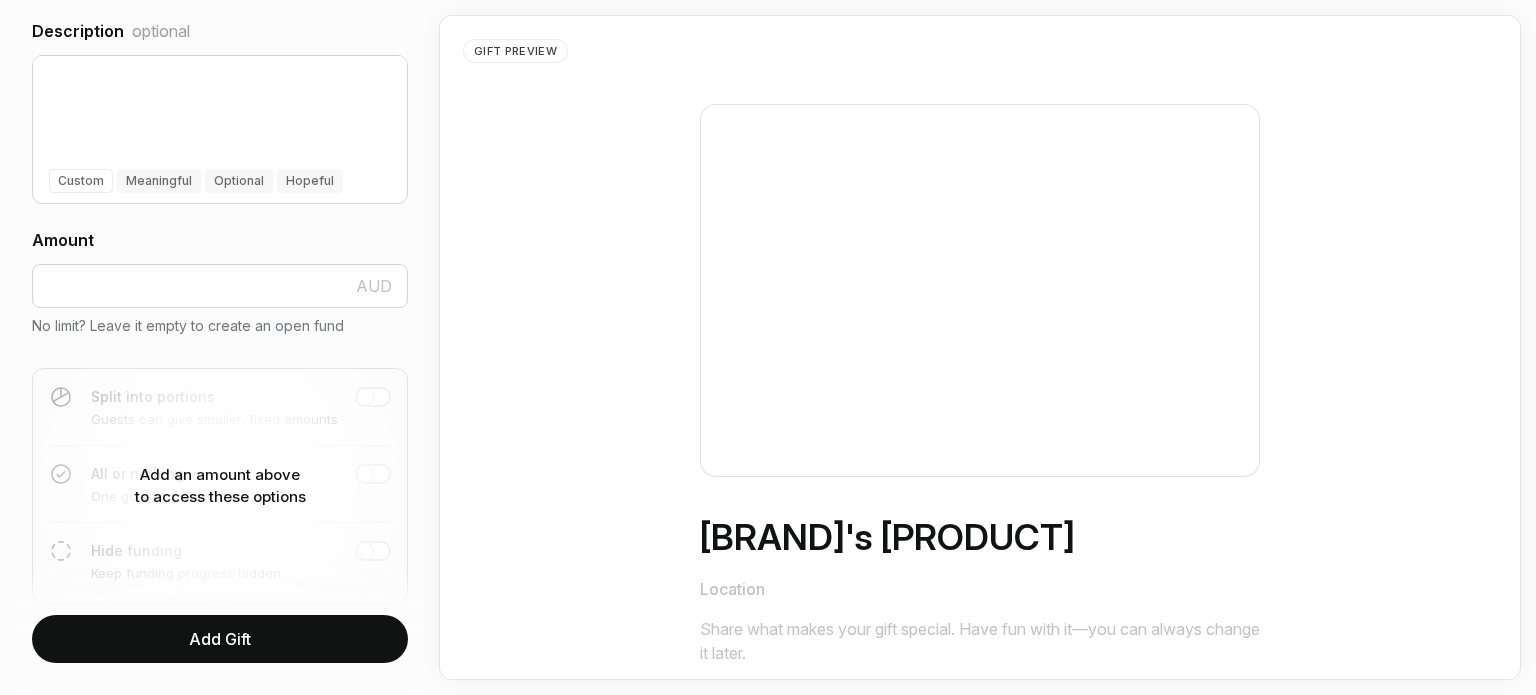 scroll, scrollTop: 568, scrollLeft: 0, axis: vertical 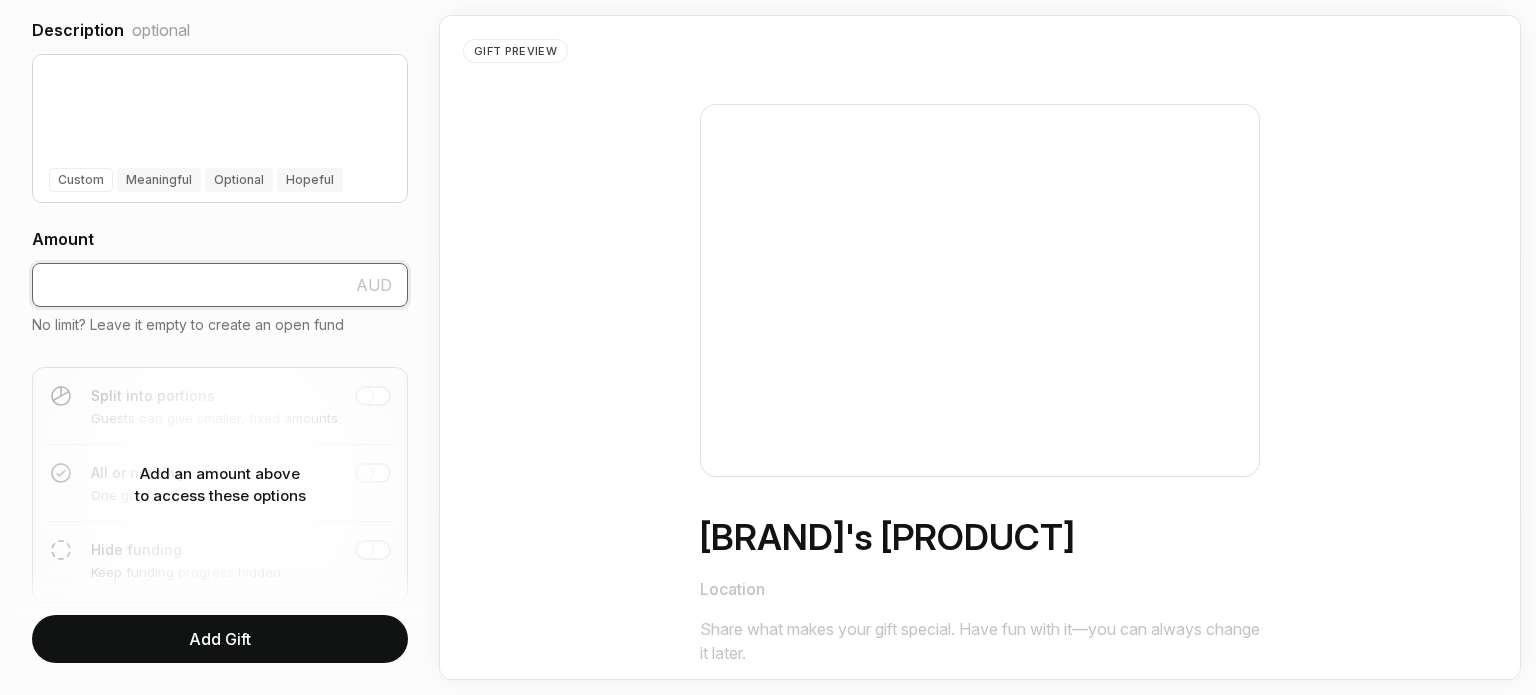 click at bounding box center (220, 285) 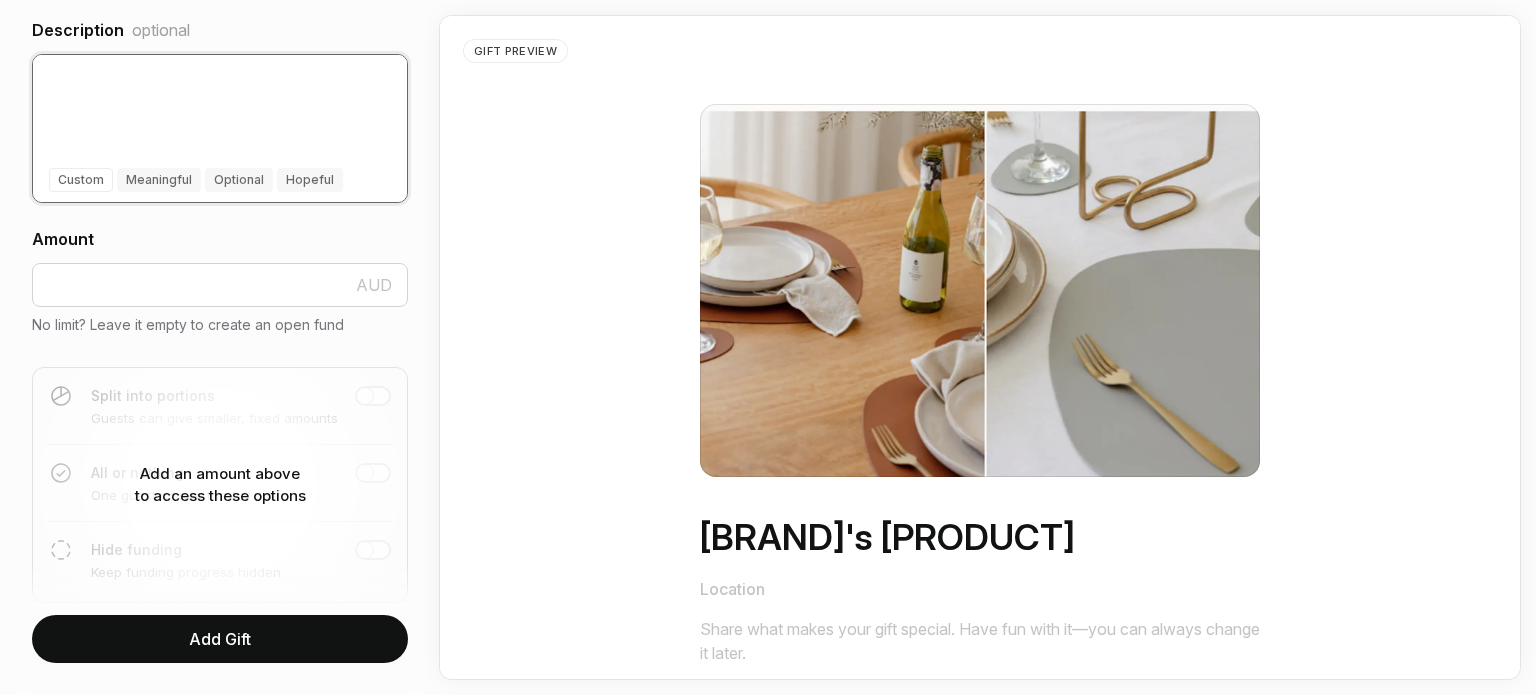 click at bounding box center [220, 99] 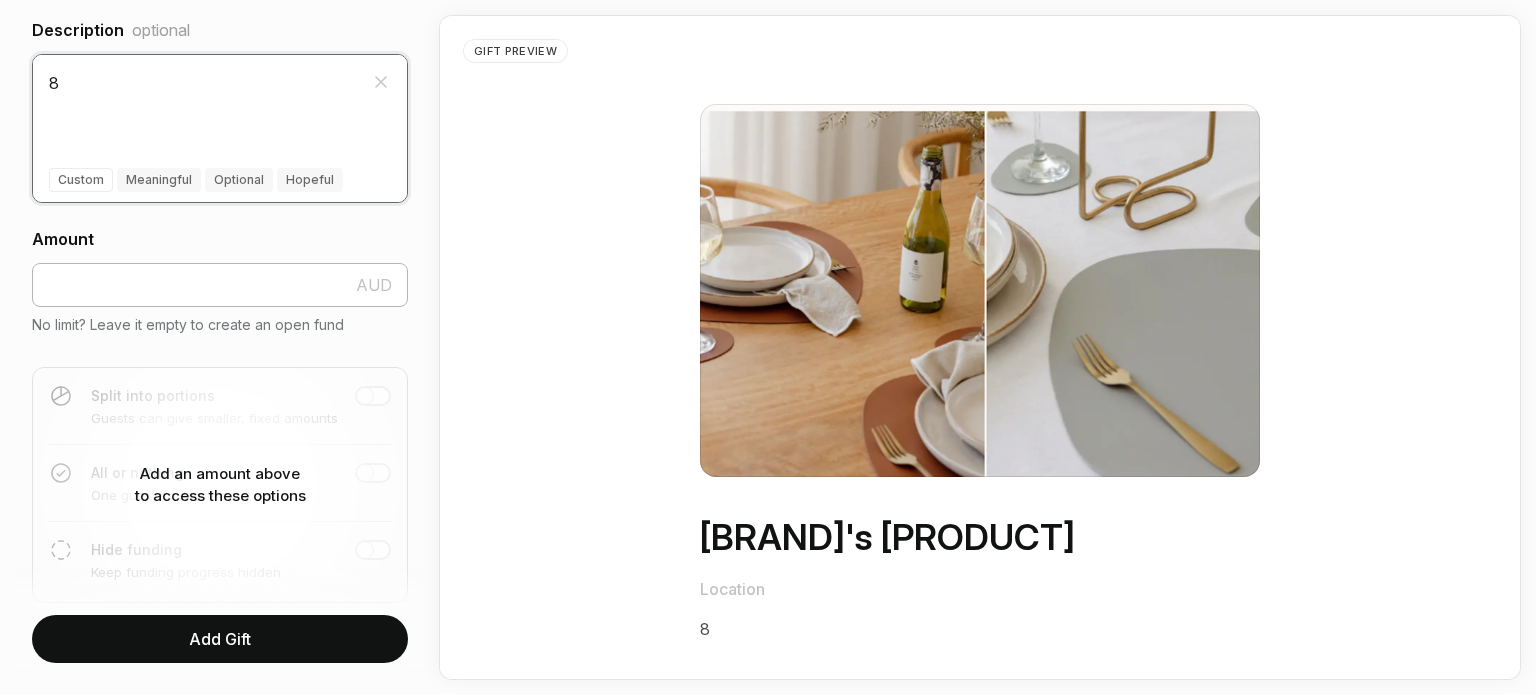 type on "8" 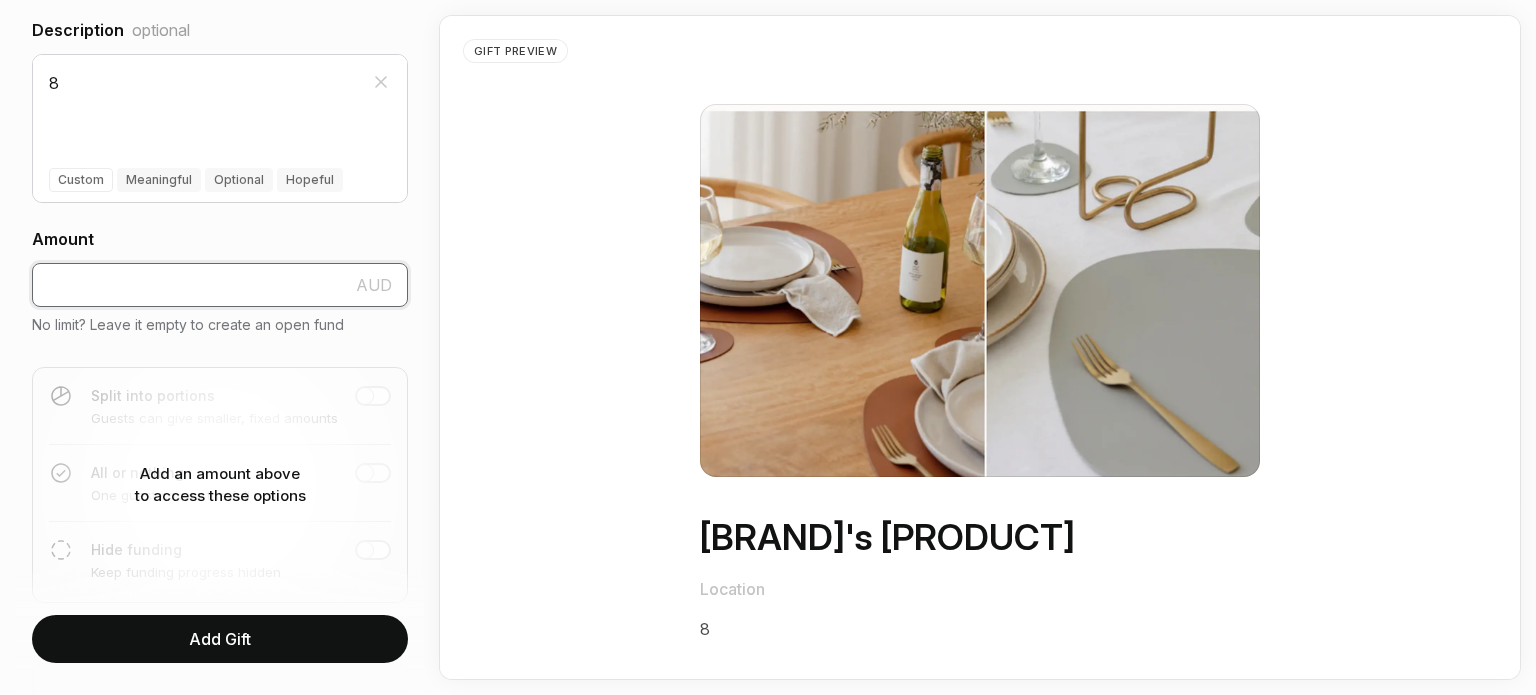 click at bounding box center (220, 285) 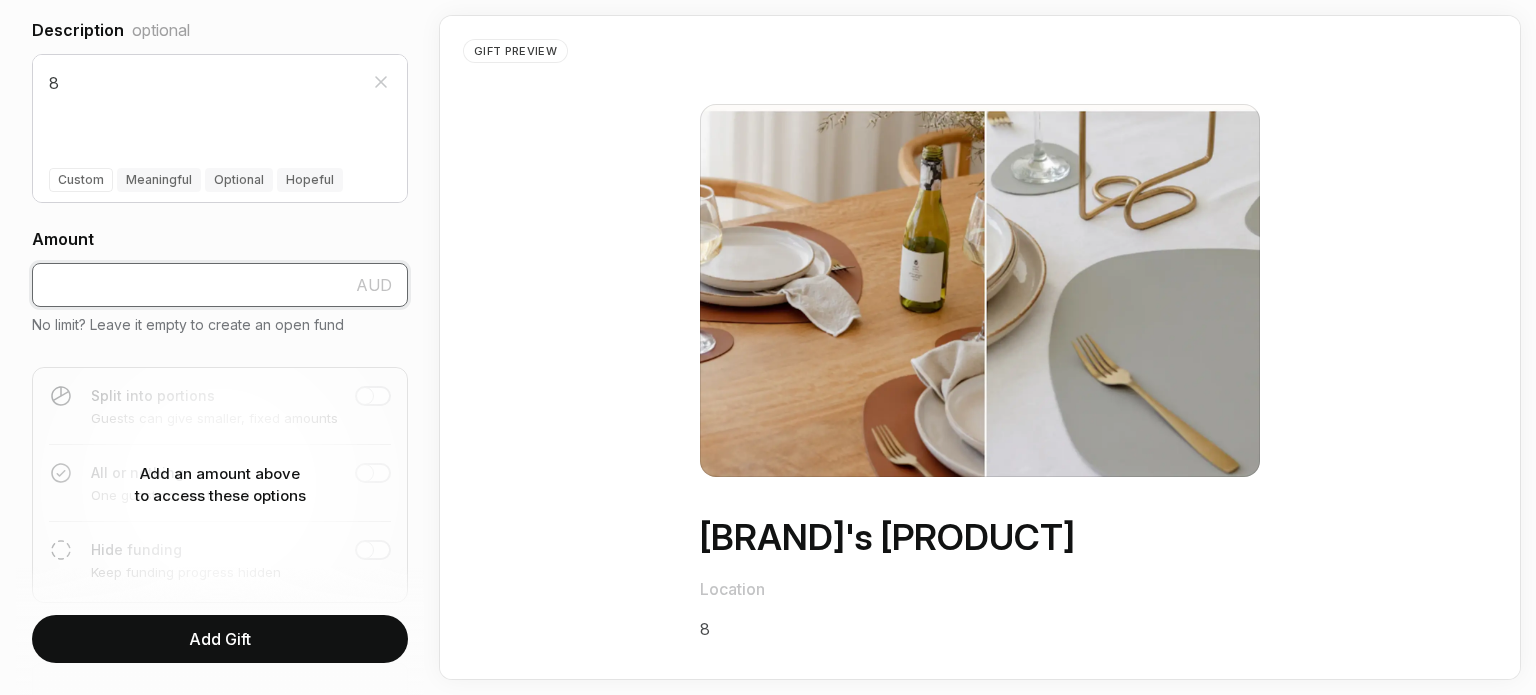 click at bounding box center [220, 285] 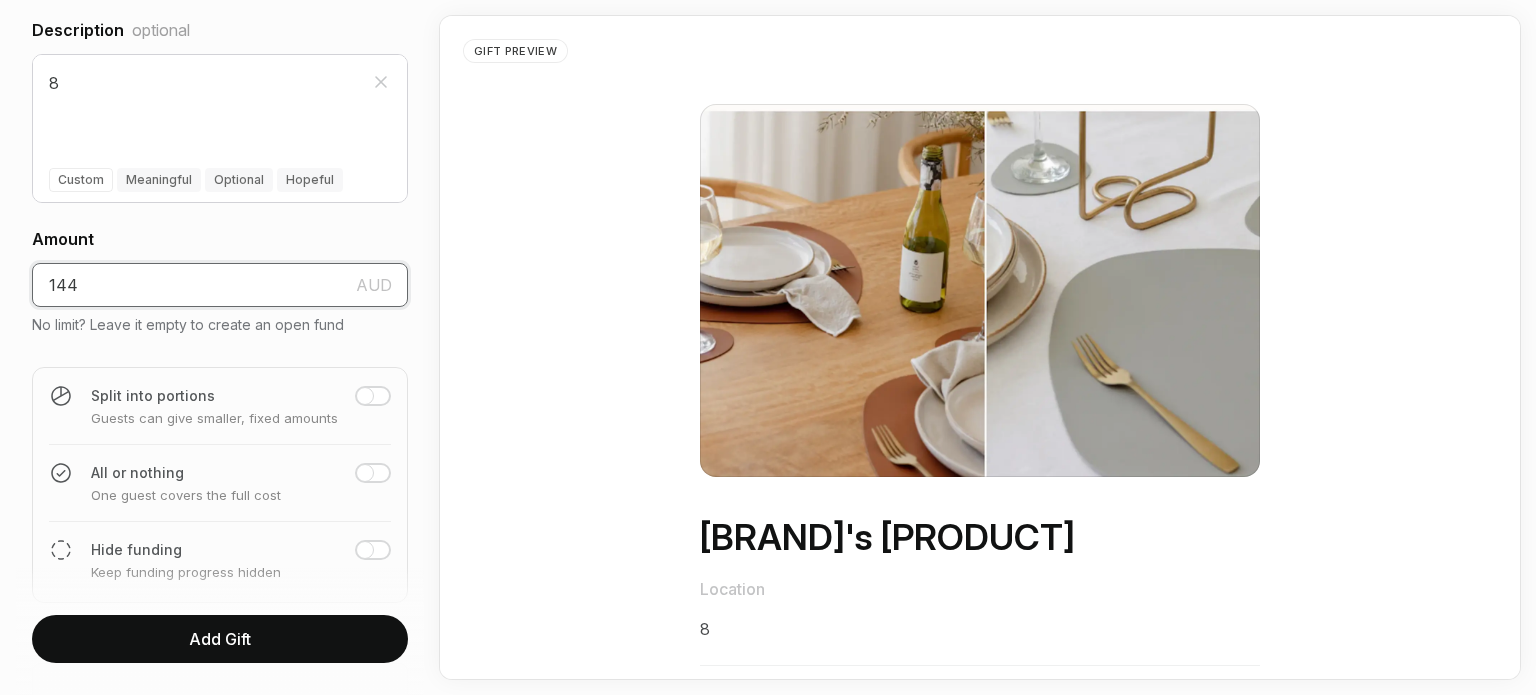 type on "144" 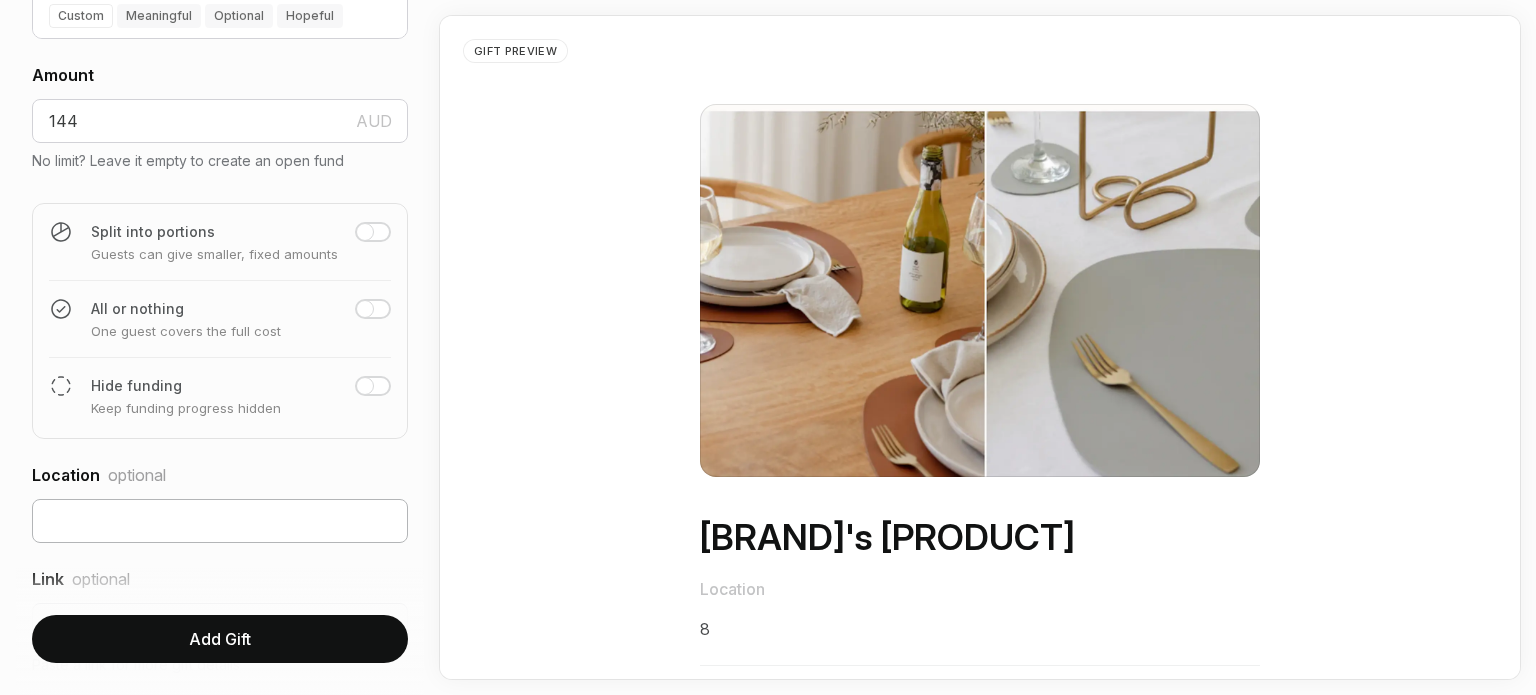scroll, scrollTop: 823, scrollLeft: 0, axis: vertical 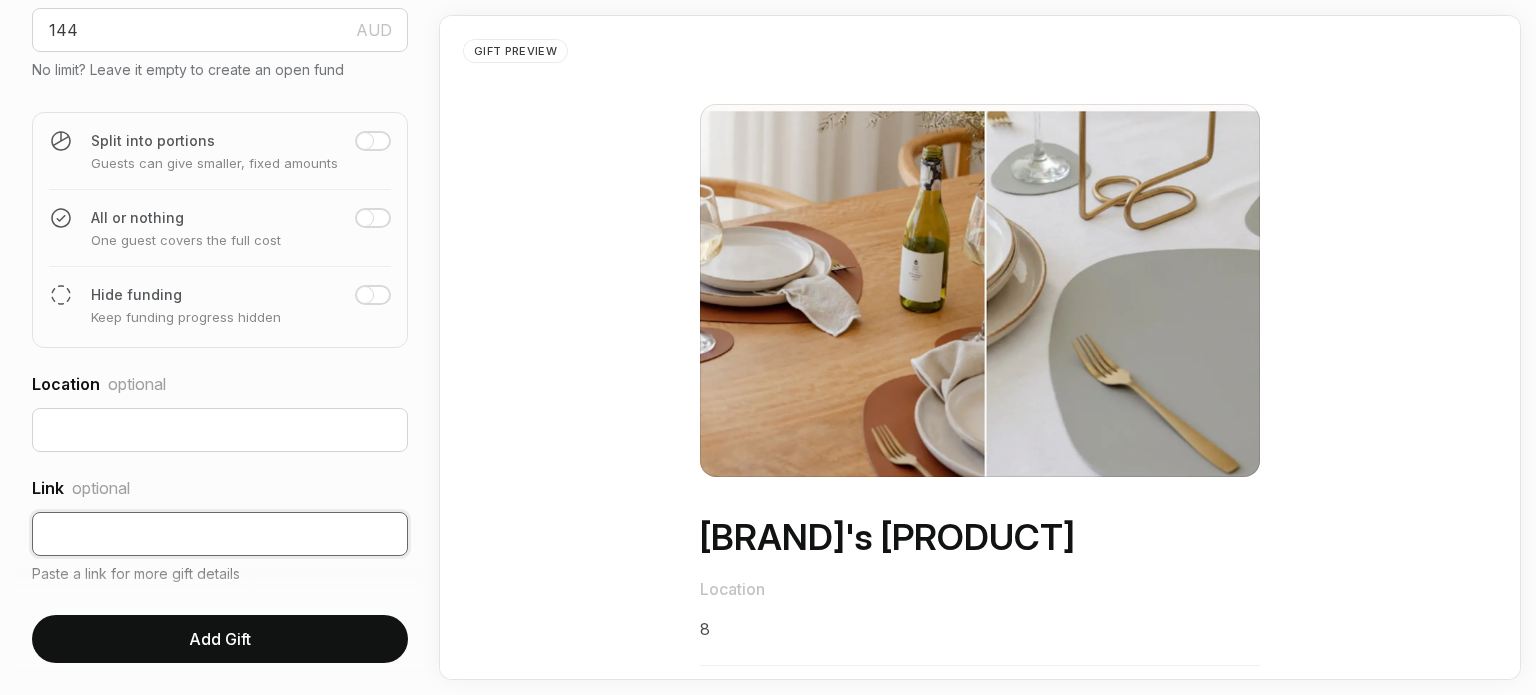 click at bounding box center [220, 534] 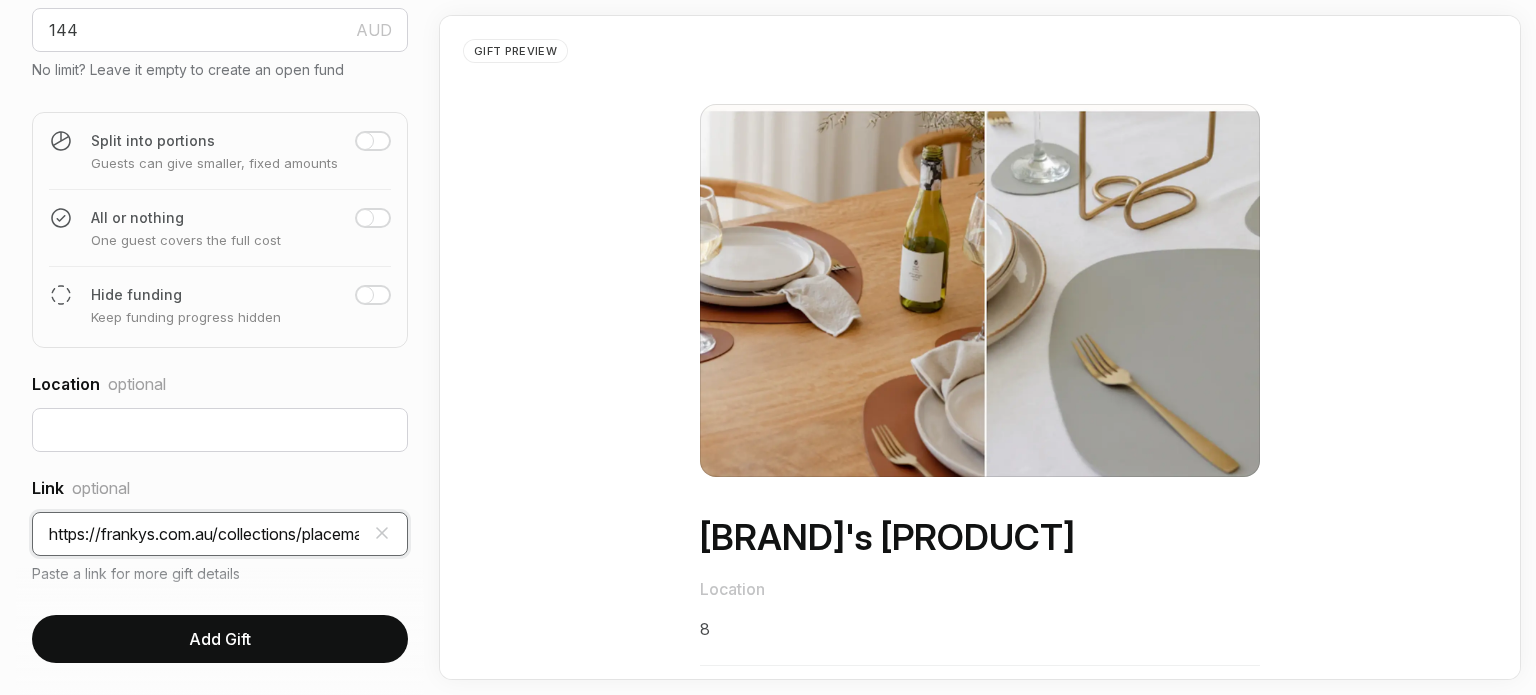 scroll, scrollTop: 0, scrollLeft: 27, axis: horizontal 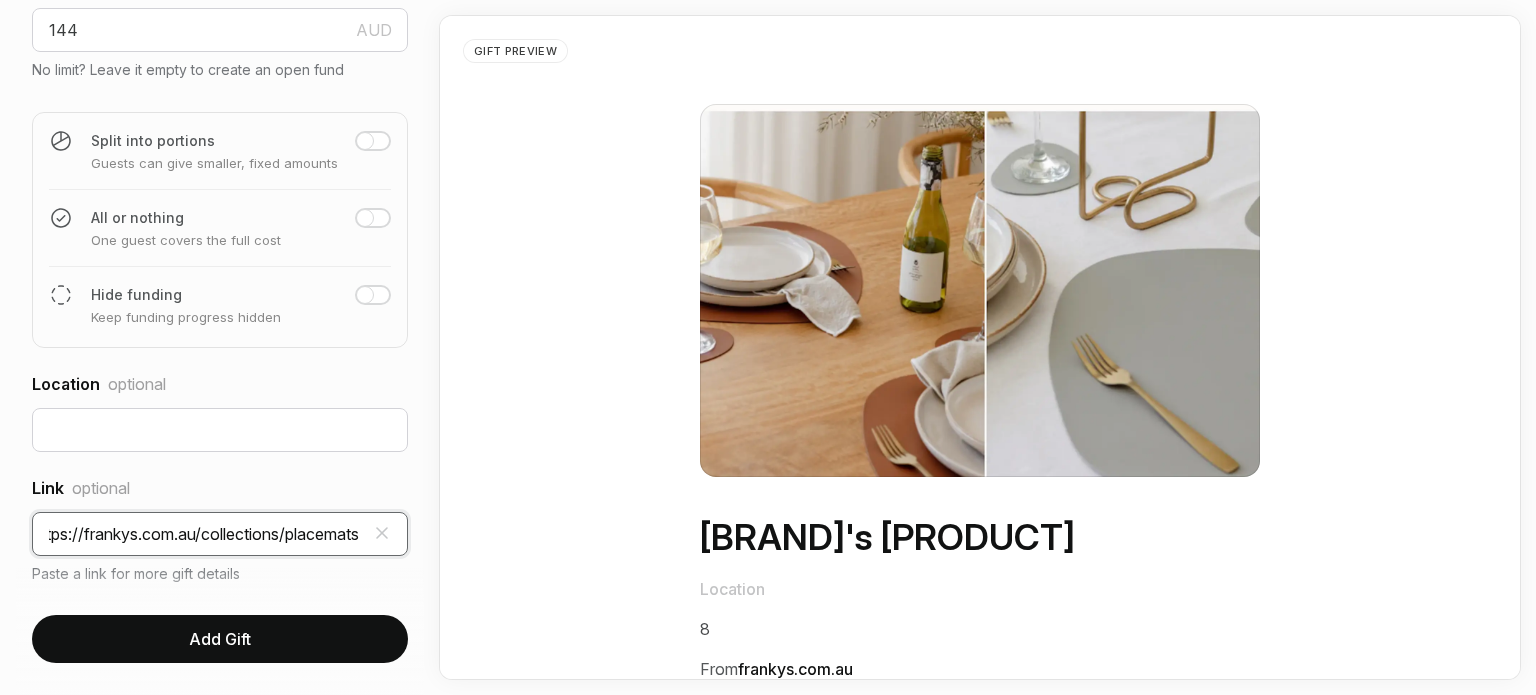 type on "https://frankys.com.au/collections/placemats" 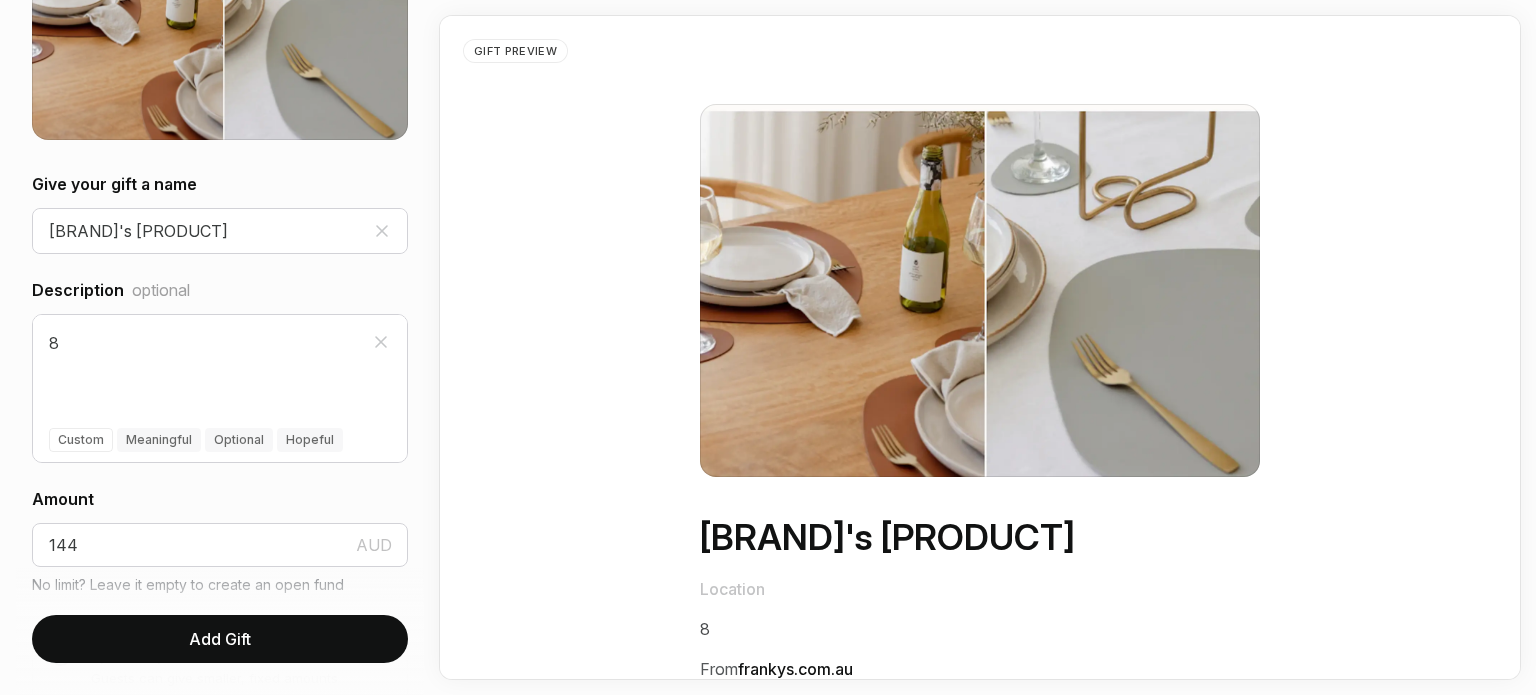 scroll, scrollTop: 307, scrollLeft: 0, axis: vertical 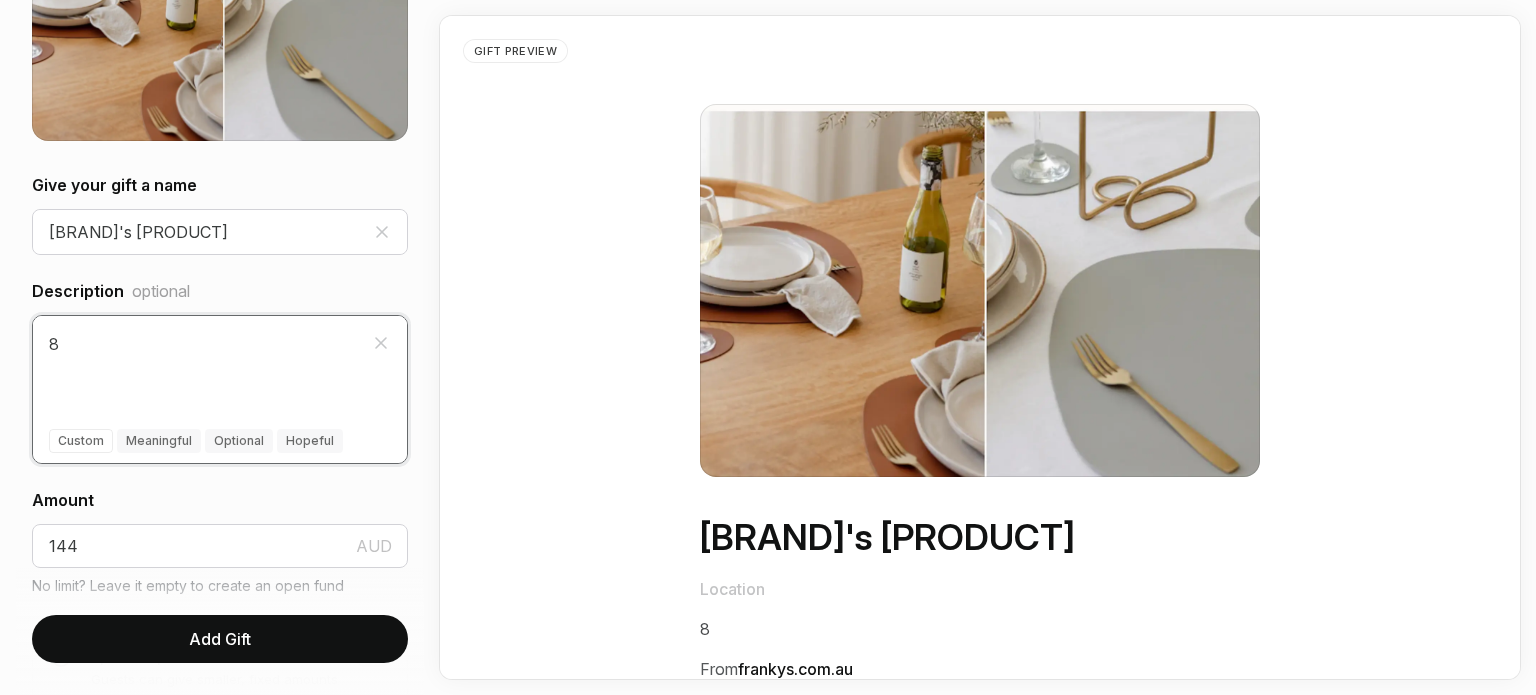 click on "8" at bounding box center (220, 360) 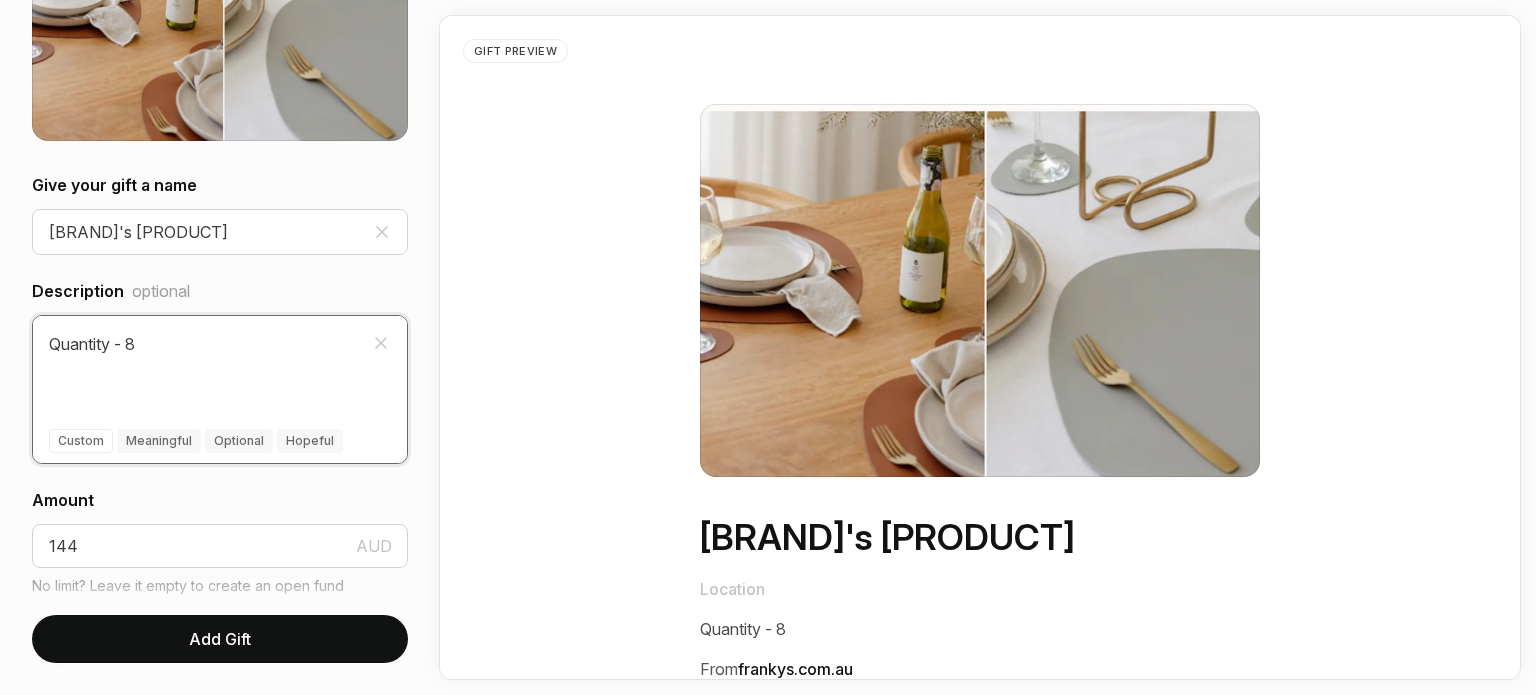 type on "Quantity - 8" 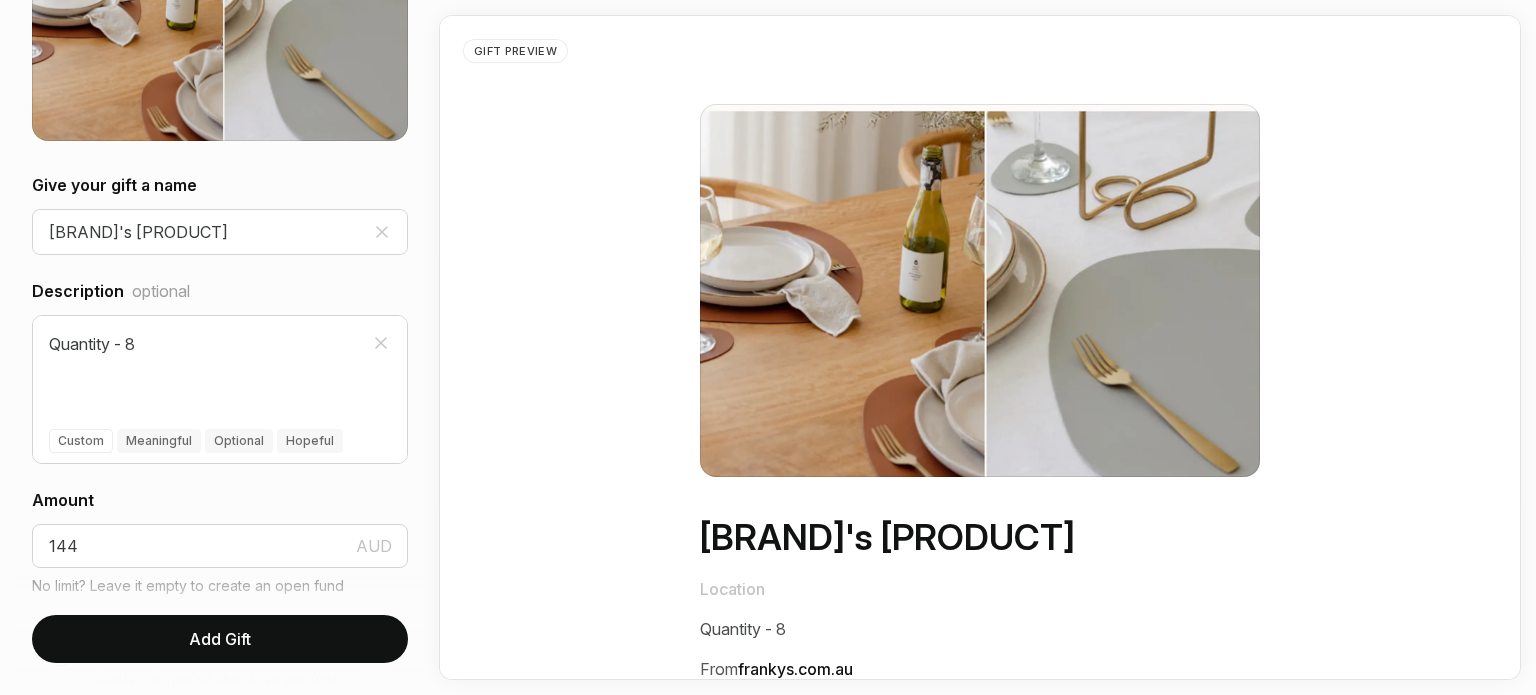 click on "Add Gift" at bounding box center (220, 639) 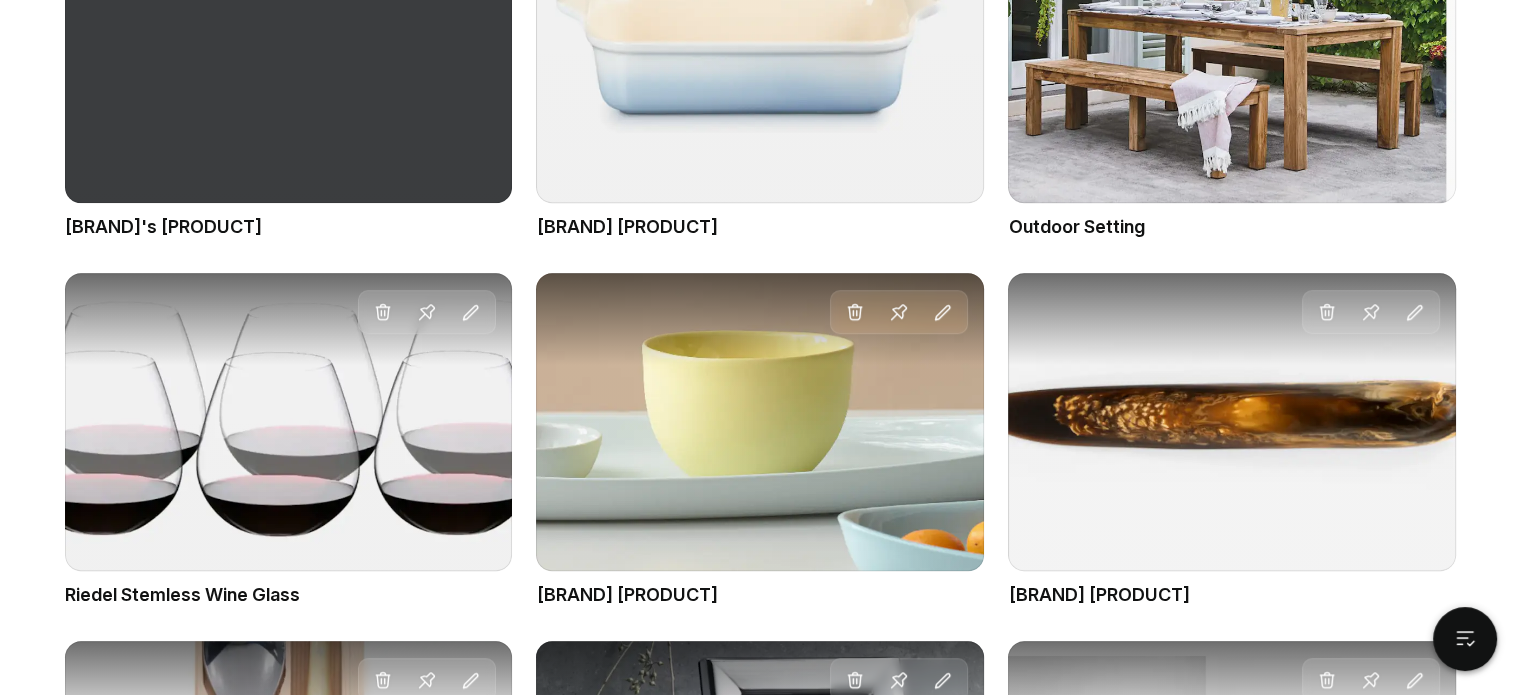 scroll, scrollTop: 1382, scrollLeft: 0, axis: vertical 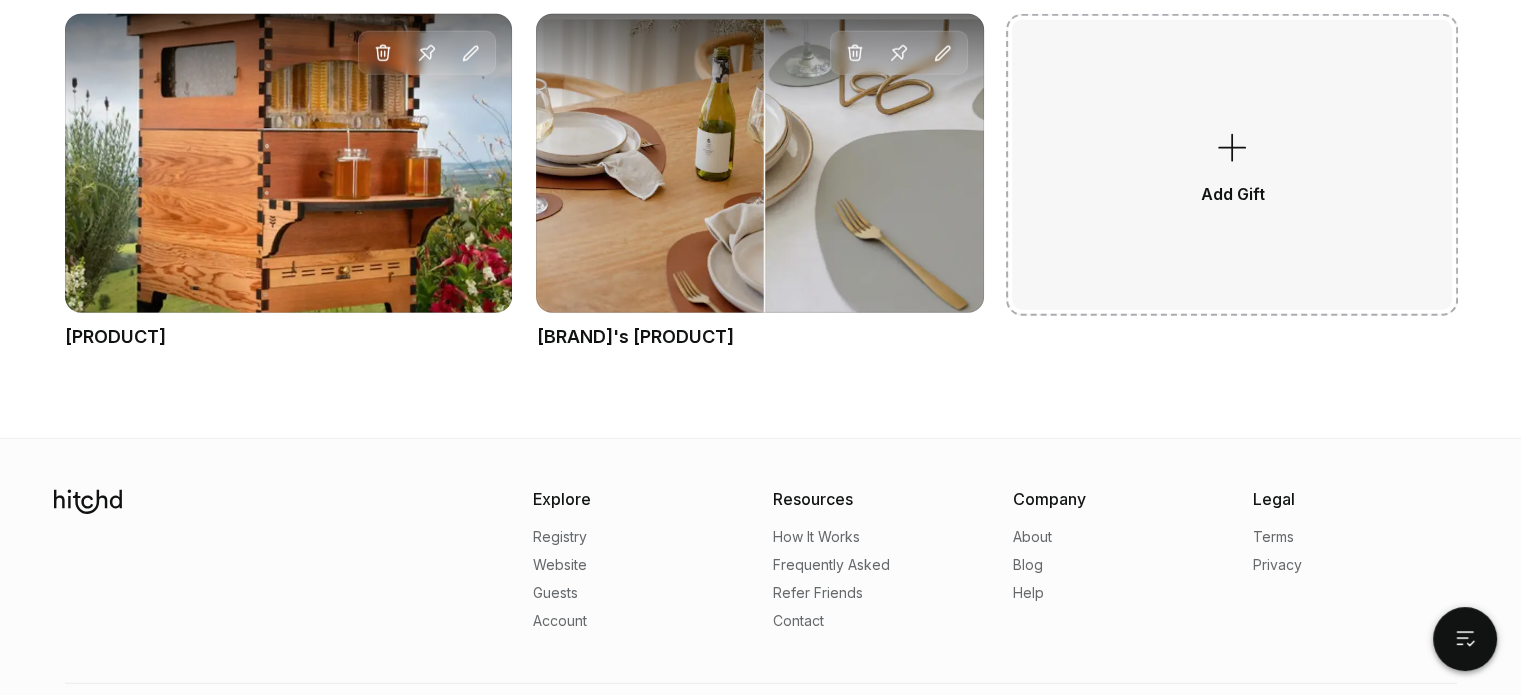 click on "Add Gift" at bounding box center [1232, 164] 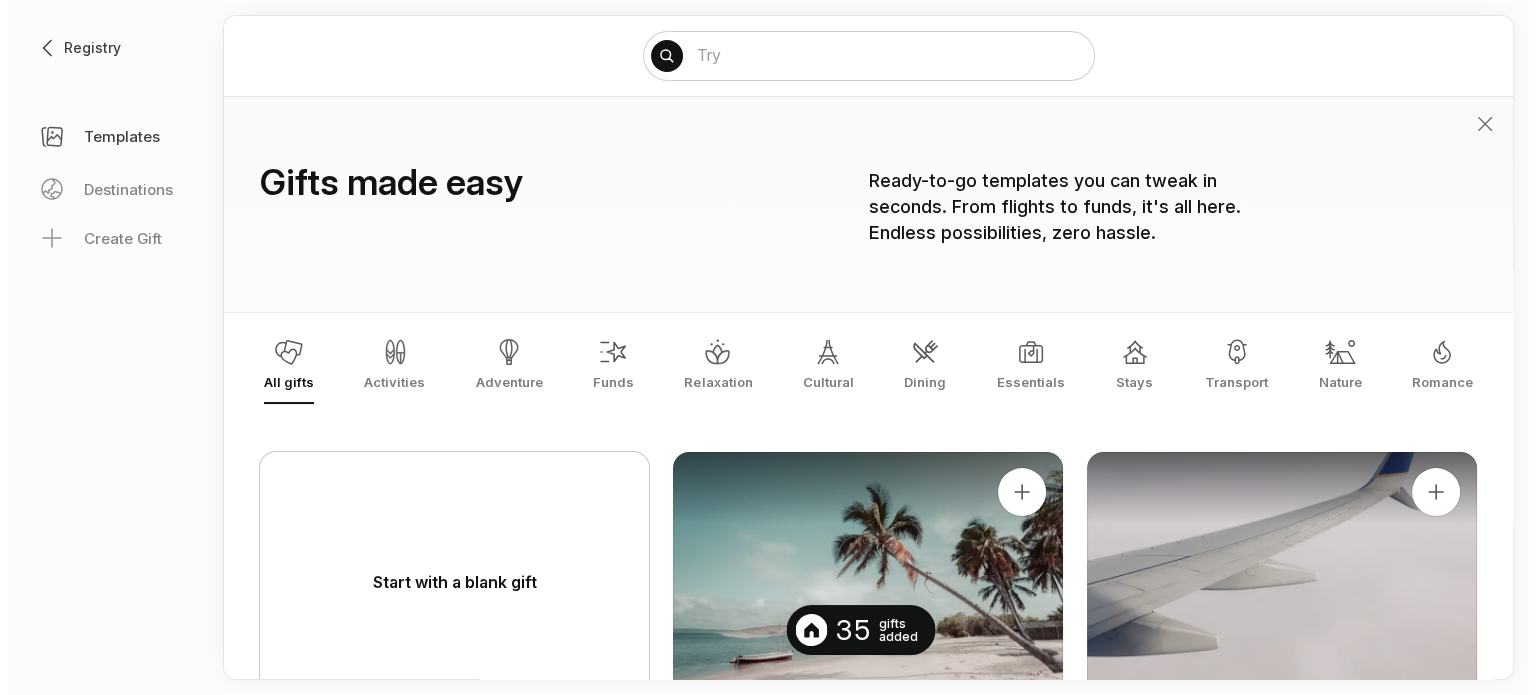 scroll, scrollTop: 0, scrollLeft: 0, axis: both 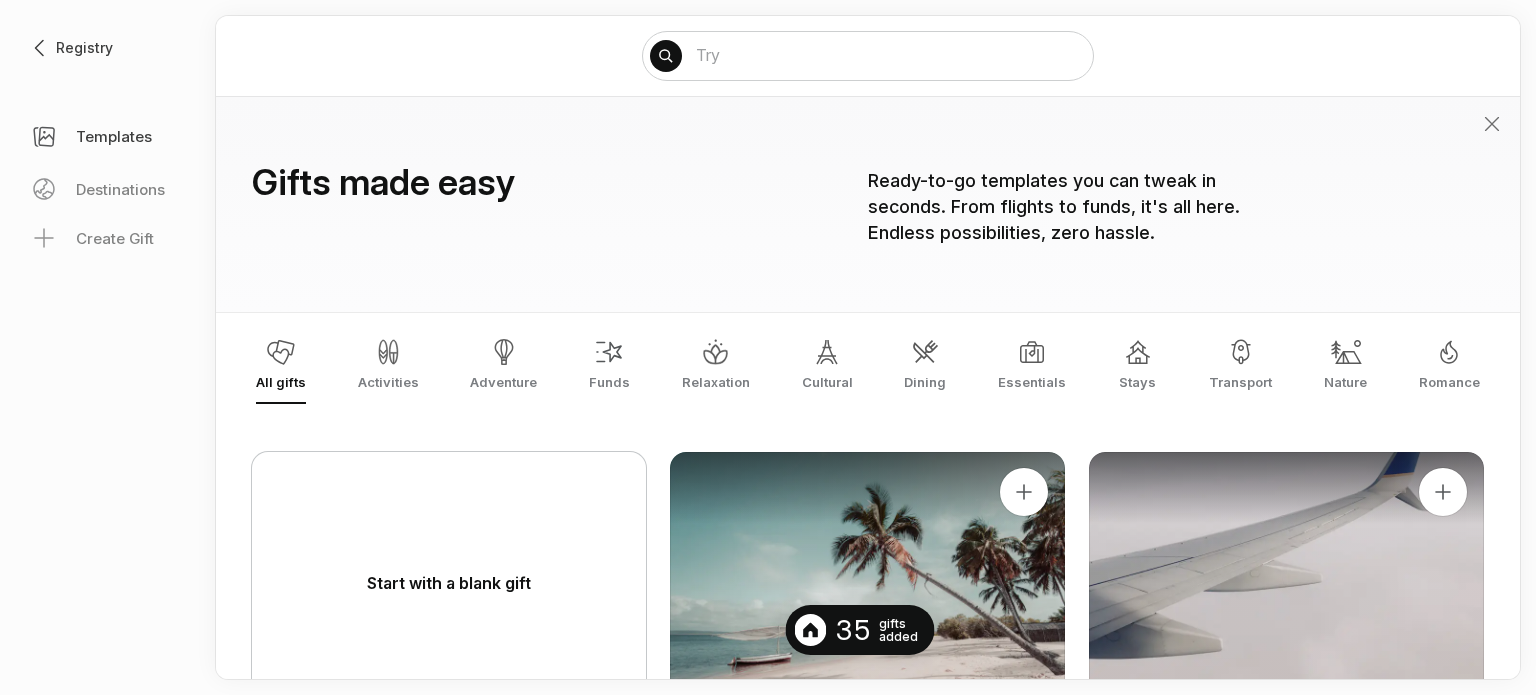 click on "Start with a blank gift" at bounding box center (449, 583) 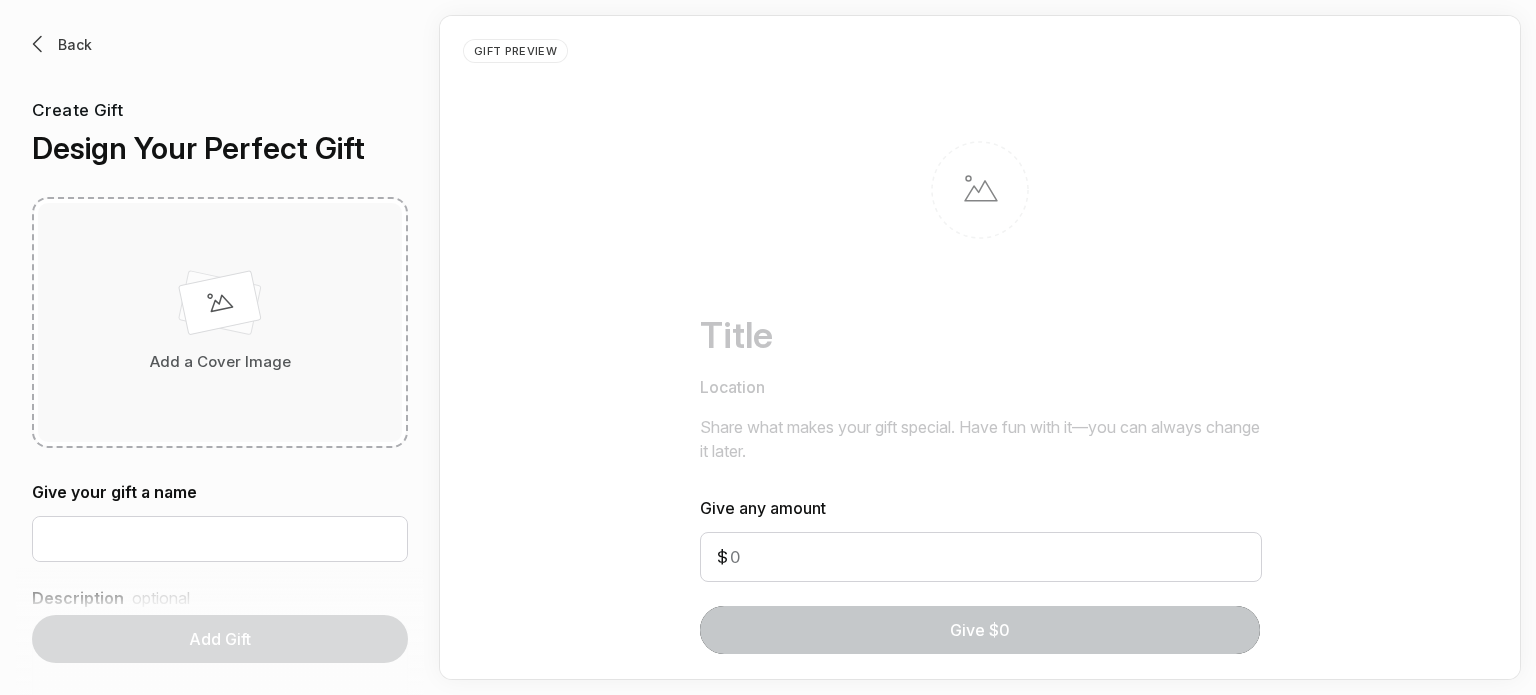 click at bounding box center (220, 307) 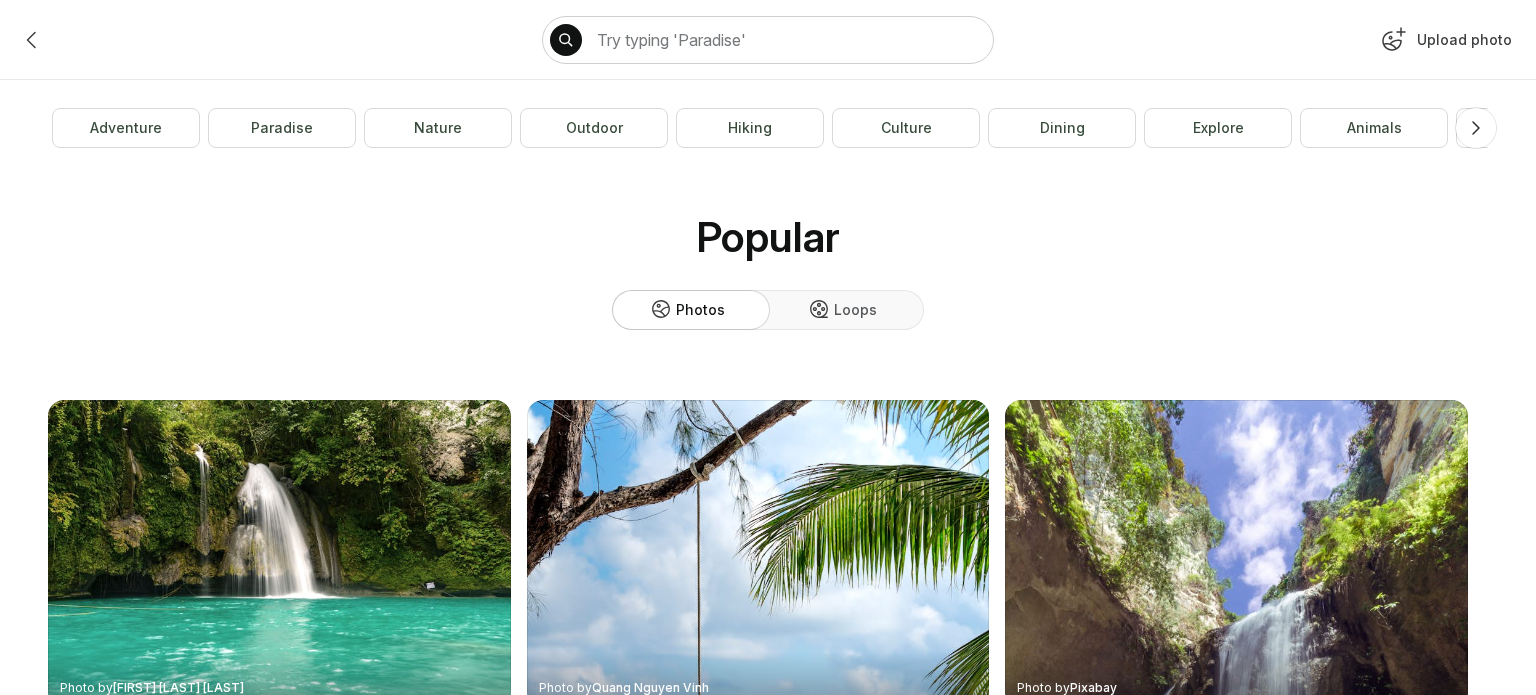 click on "Upload photo" at bounding box center (1444, 44) 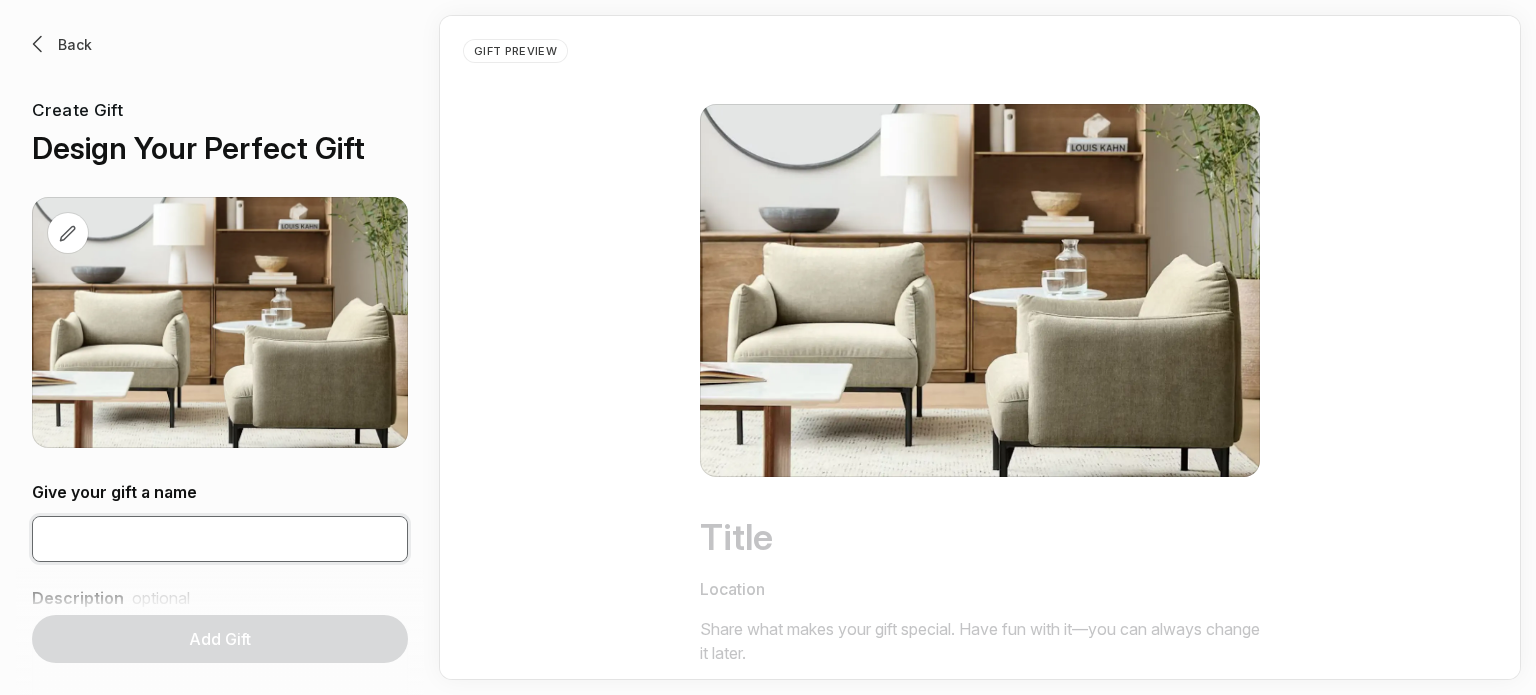 click at bounding box center [220, 539] 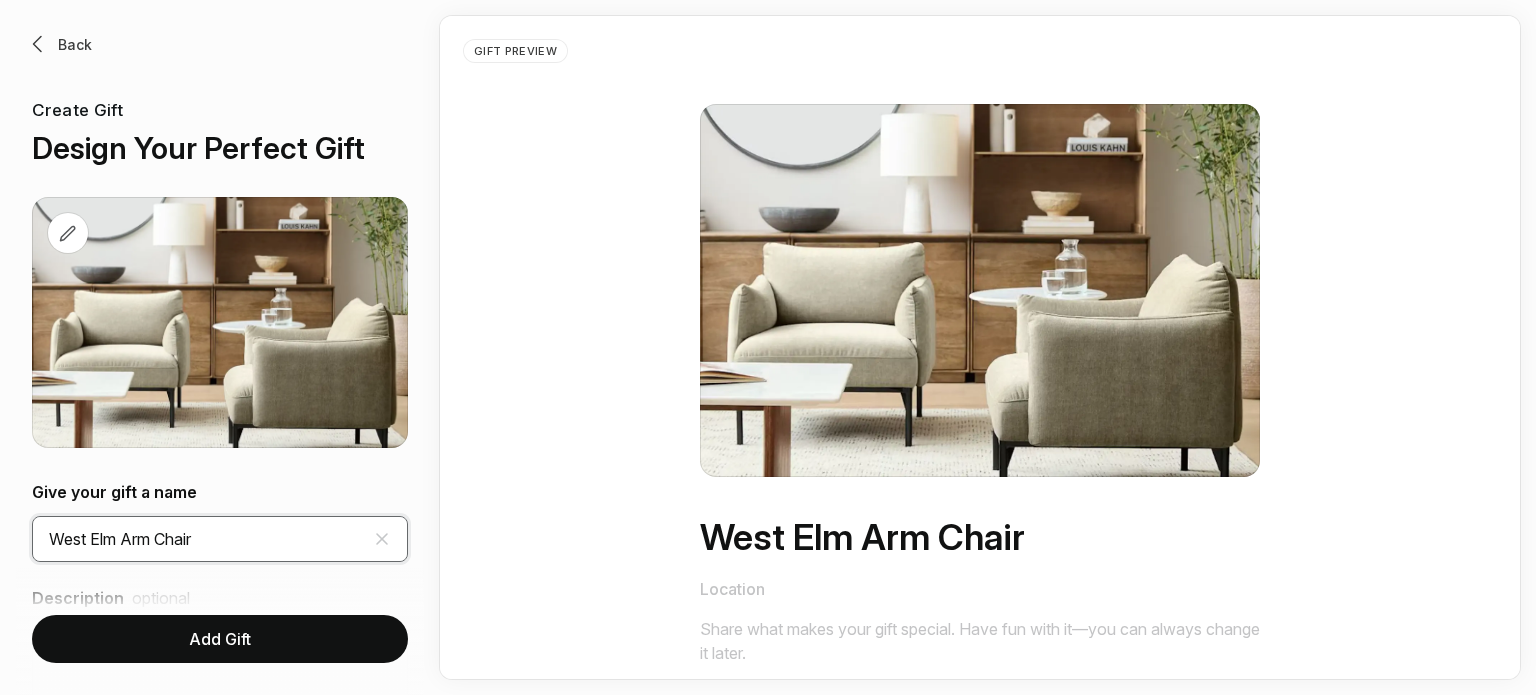 click on "West Elm Arm Chair" at bounding box center (220, 539) 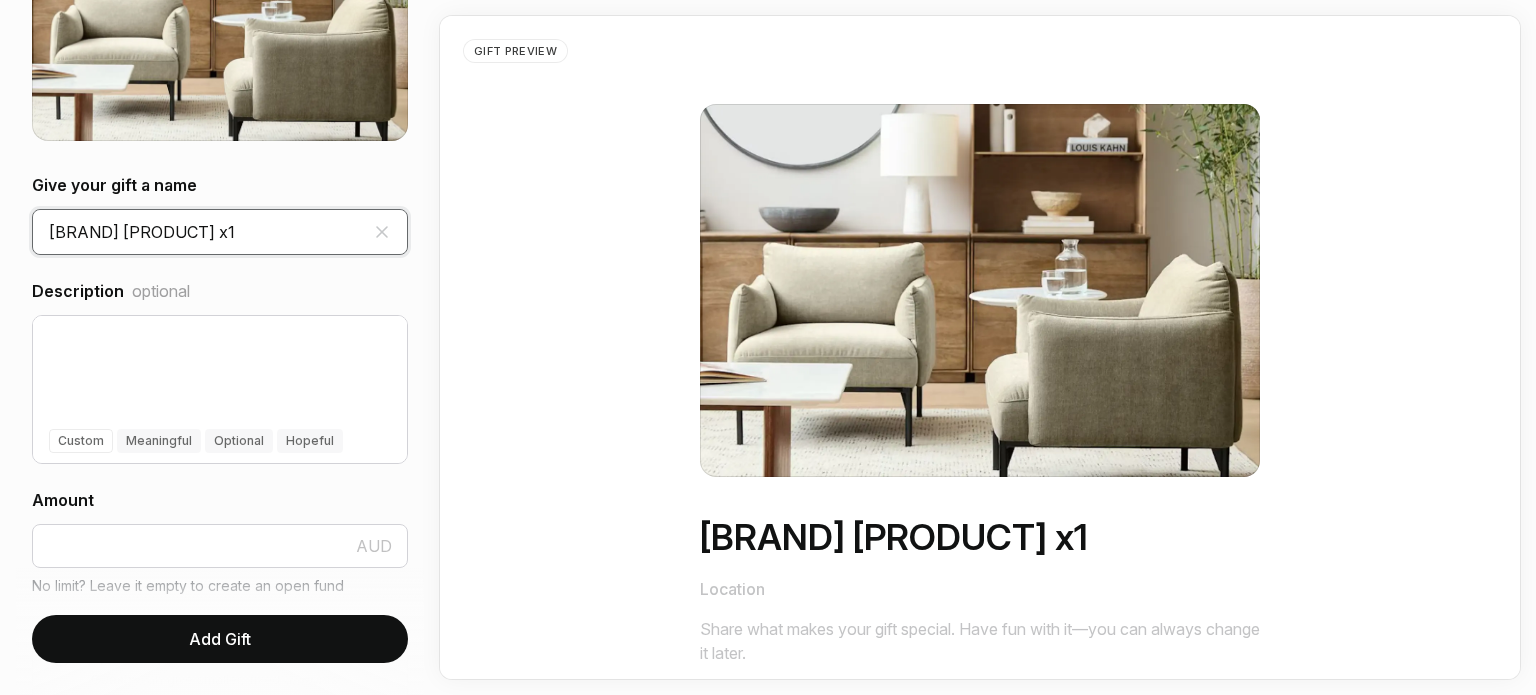 scroll, scrollTop: 316, scrollLeft: 0, axis: vertical 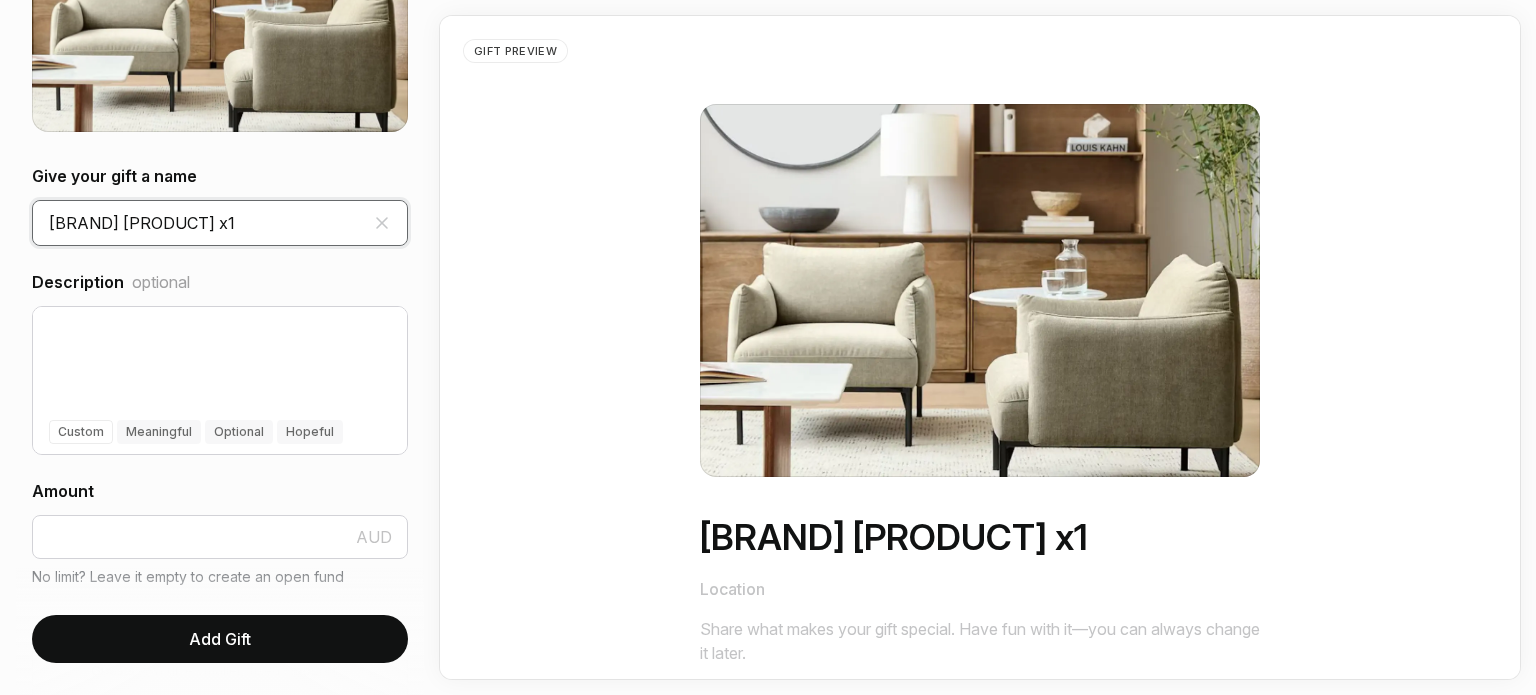type on "[BRAND] [PRODUCT] x1" 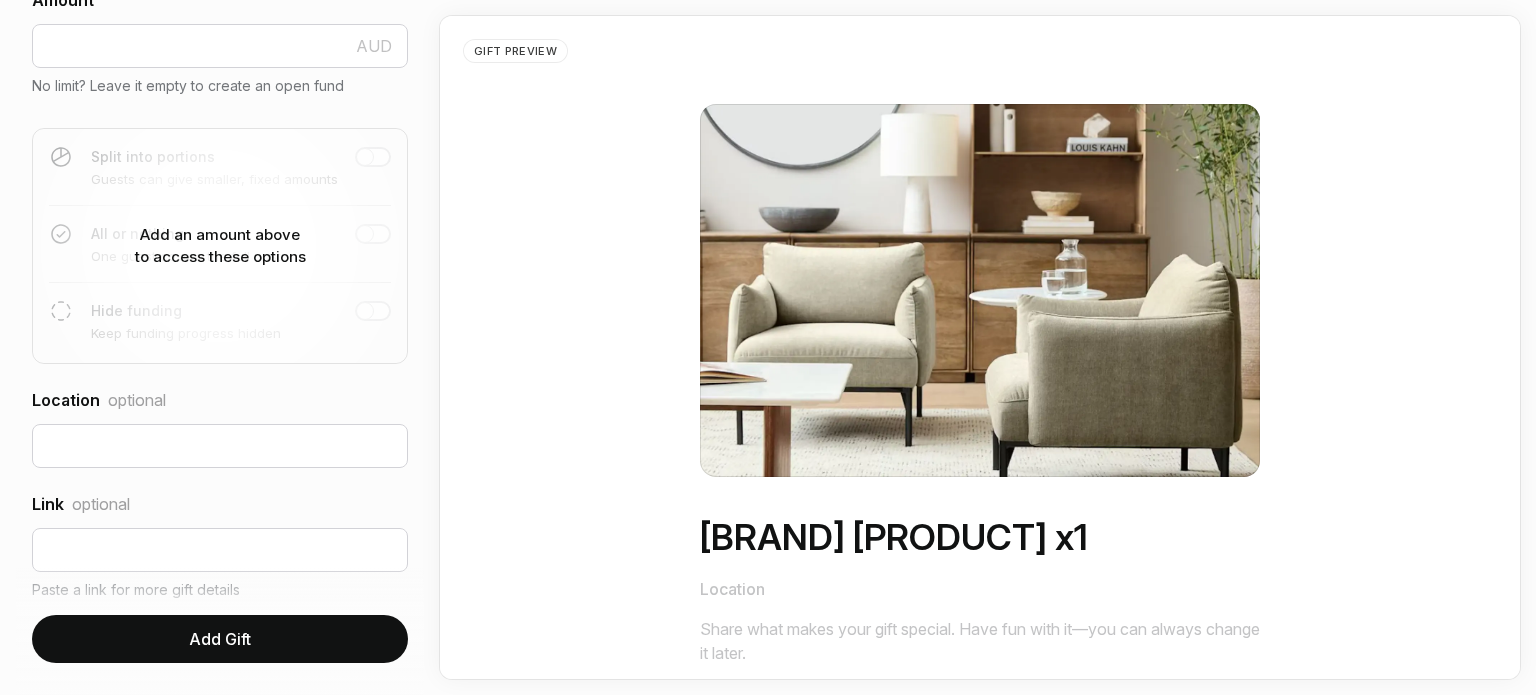 scroll, scrollTop: 808, scrollLeft: 0, axis: vertical 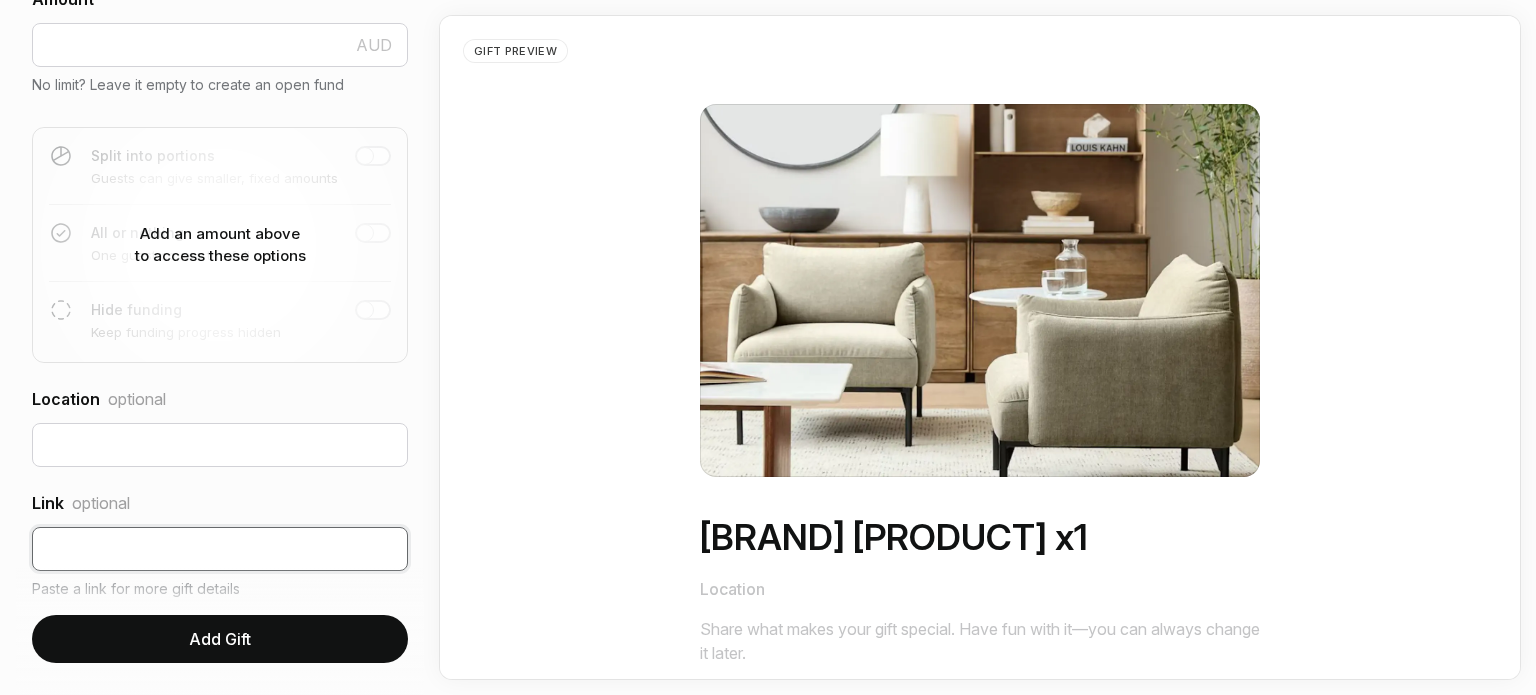 click at bounding box center (220, 549) 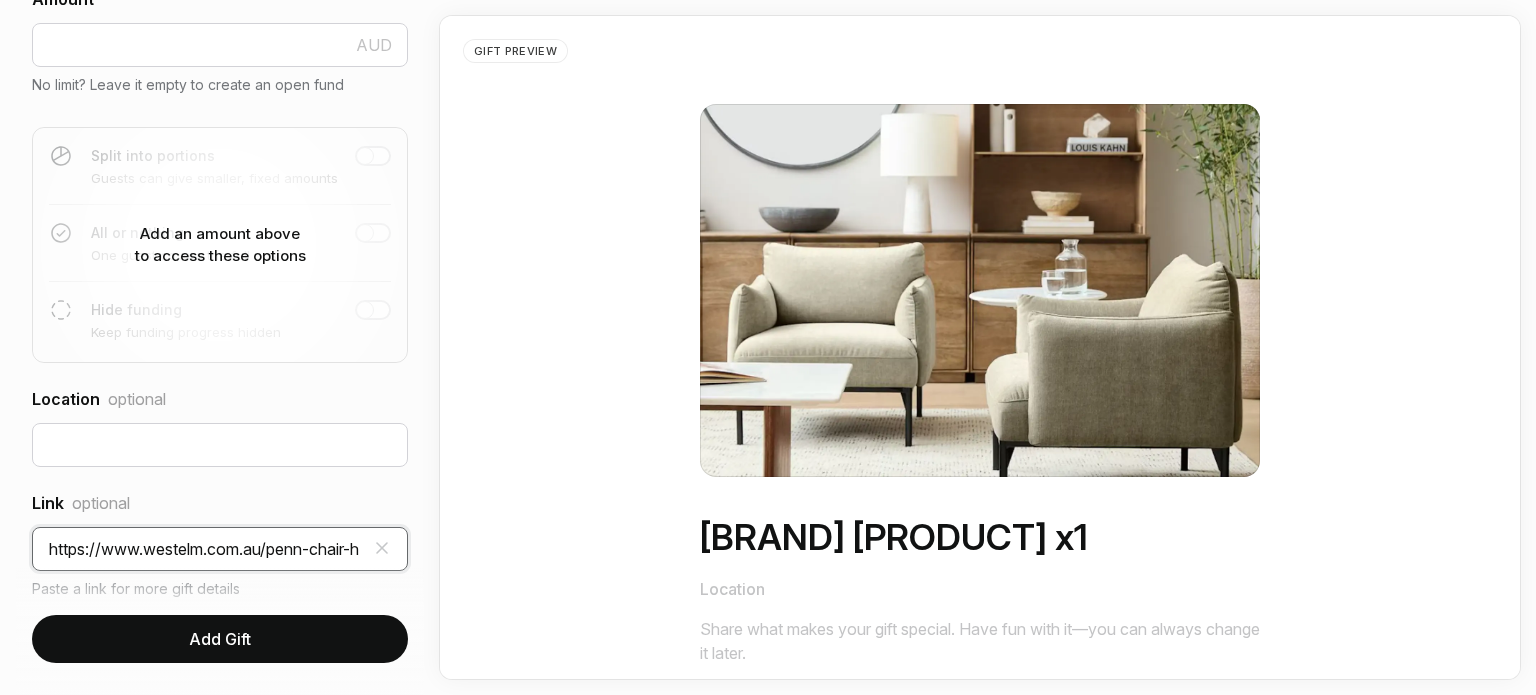 scroll, scrollTop: 0, scrollLeft: 716, axis: horizontal 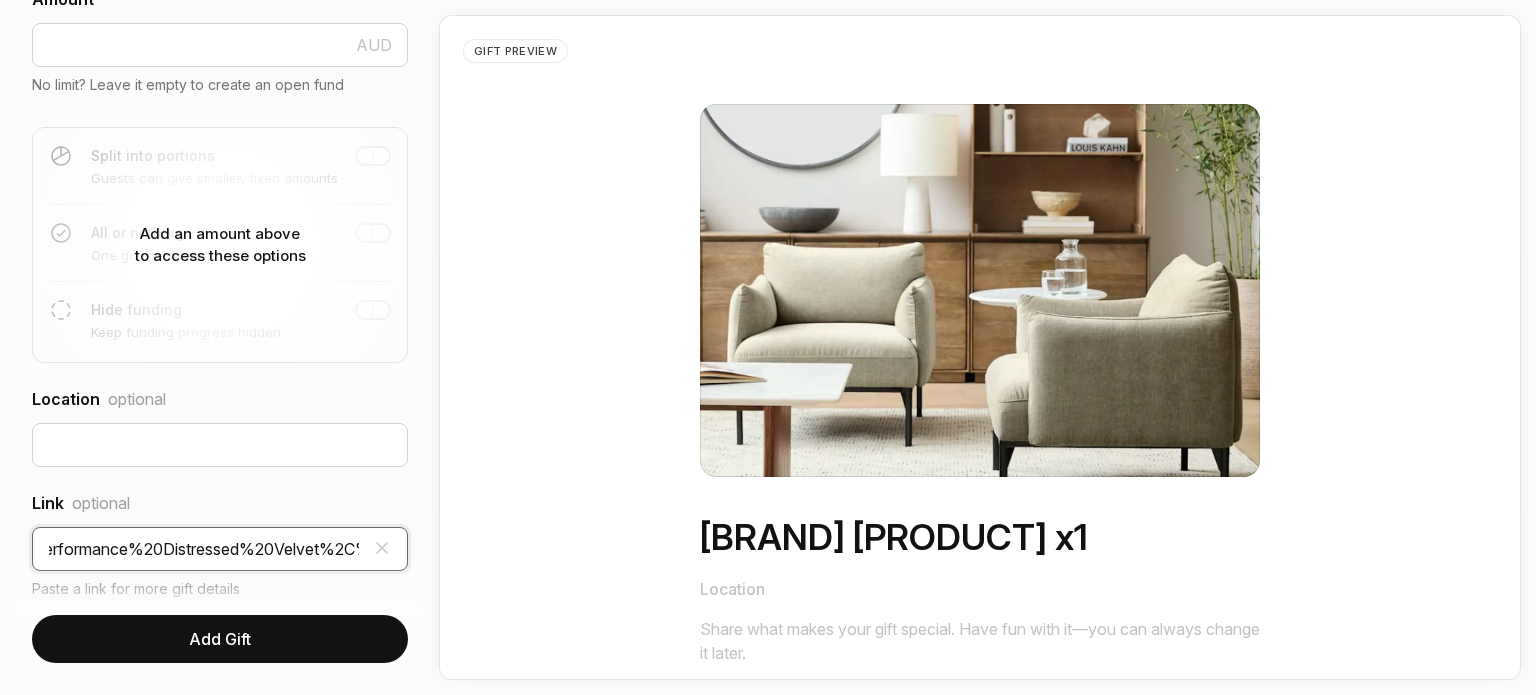type on "https://www.westelm.com.au/penn-chair-h6480?location=[LOCATION]&quantity=1&attribute_1=Performance%20Distressed%20Velvet%2C%20Dune" 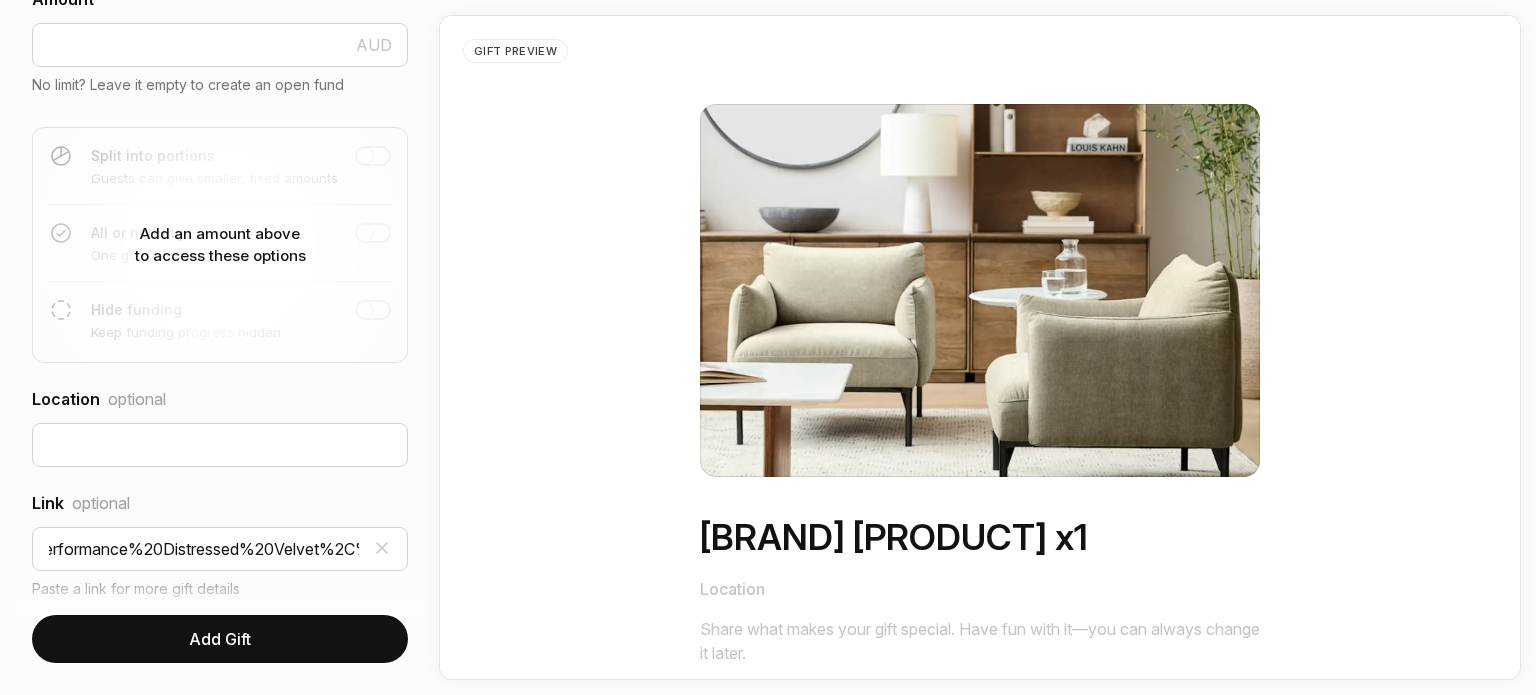 click on "Add Gift" at bounding box center [220, 639] 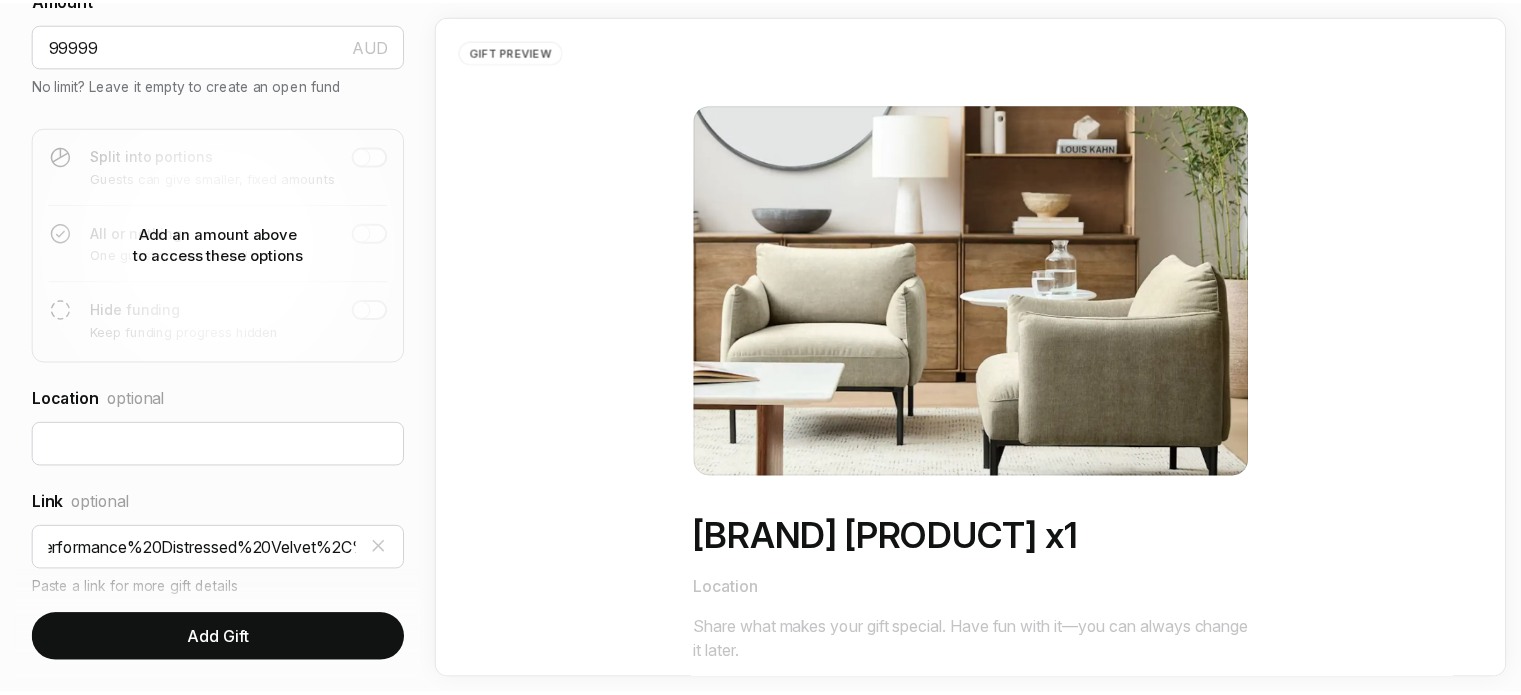 scroll, scrollTop: 0, scrollLeft: 0, axis: both 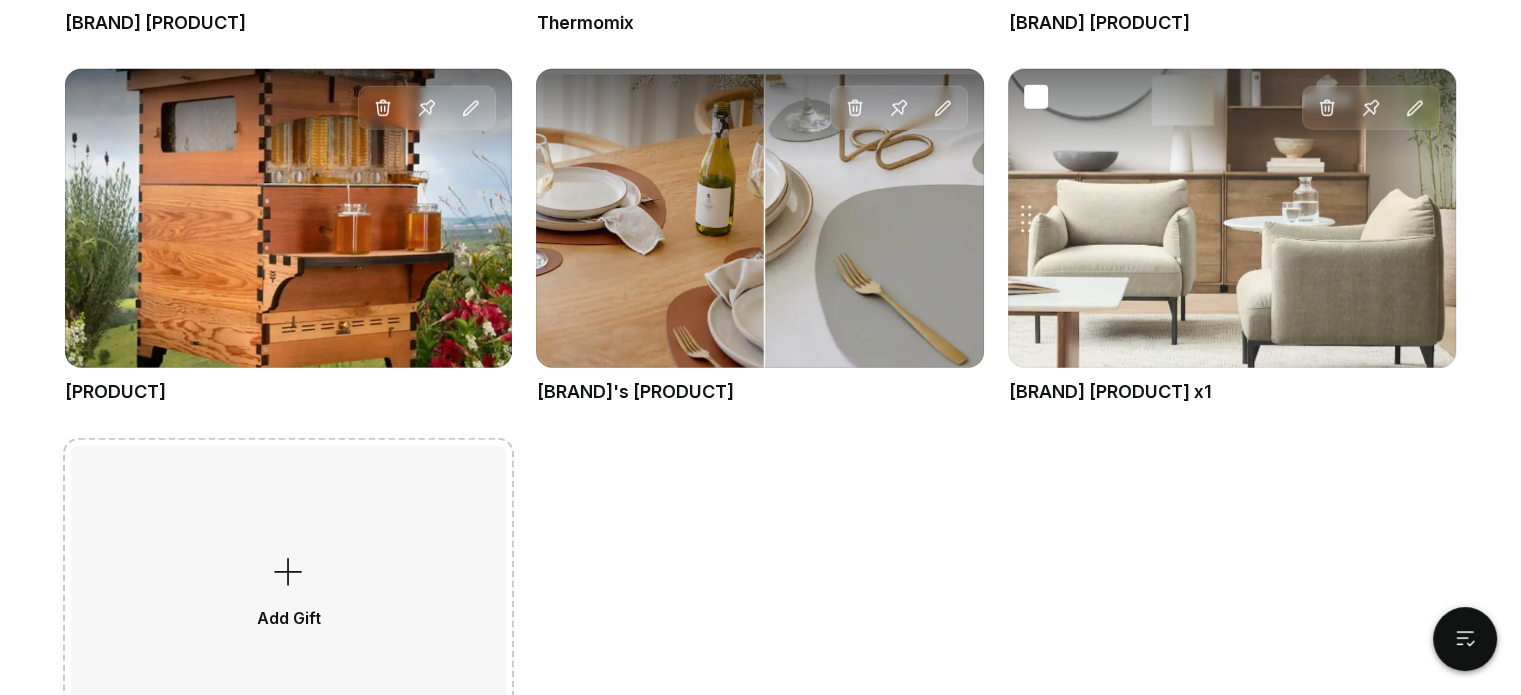 click on "Drag gift
Delete
Pin
Edit" at bounding box center (1232, 218) 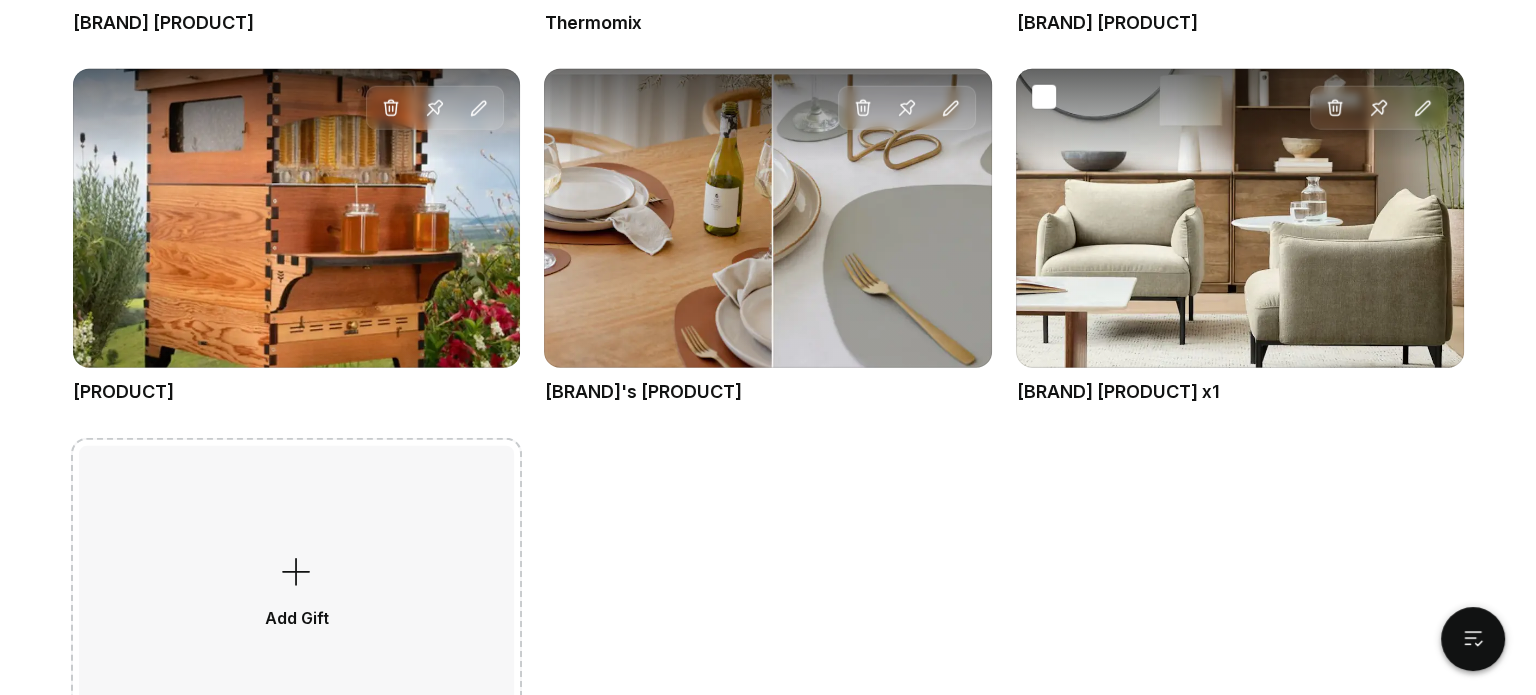 scroll, scrollTop: 0, scrollLeft: 0, axis: both 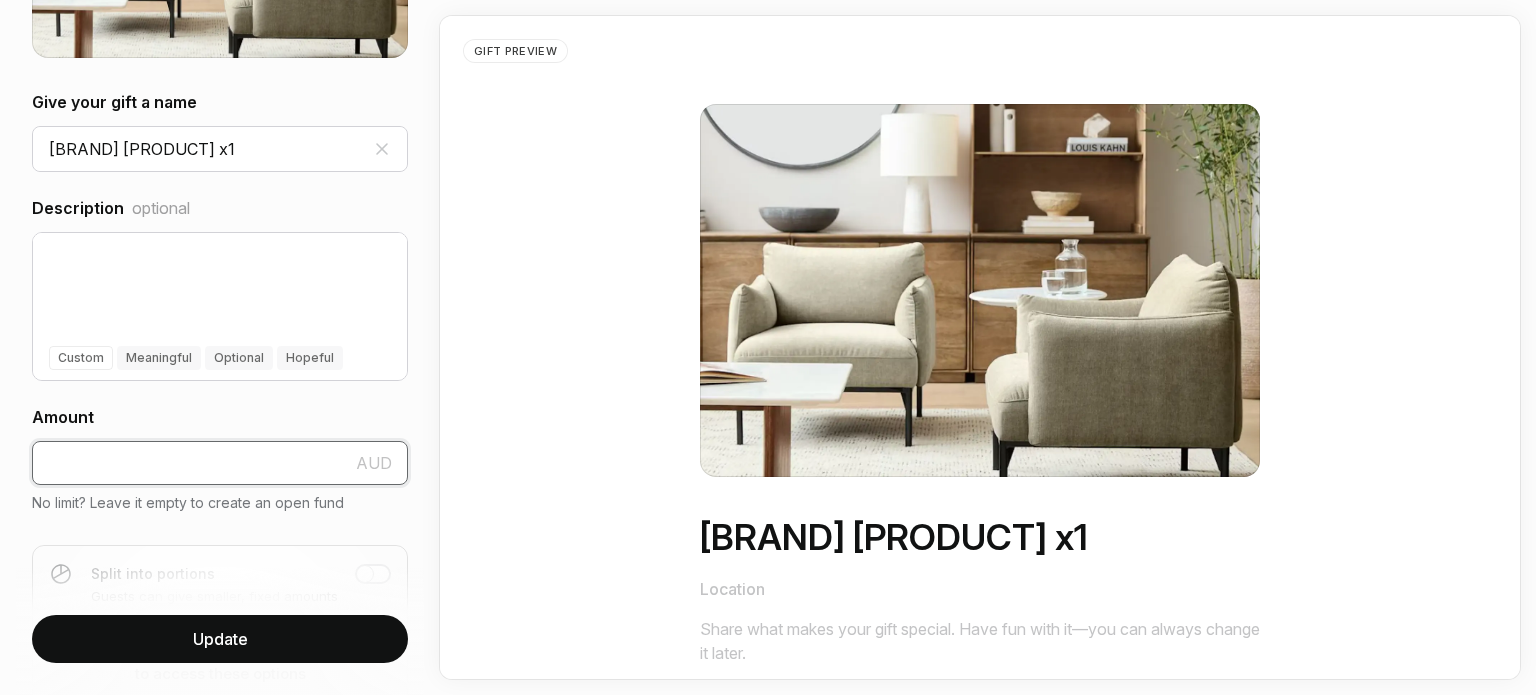 click at bounding box center (220, 463) 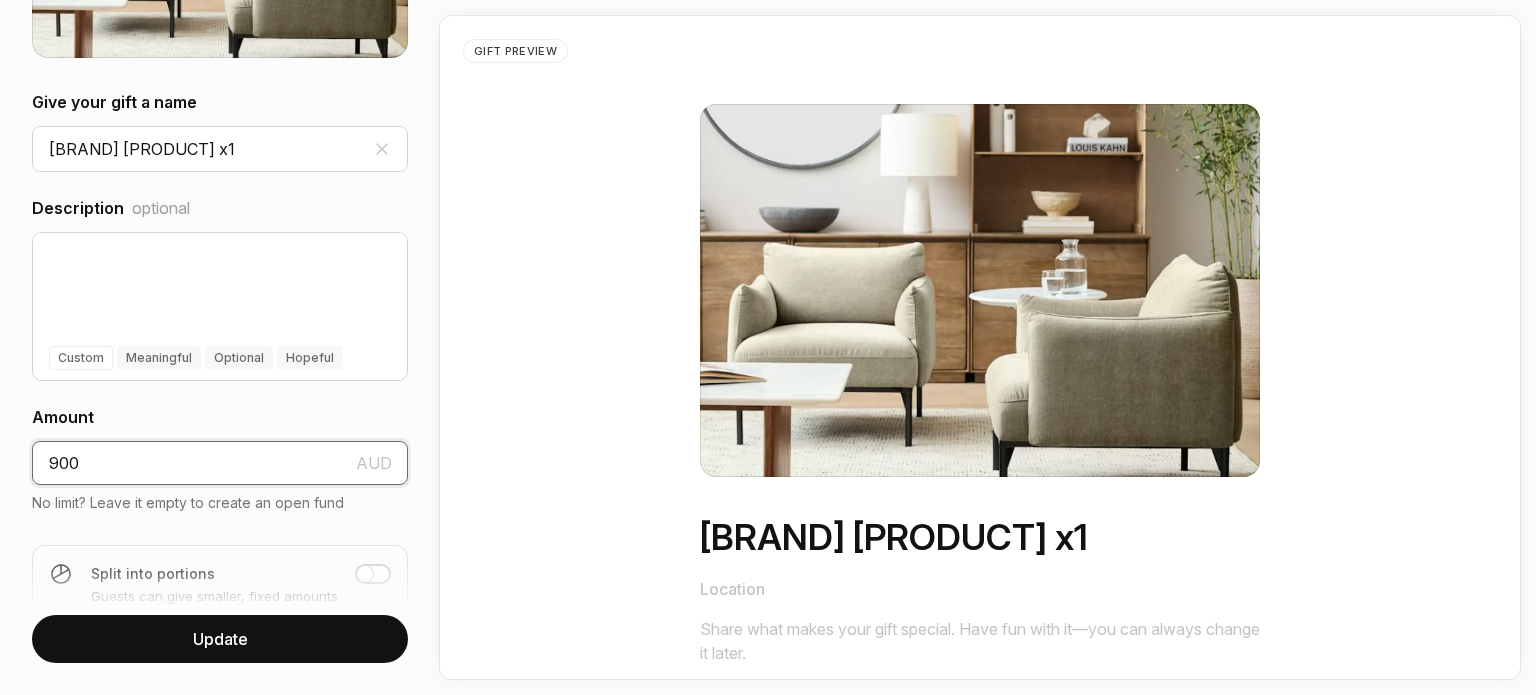 type on "900" 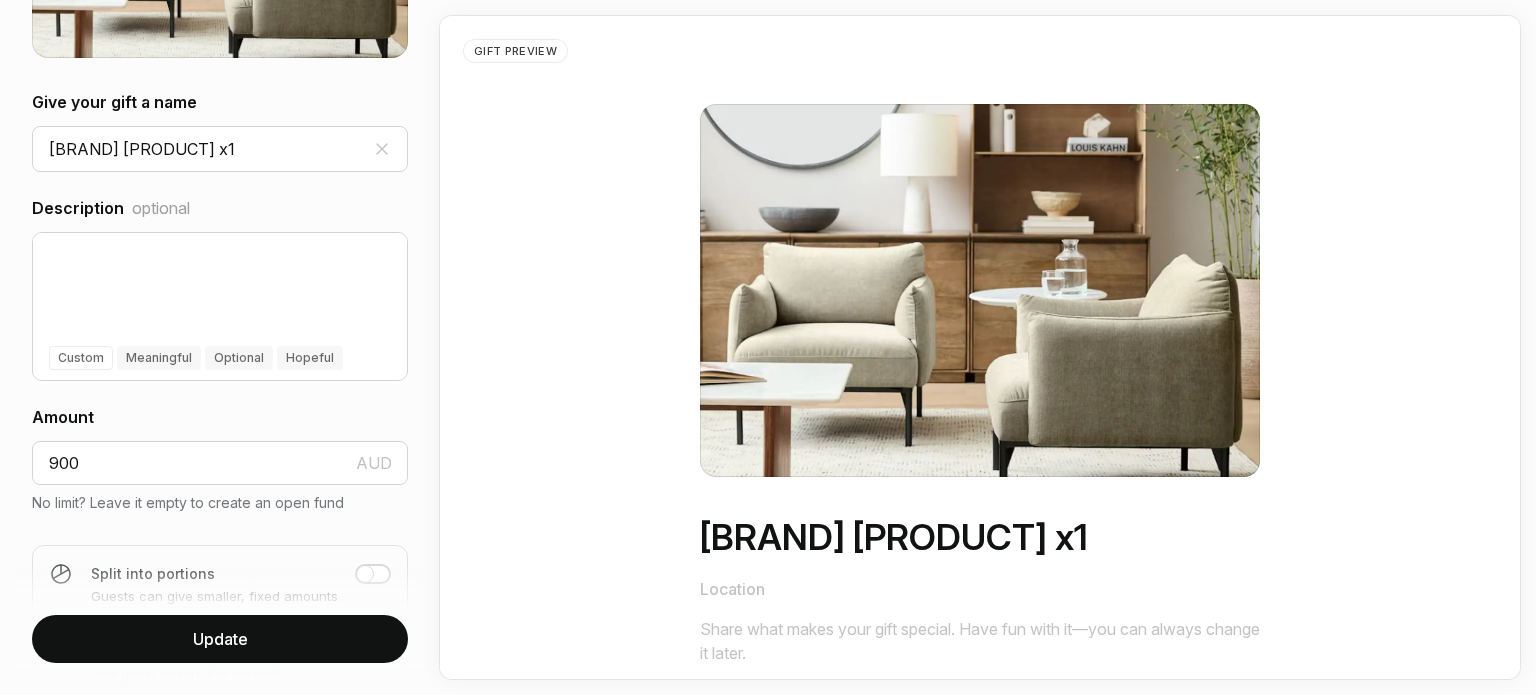 click on "Update" at bounding box center (220, 639) 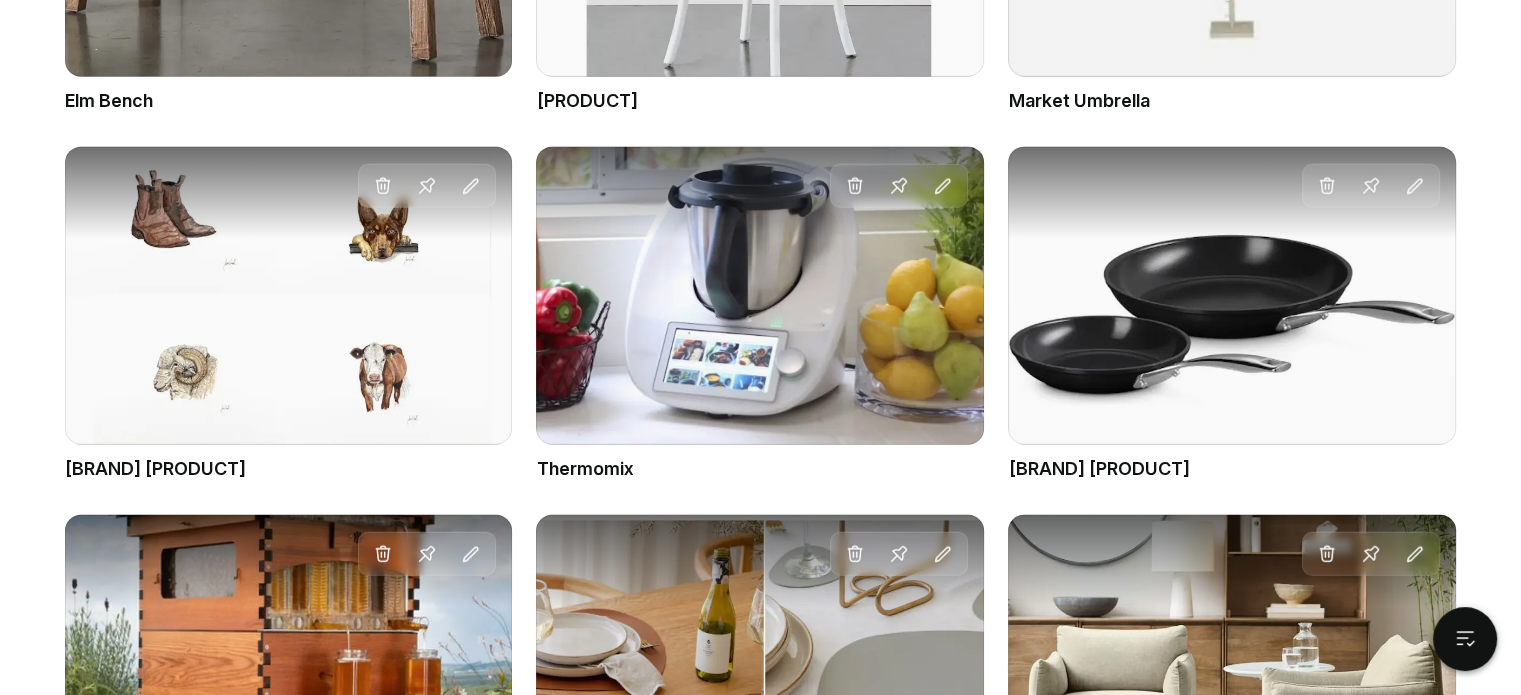 scroll, scrollTop: 4822, scrollLeft: 0, axis: vertical 